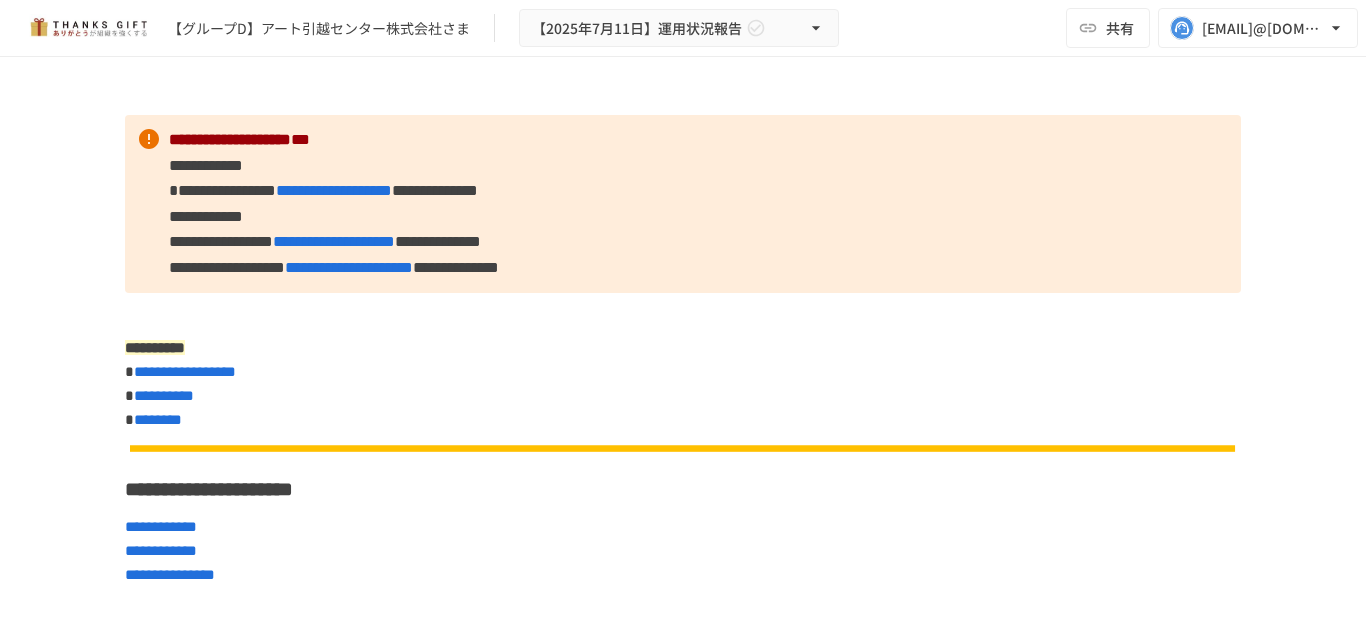 scroll, scrollTop: 0, scrollLeft: 0, axis: both 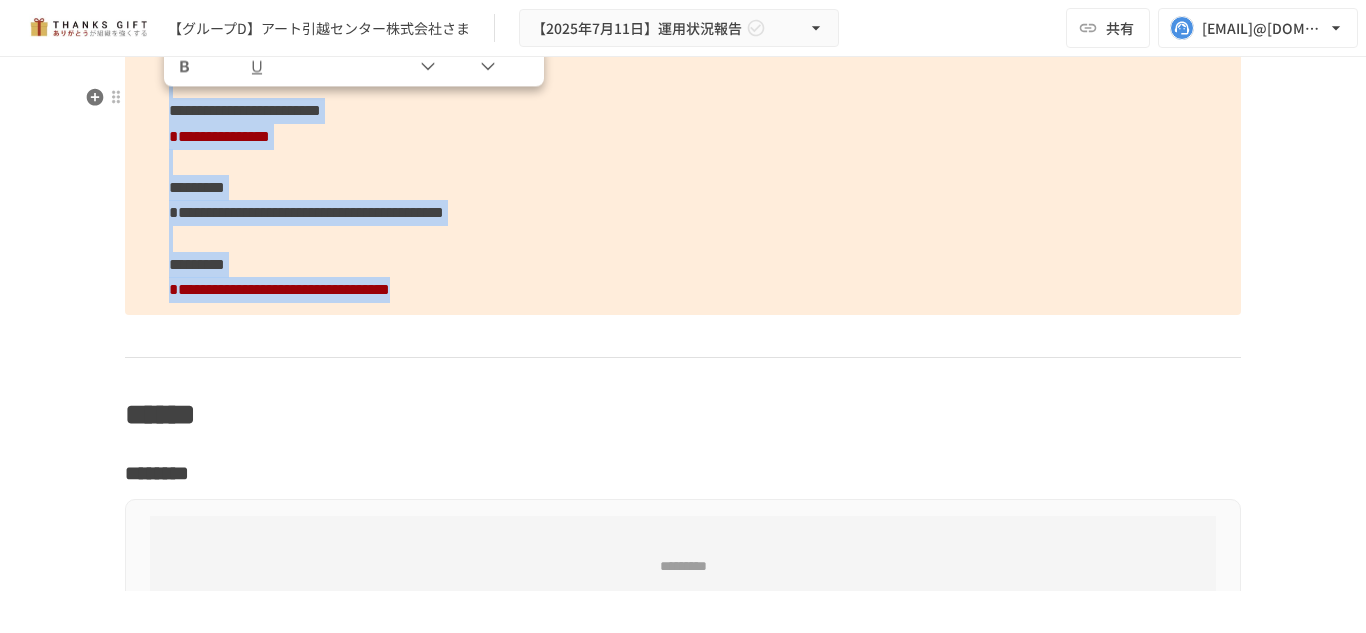 drag, startPoint x: 166, startPoint y: 105, endPoint x: 817, endPoint y: 451, distance: 737.2361 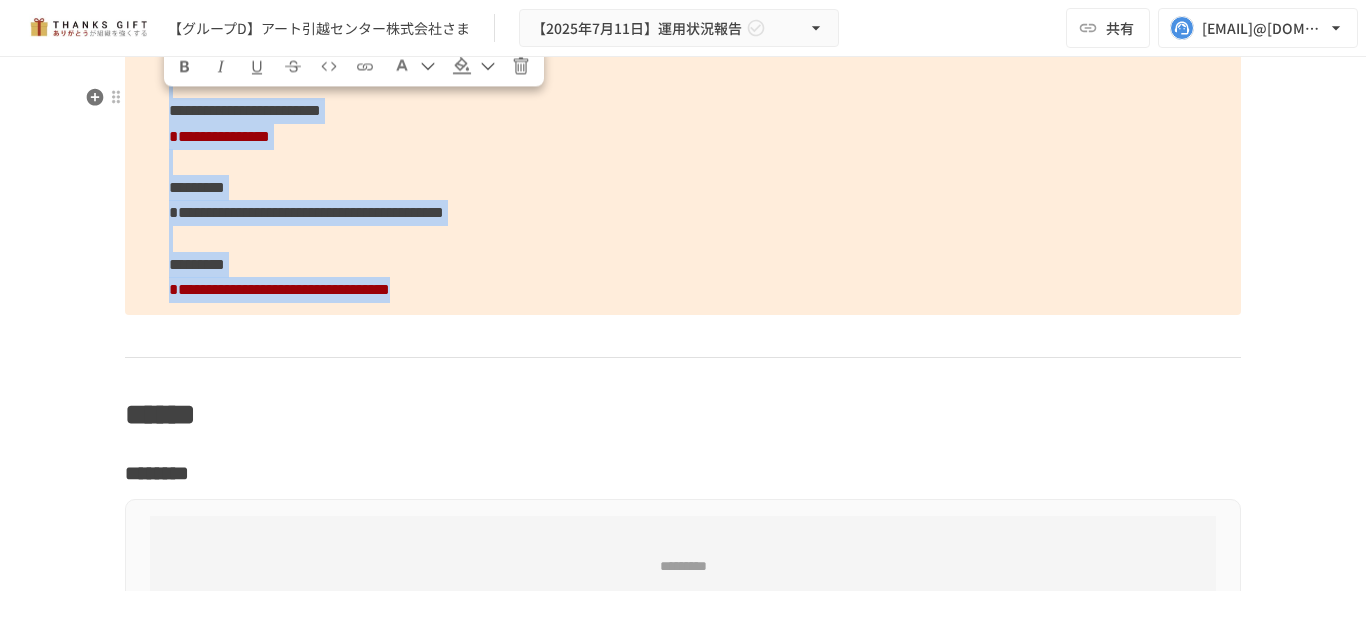 click on "**********" at bounding box center (683, 123) 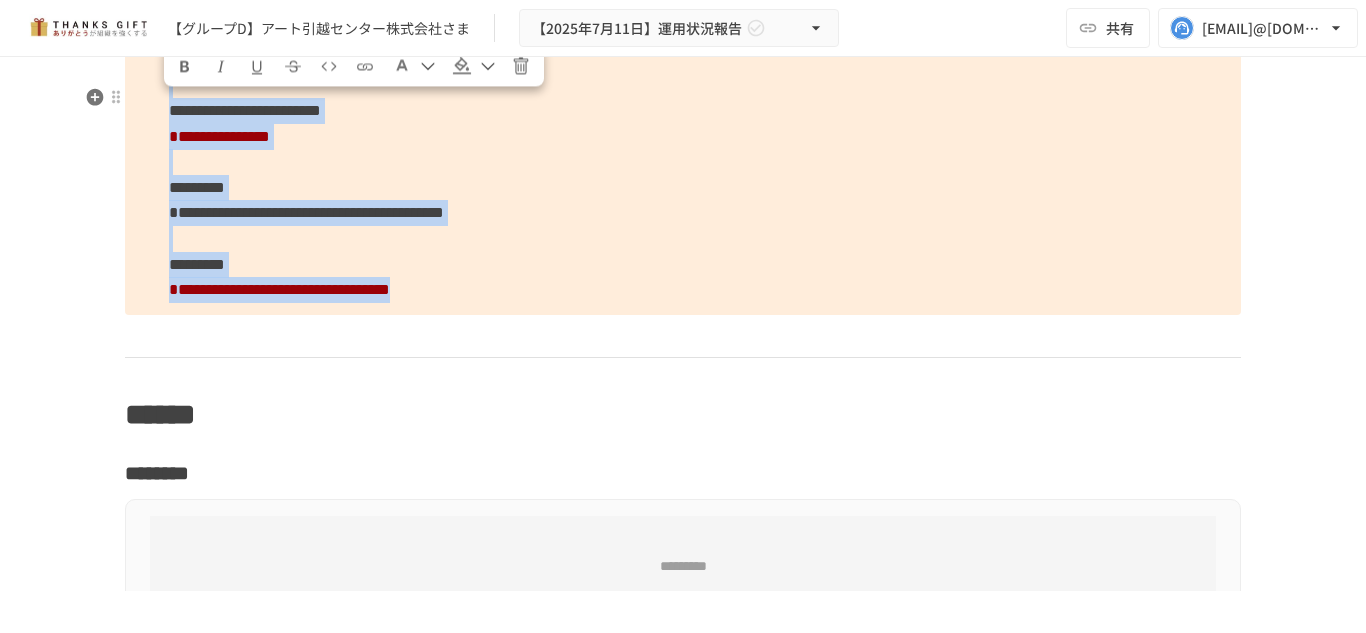 click on "**********" at bounding box center (683, 123) 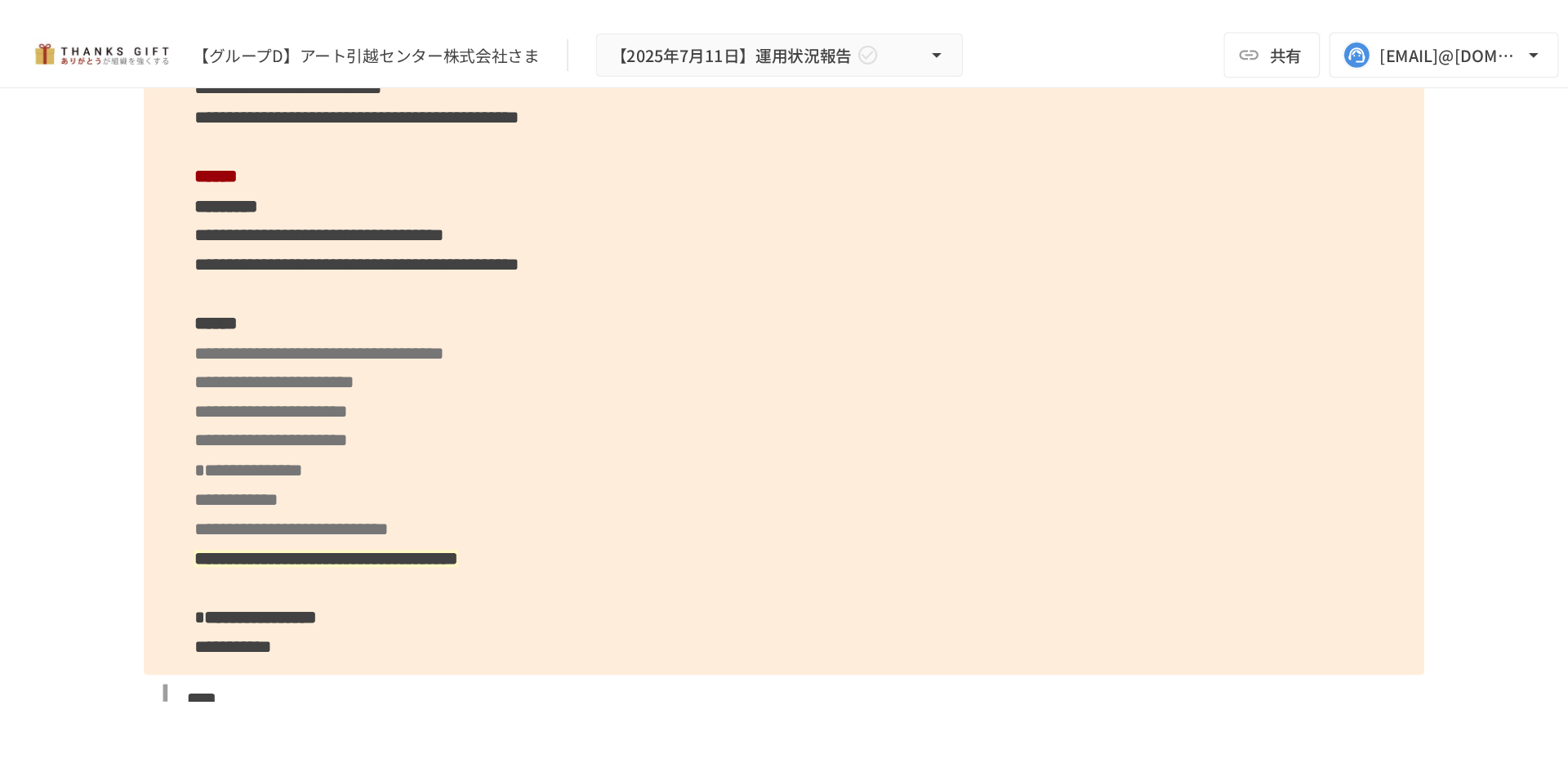 scroll, scrollTop: 6455, scrollLeft: 0, axis: vertical 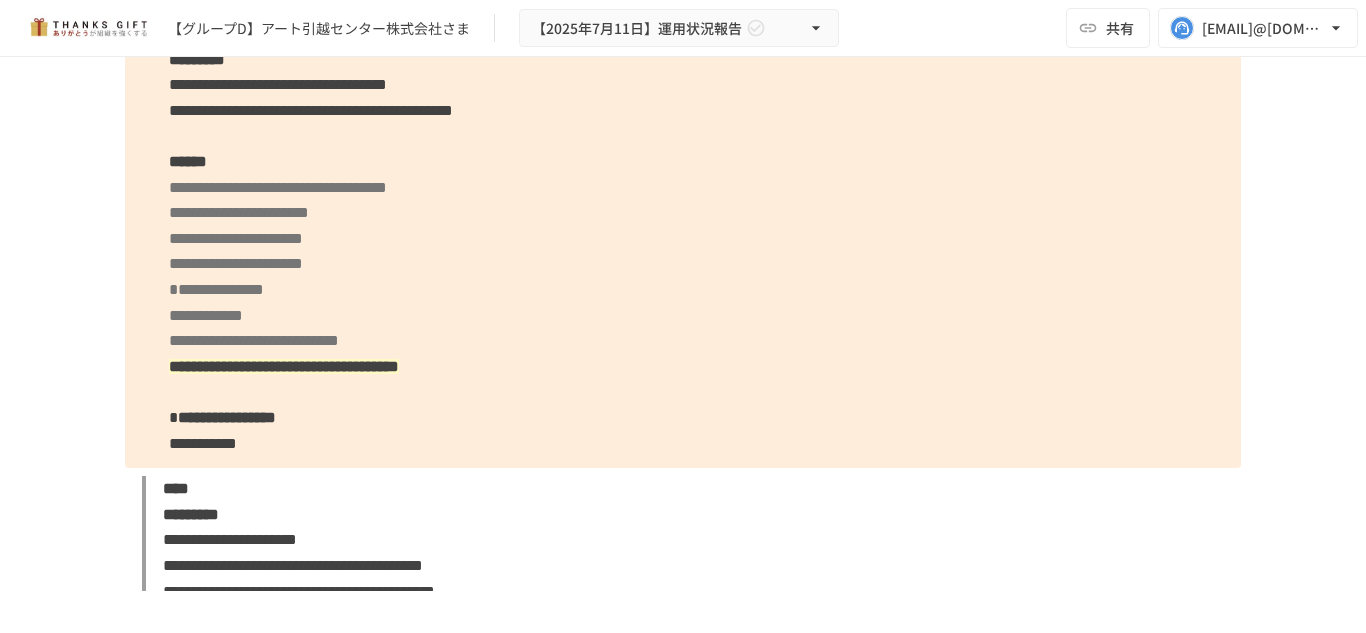click on "**********" at bounding box center [683, 136] 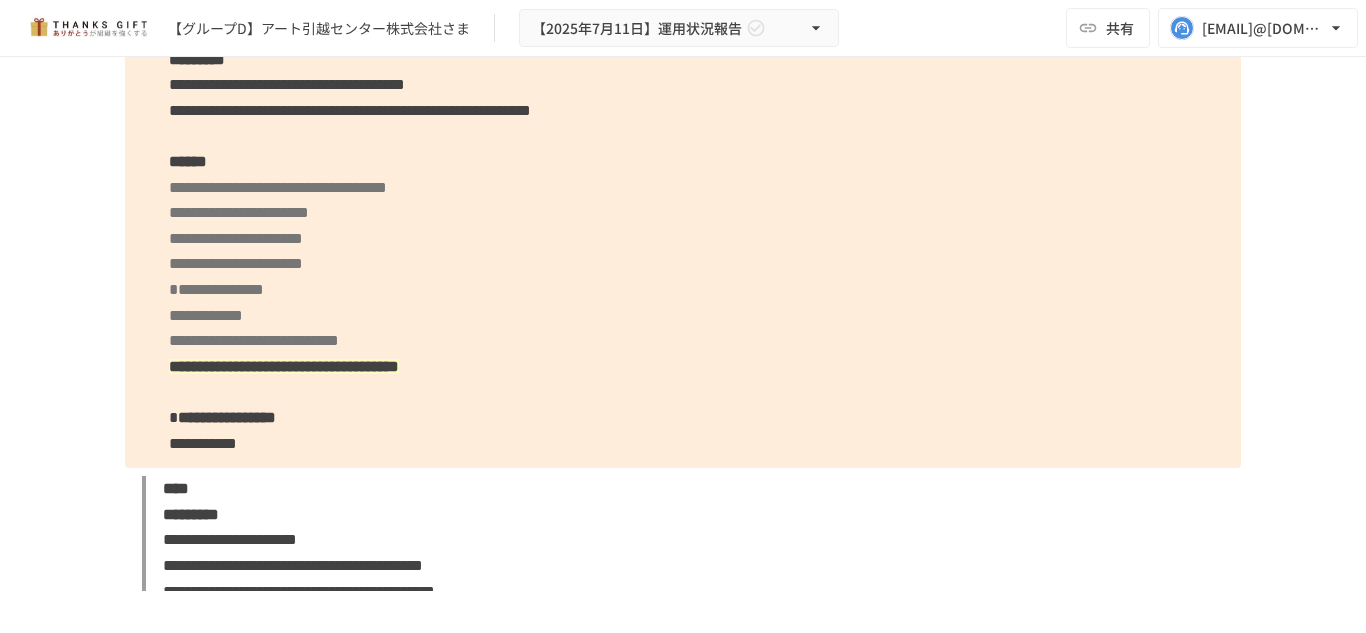 click on "**********" at bounding box center (683, 324) 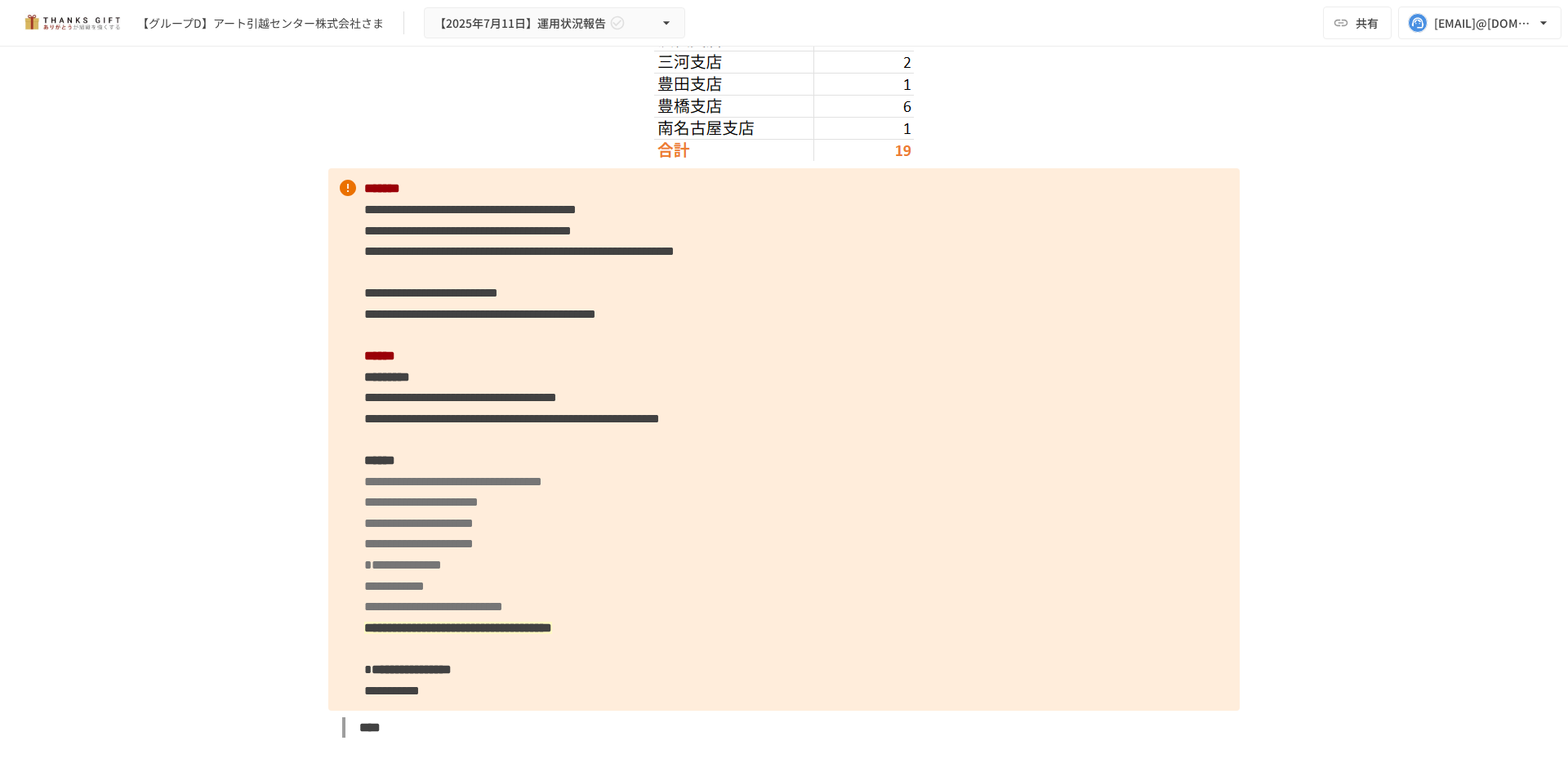 scroll, scrollTop: 6372, scrollLeft: 0, axis: vertical 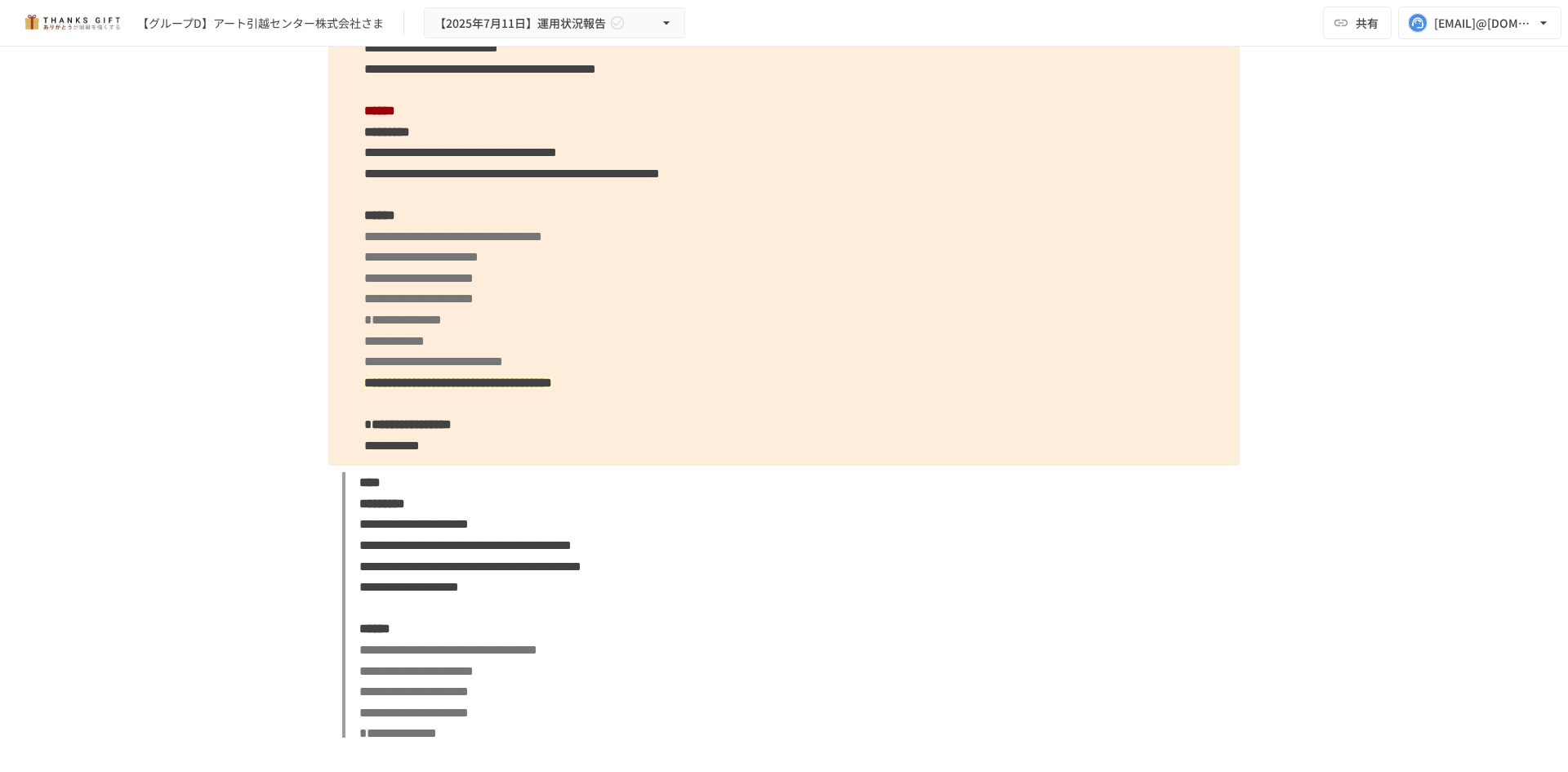 click on "**********" at bounding box center [784, 194] 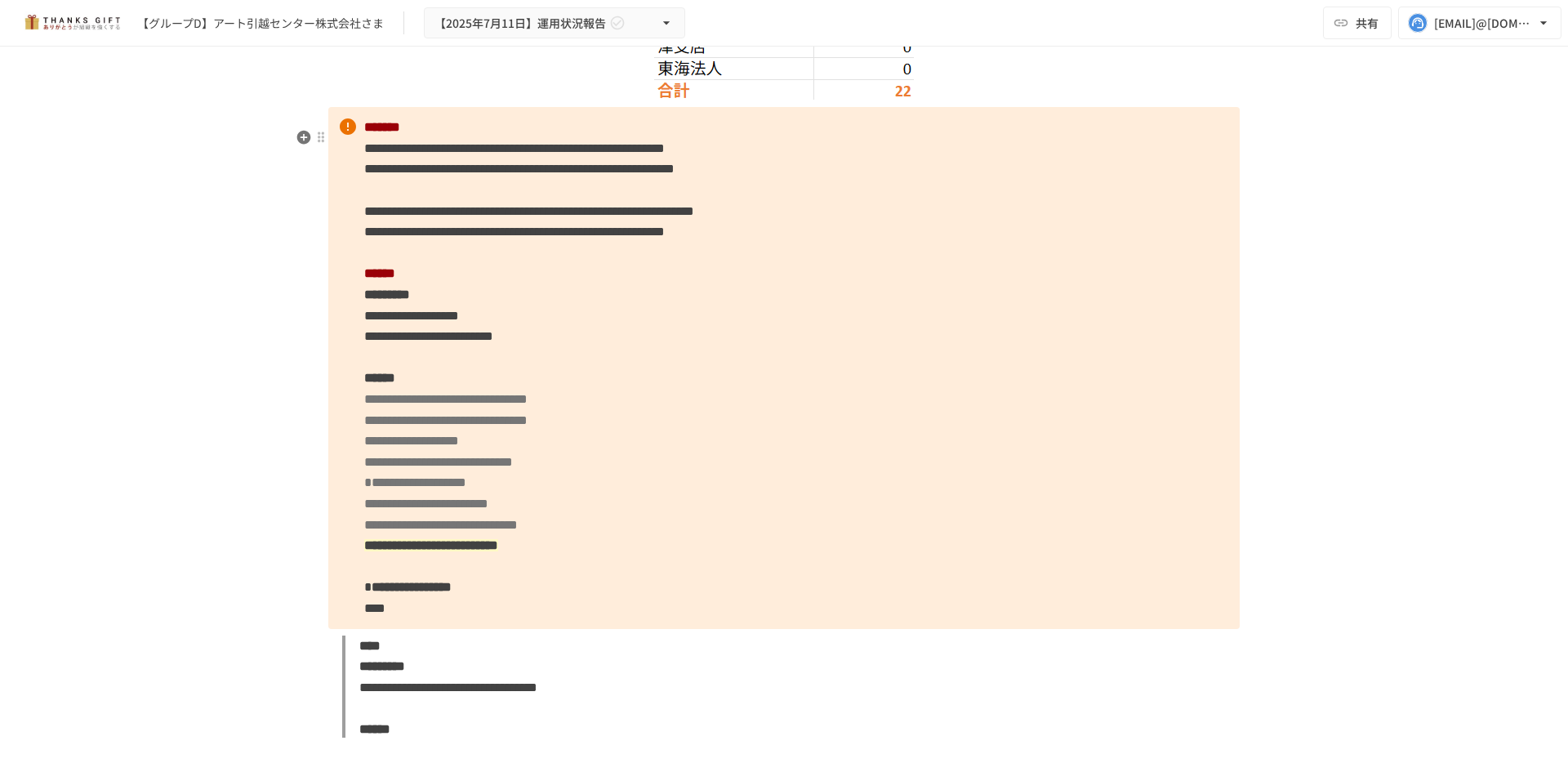 scroll, scrollTop: 8251, scrollLeft: 0, axis: vertical 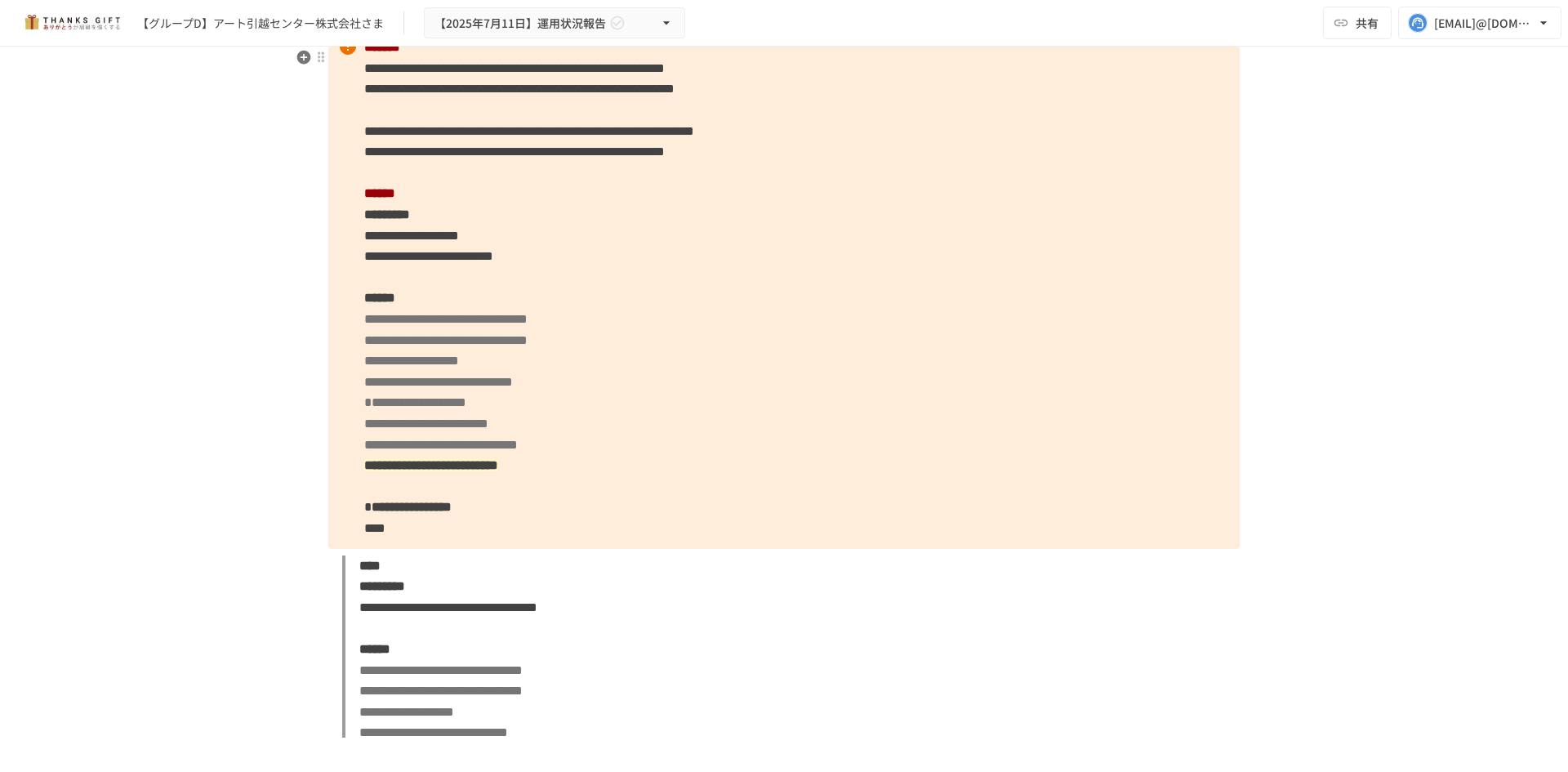 click on "**********" at bounding box center (412, 235) 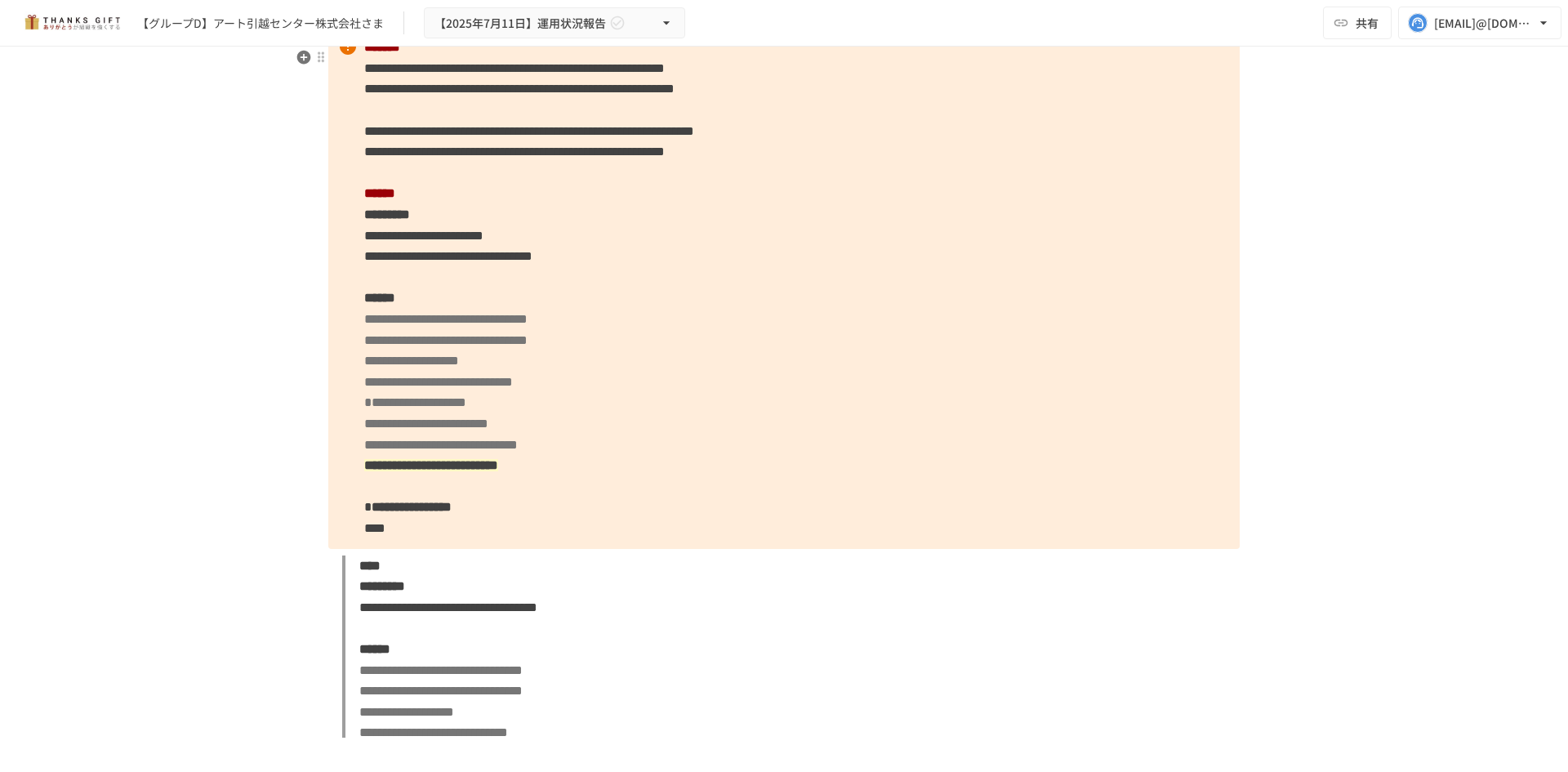 click on "**********" at bounding box center [784, 288] 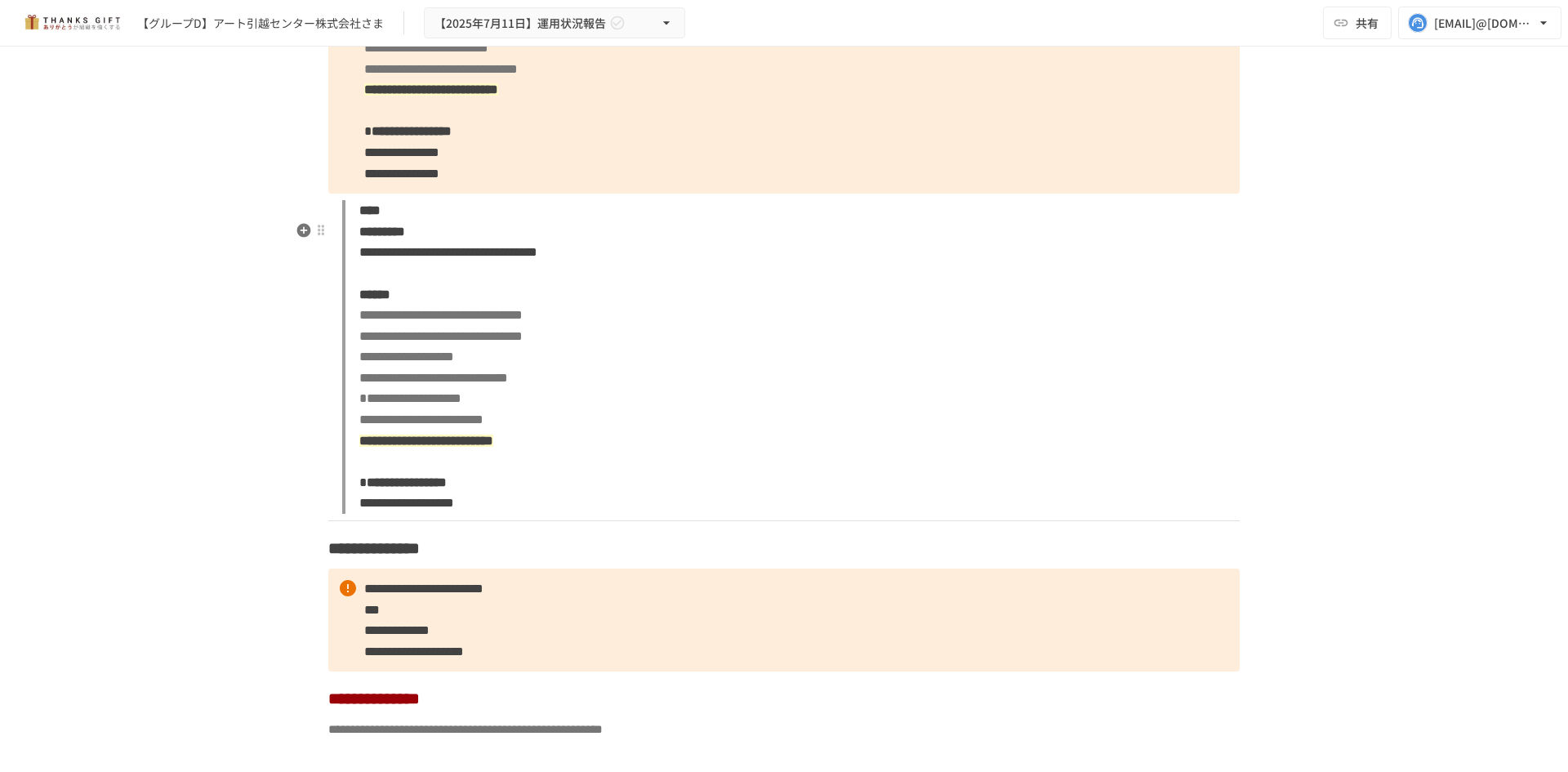 scroll, scrollTop: 8414, scrollLeft: 0, axis: vertical 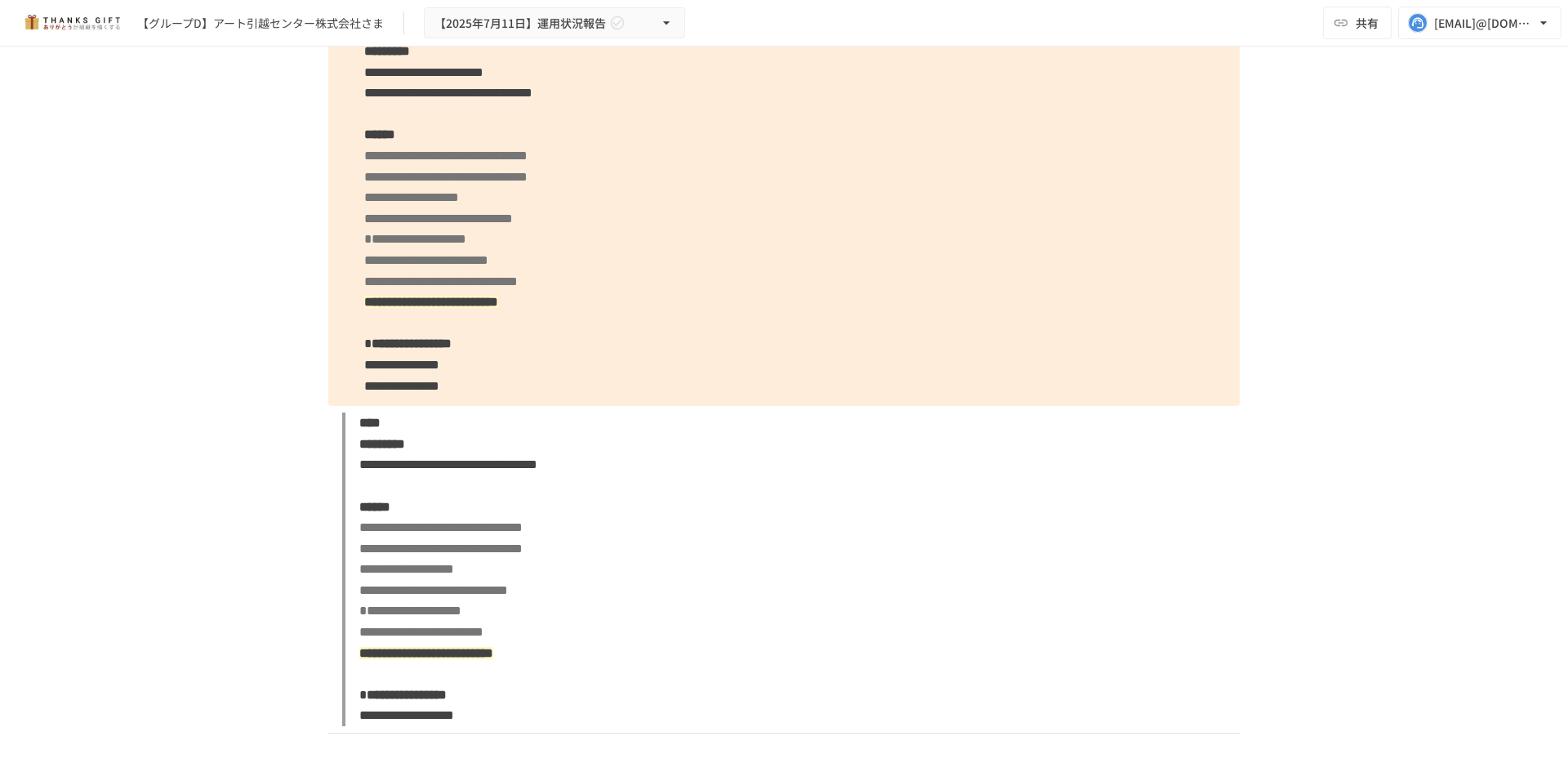 click on "**********" at bounding box center (402, 364) 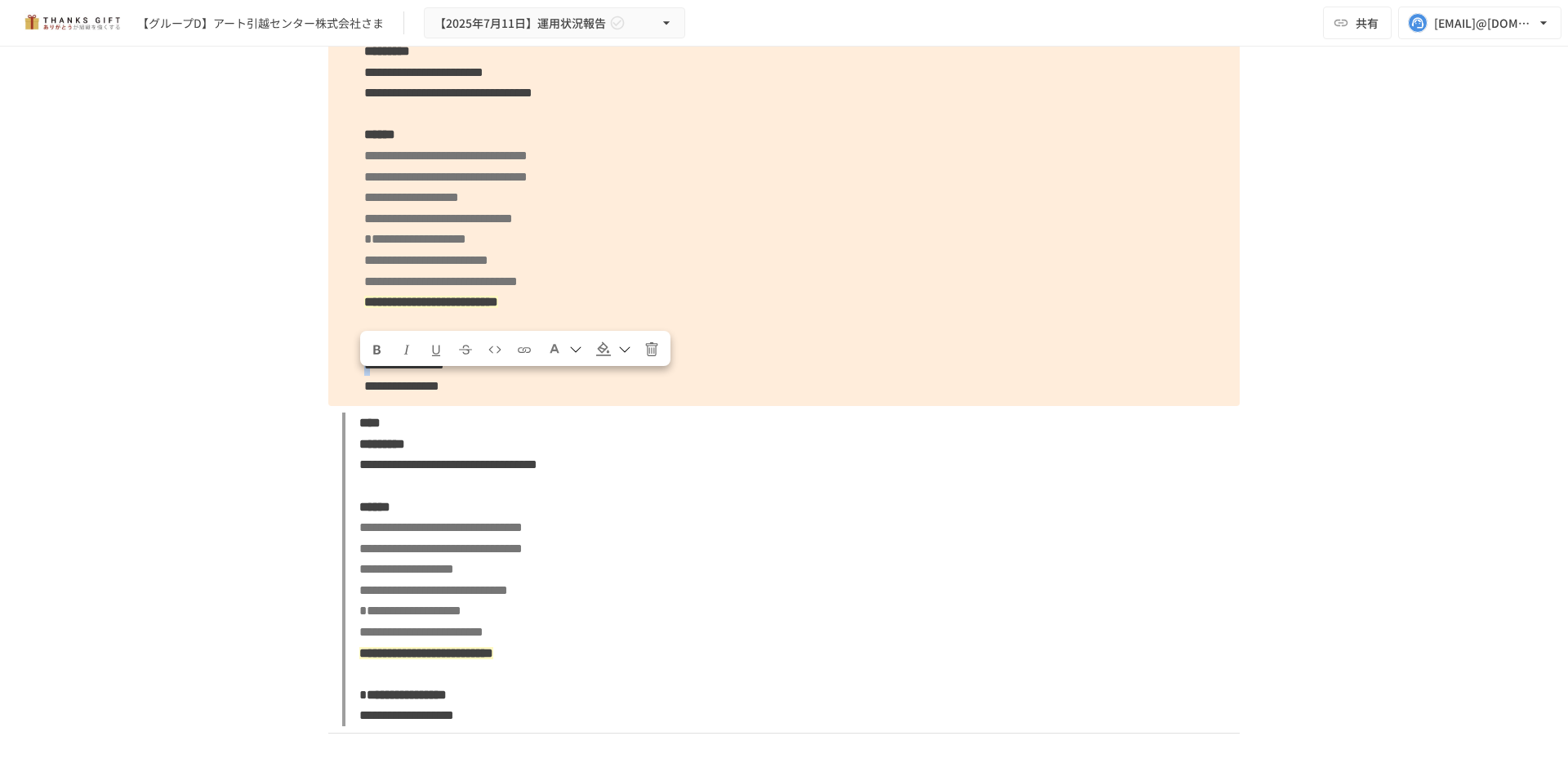 copy on "*" 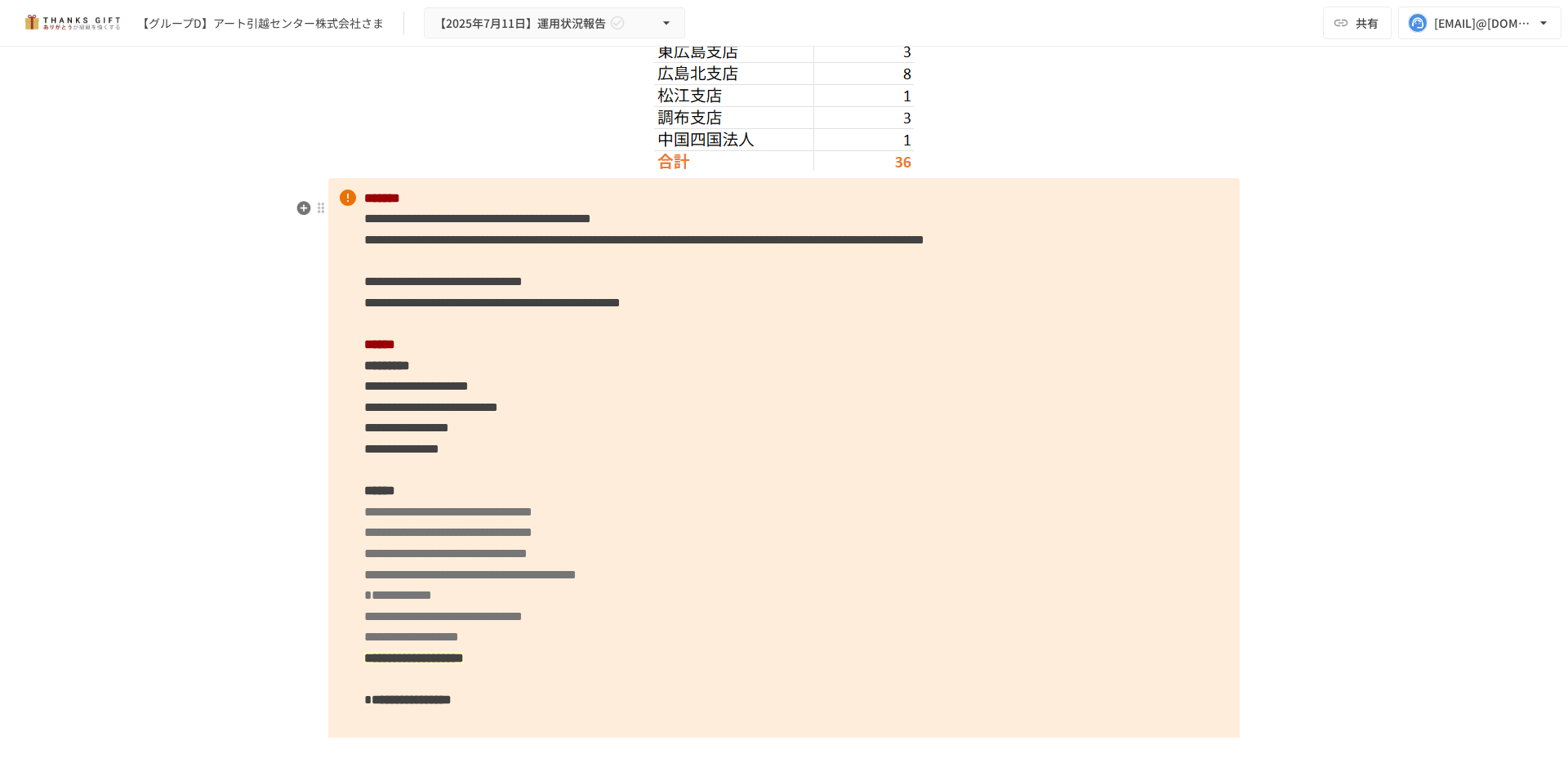 scroll, scrollTop: 10212, scrollLeft: 0, axis: vertical 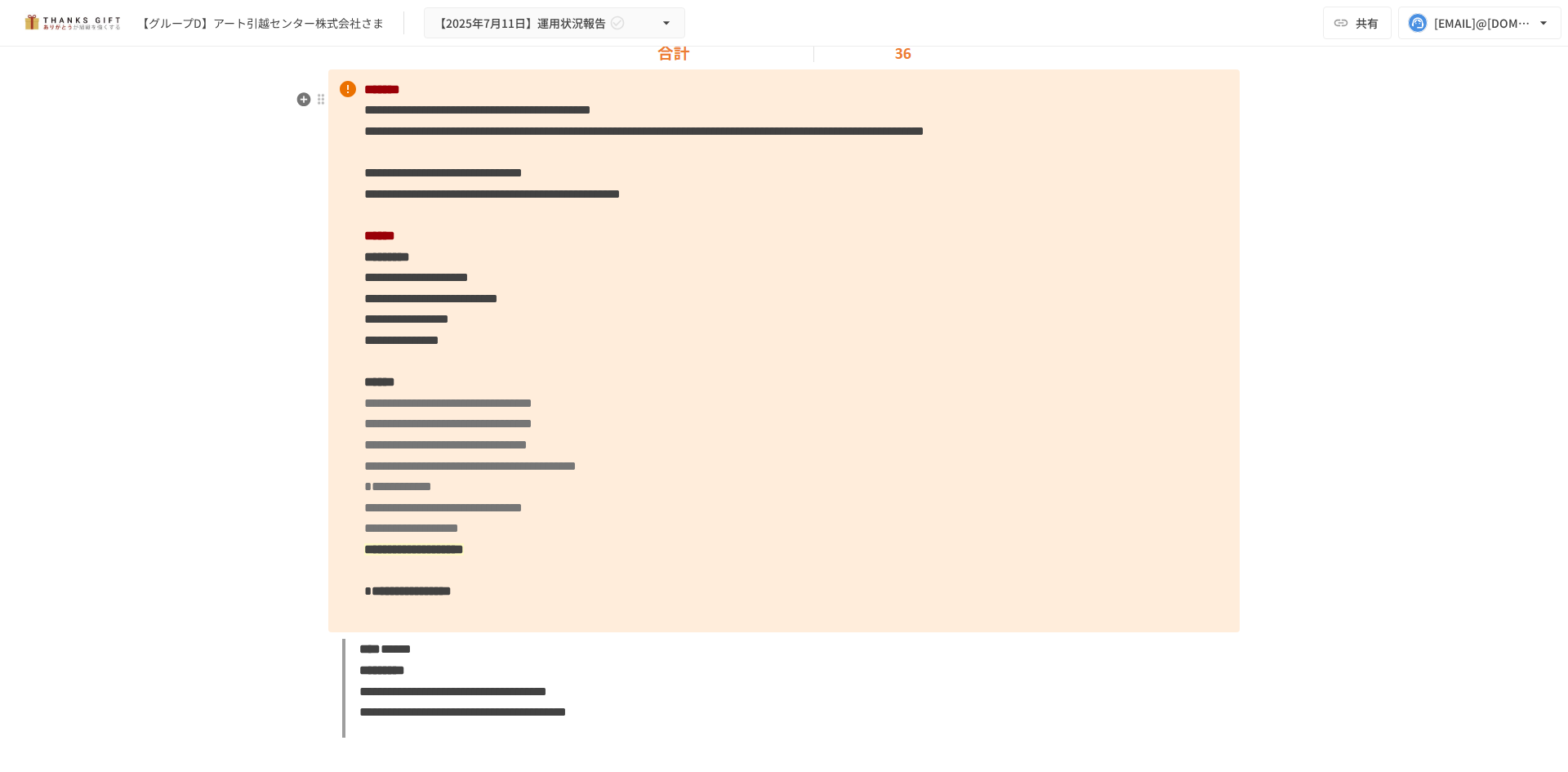 click on "**********" at bounding box center (416, 277) 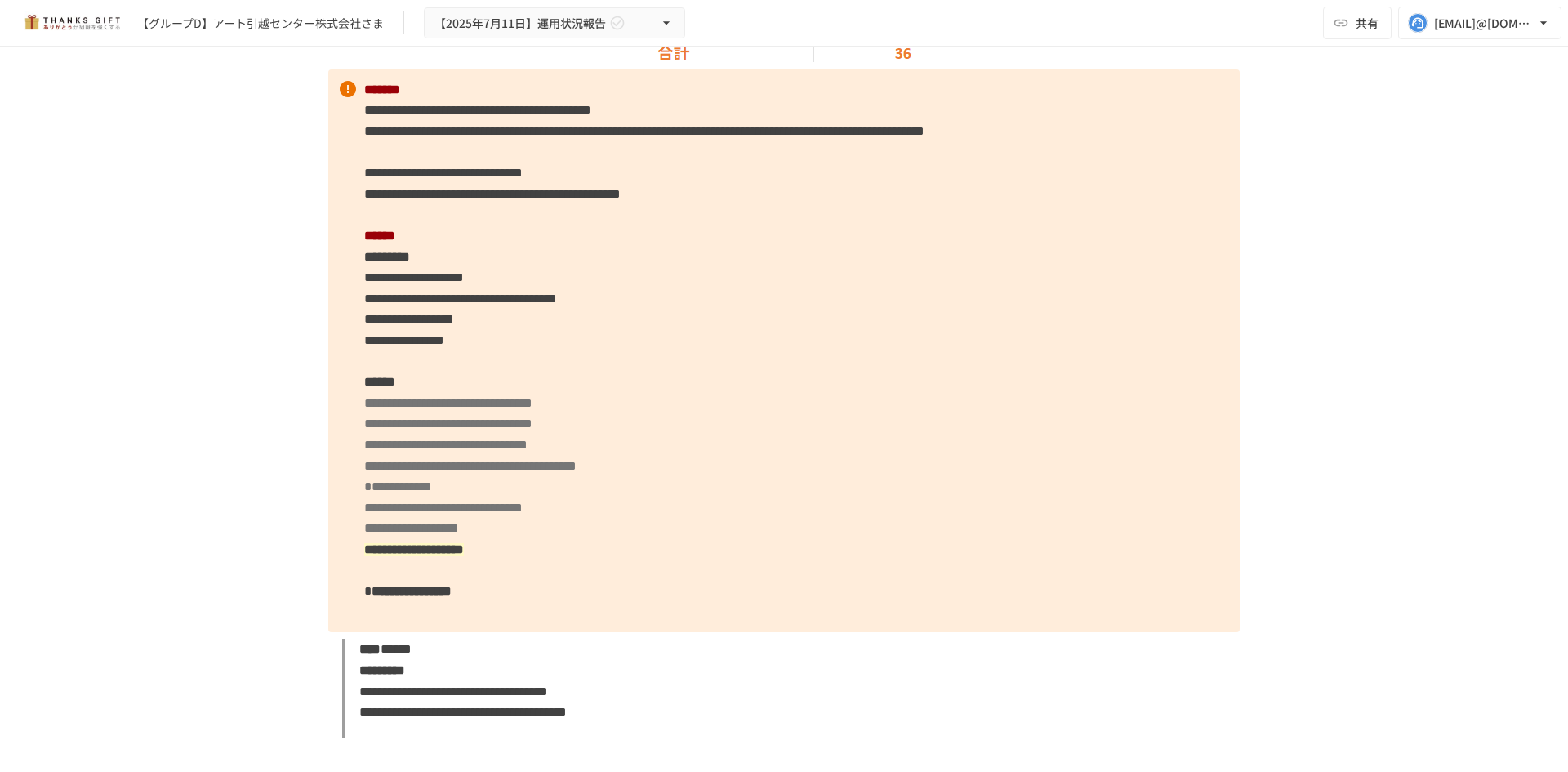 scroll, scrollTop: 10457, scrollLeft: 0, axis: vertical 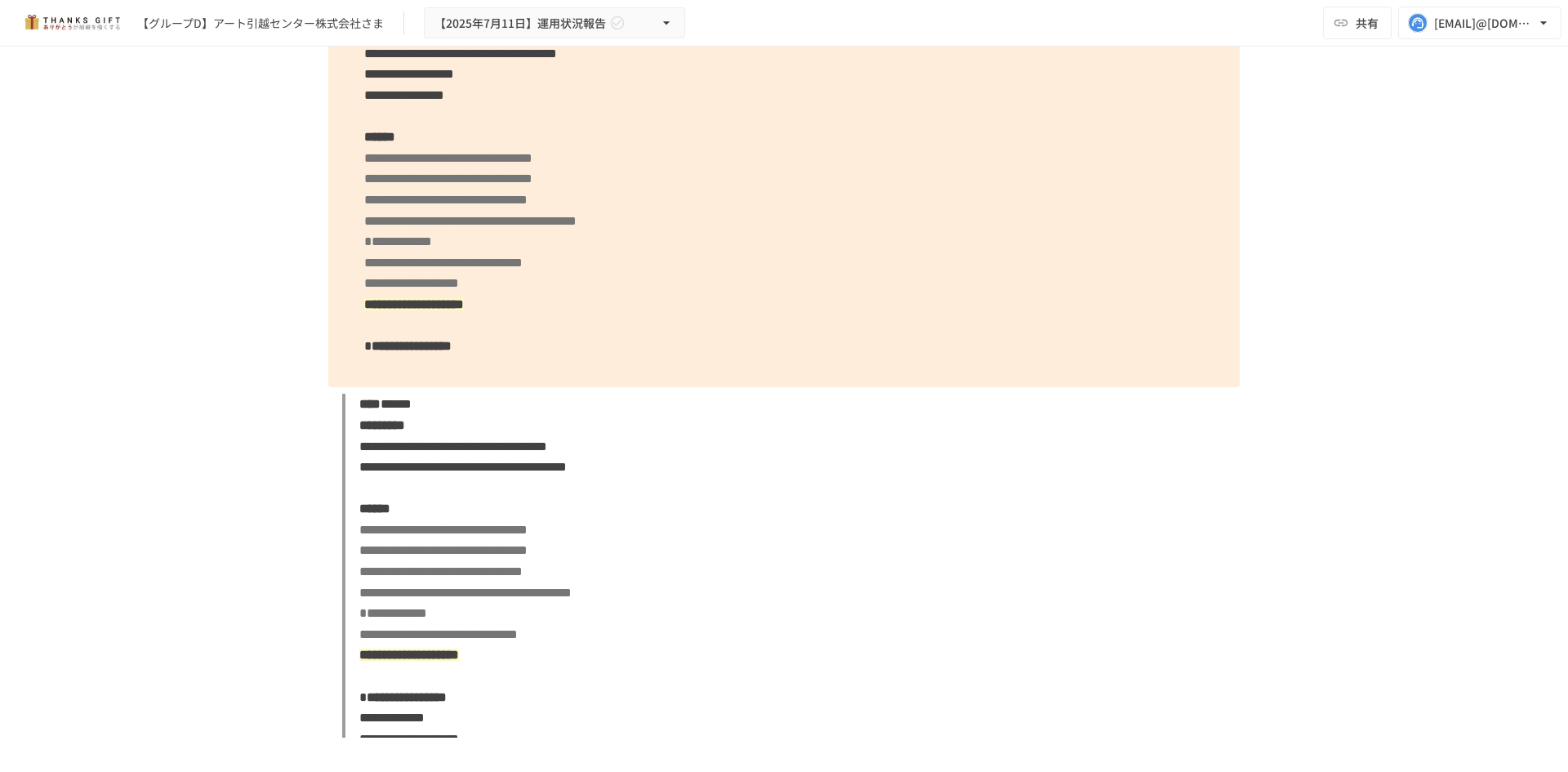 click on "**********" at bounding box center (784, 105) 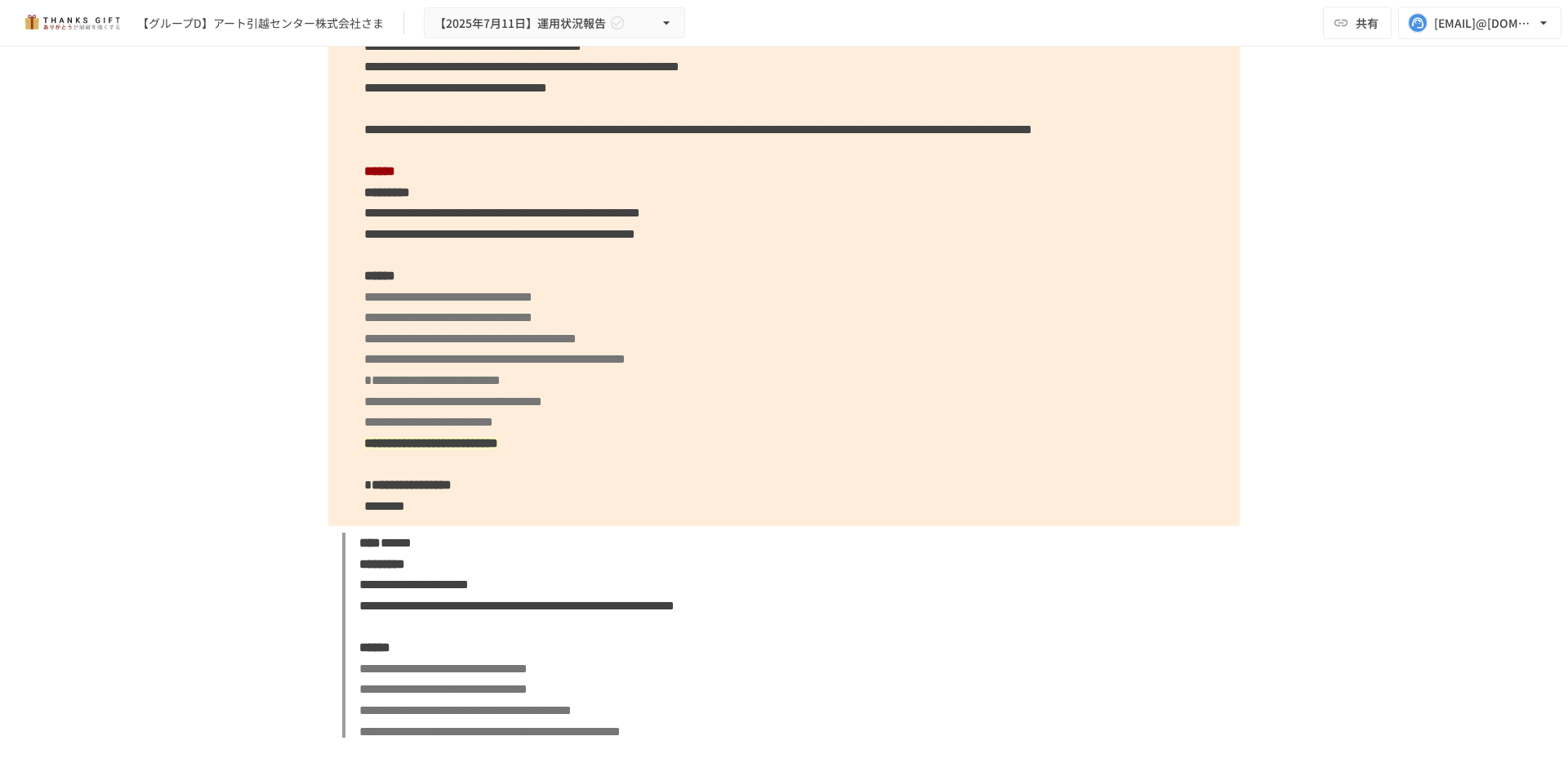 scroll, scrollTop: 12091, scrollLeft: 0, axis: vertical 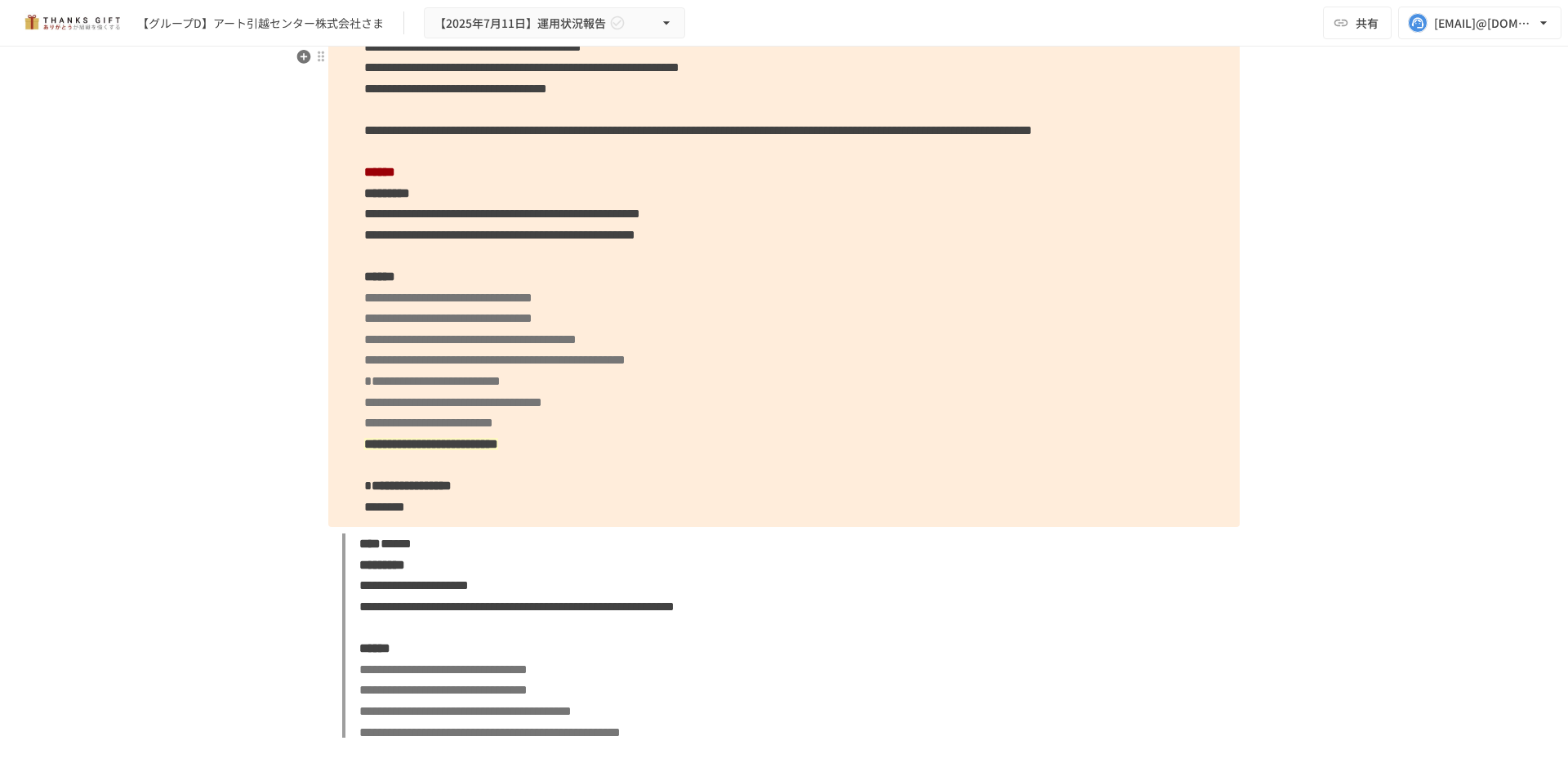 click on "**********" at bounding box center (502, 213) 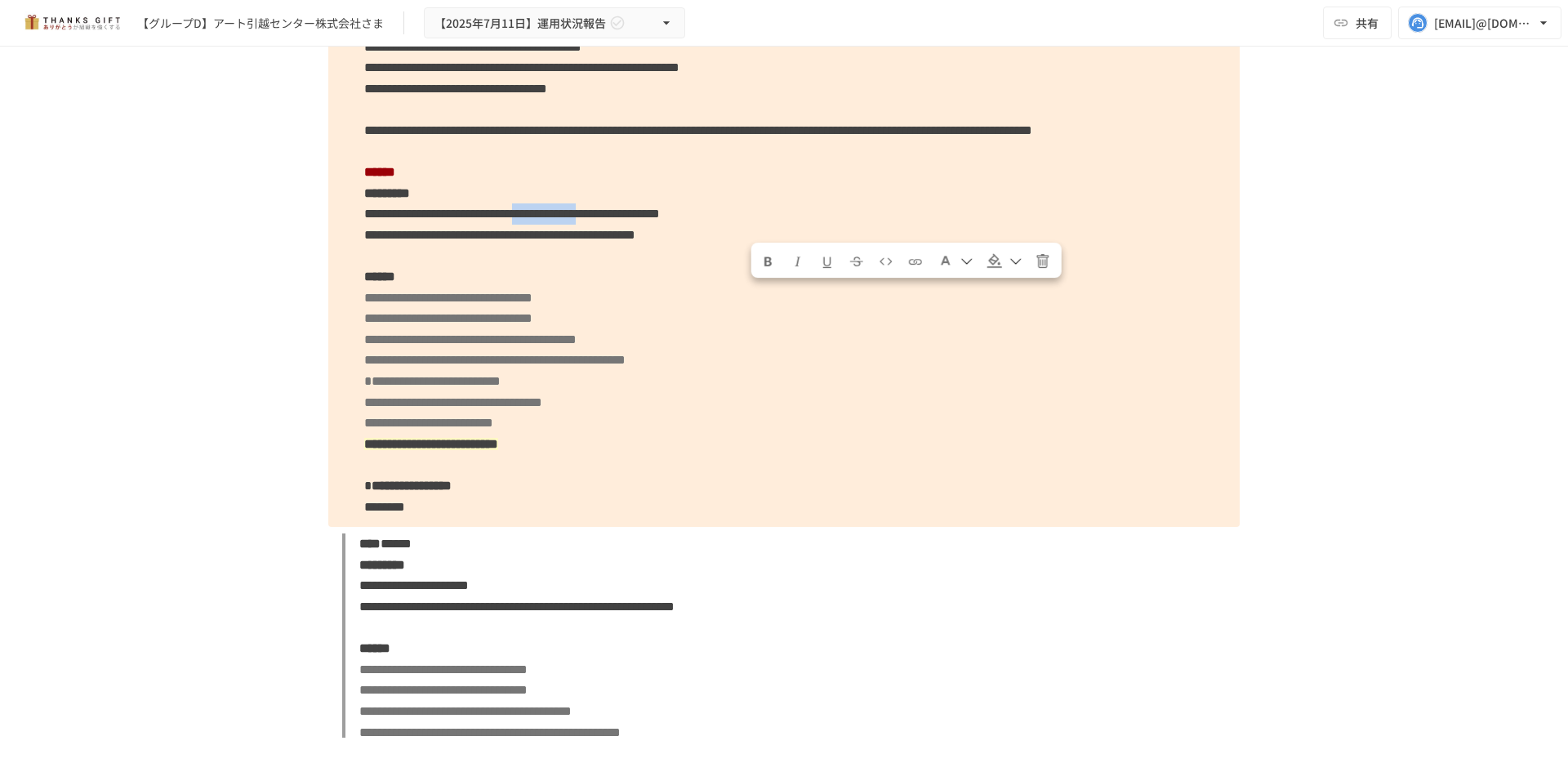 copy on "**********" 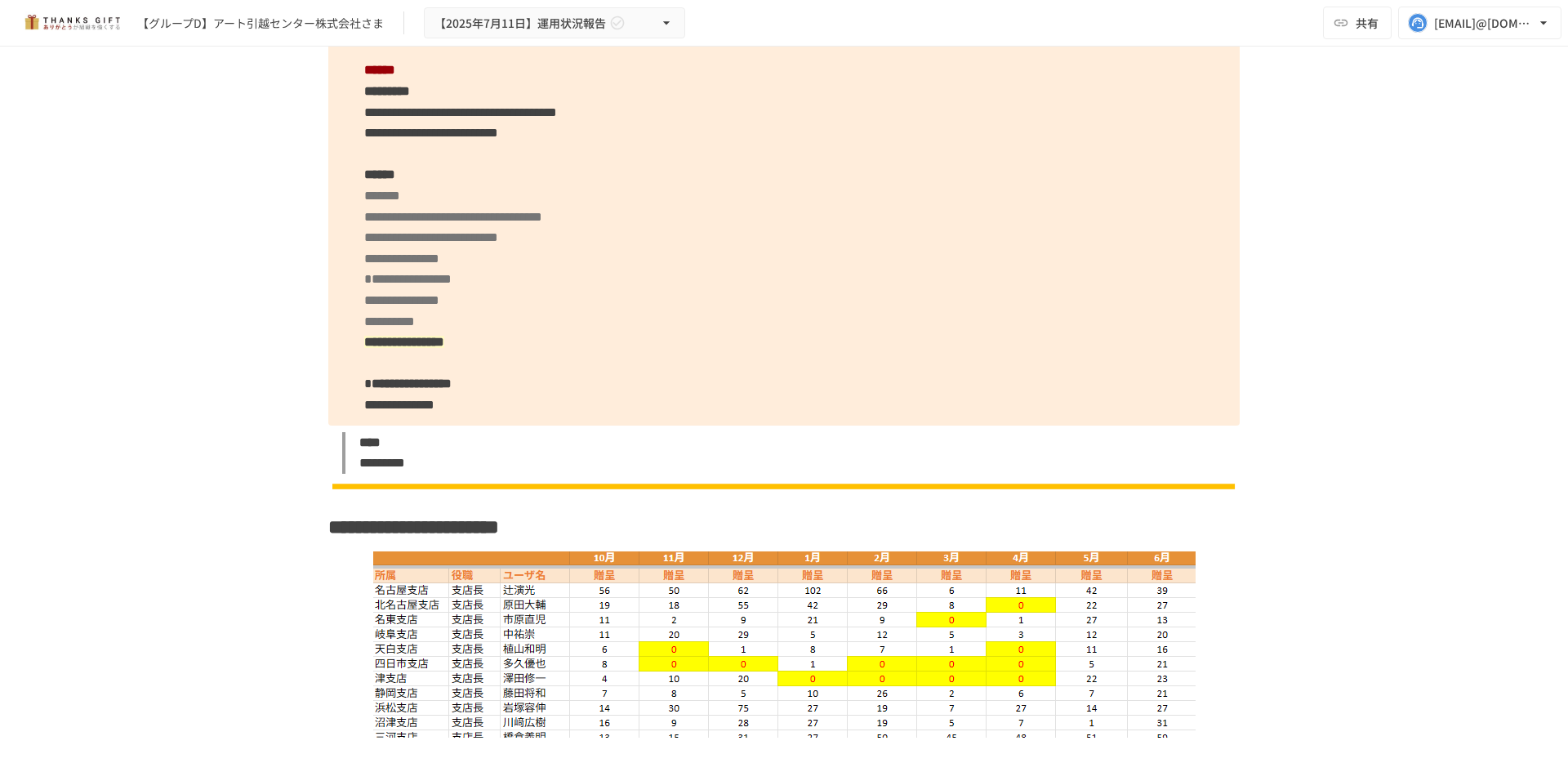 scroll, scrollTop: 14215, scrollLeft: 0, axis: vertical 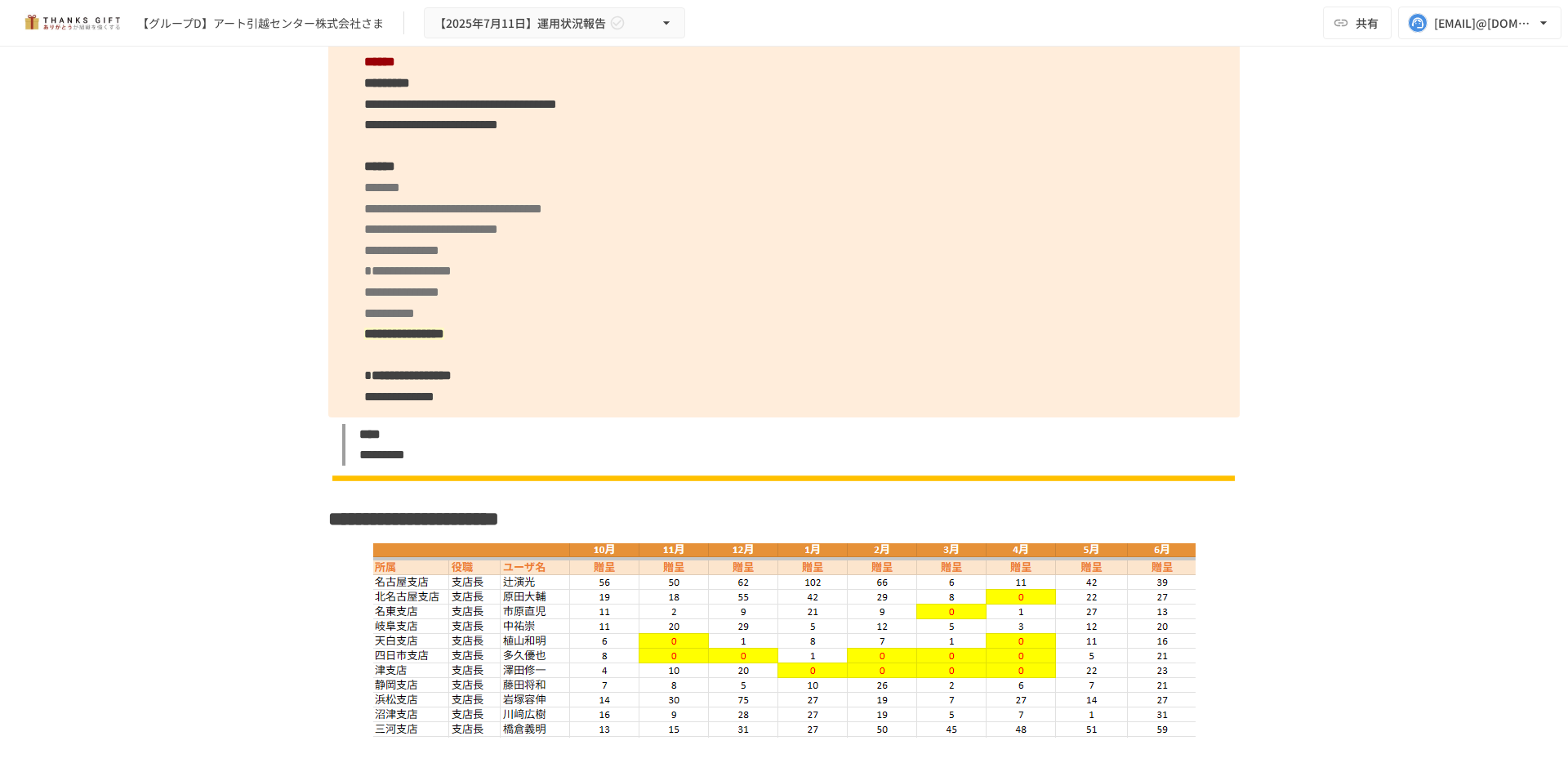 click on "**********" at bounding box center [784, 146] 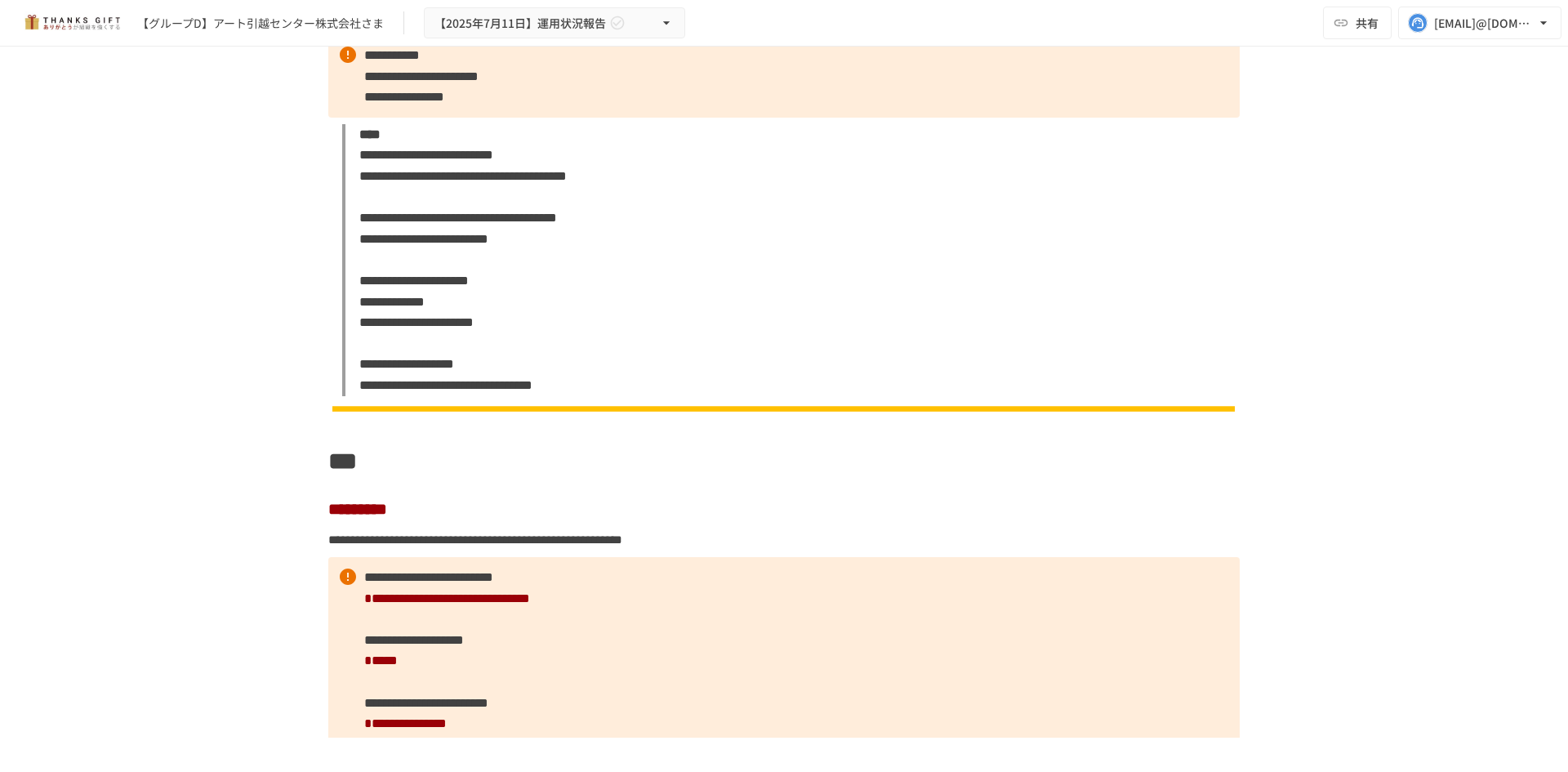 scroll, scrollTop: 15358, scrollLeft: 0, axis: vertical 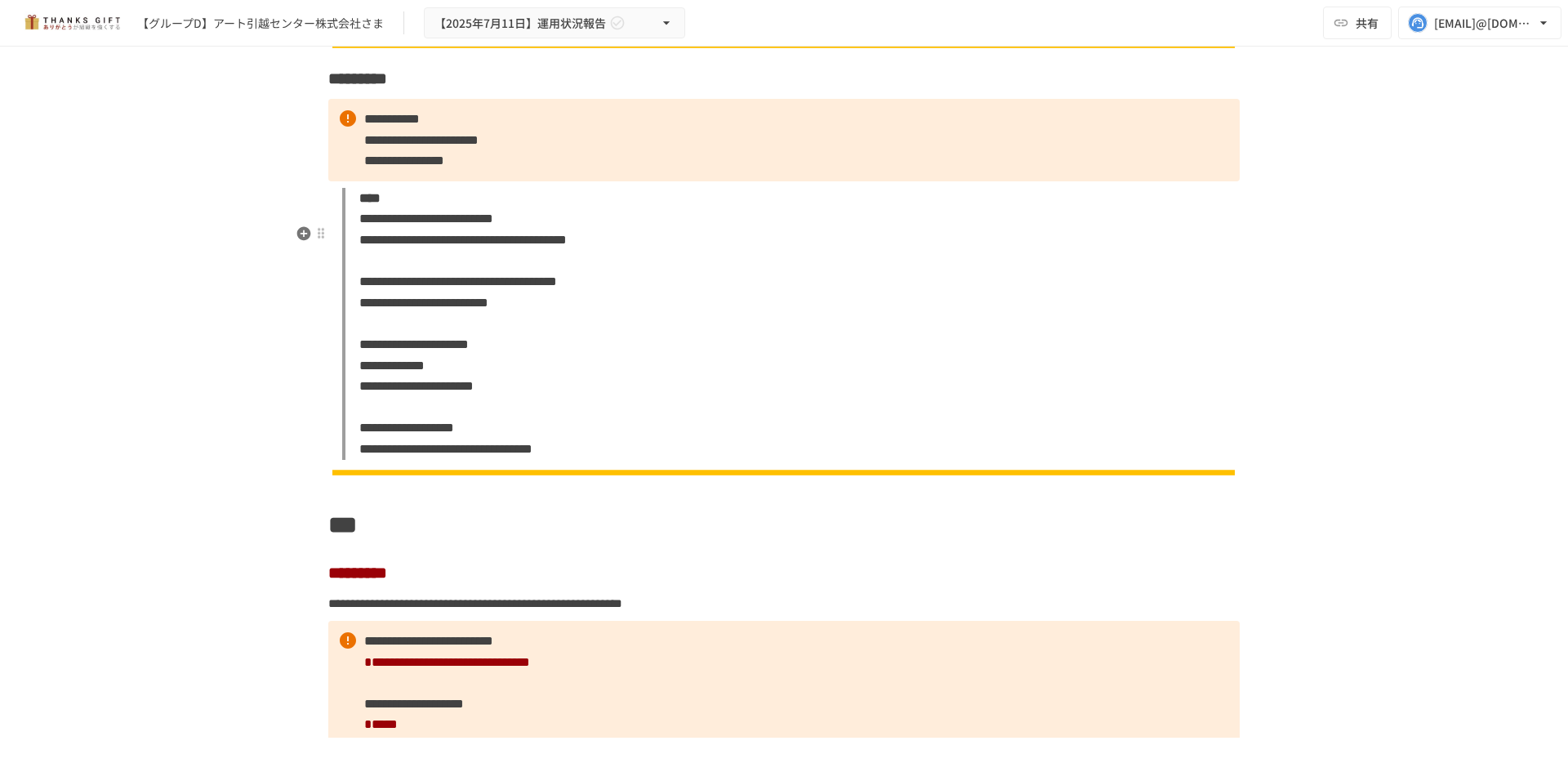click on "**********" at bounding box center [784, 140] 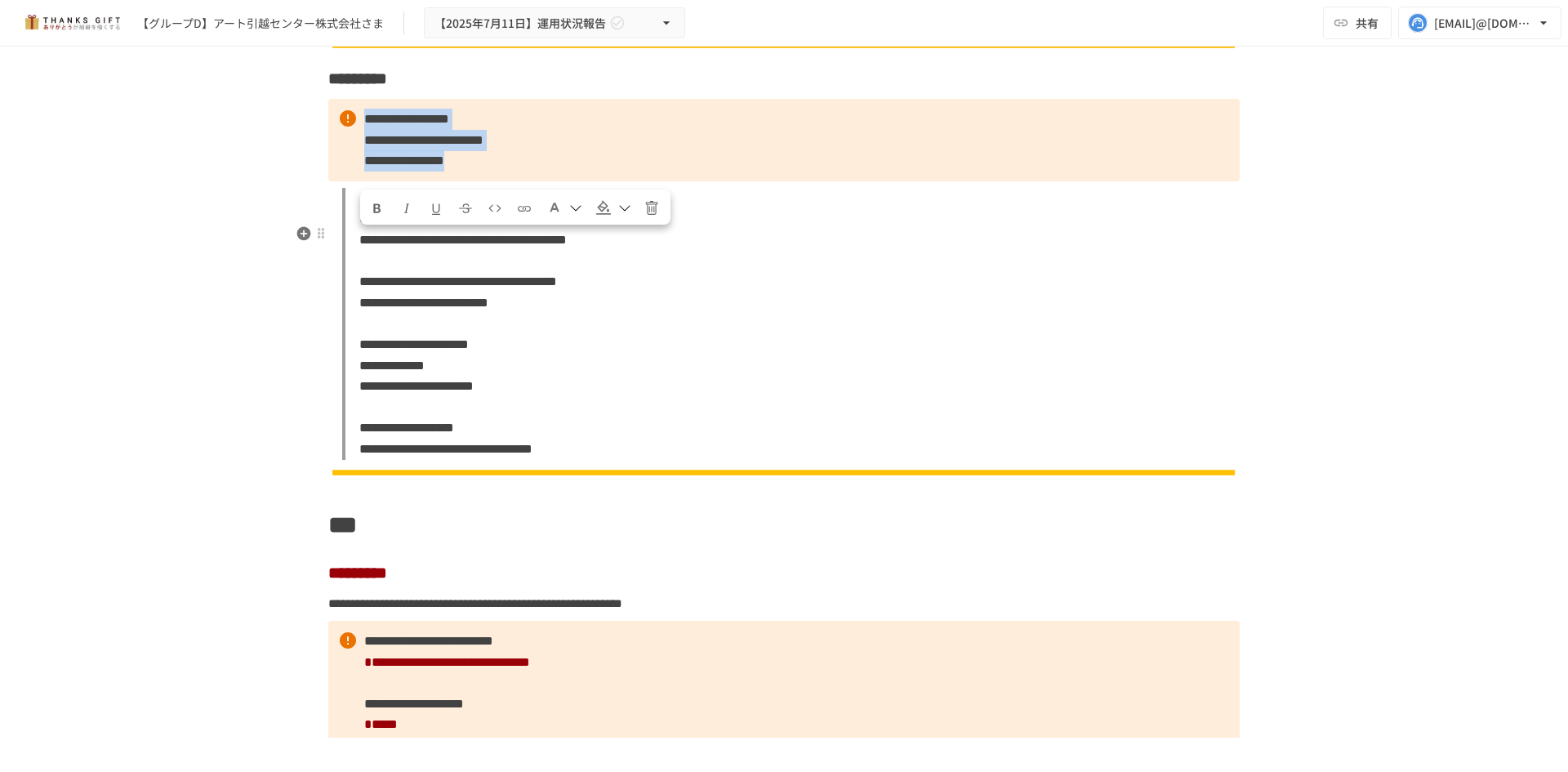 drag, startPoint x: 598, startPoint y: 293, endPoint x: 350, endPoint y: 240, distance: 253.60008 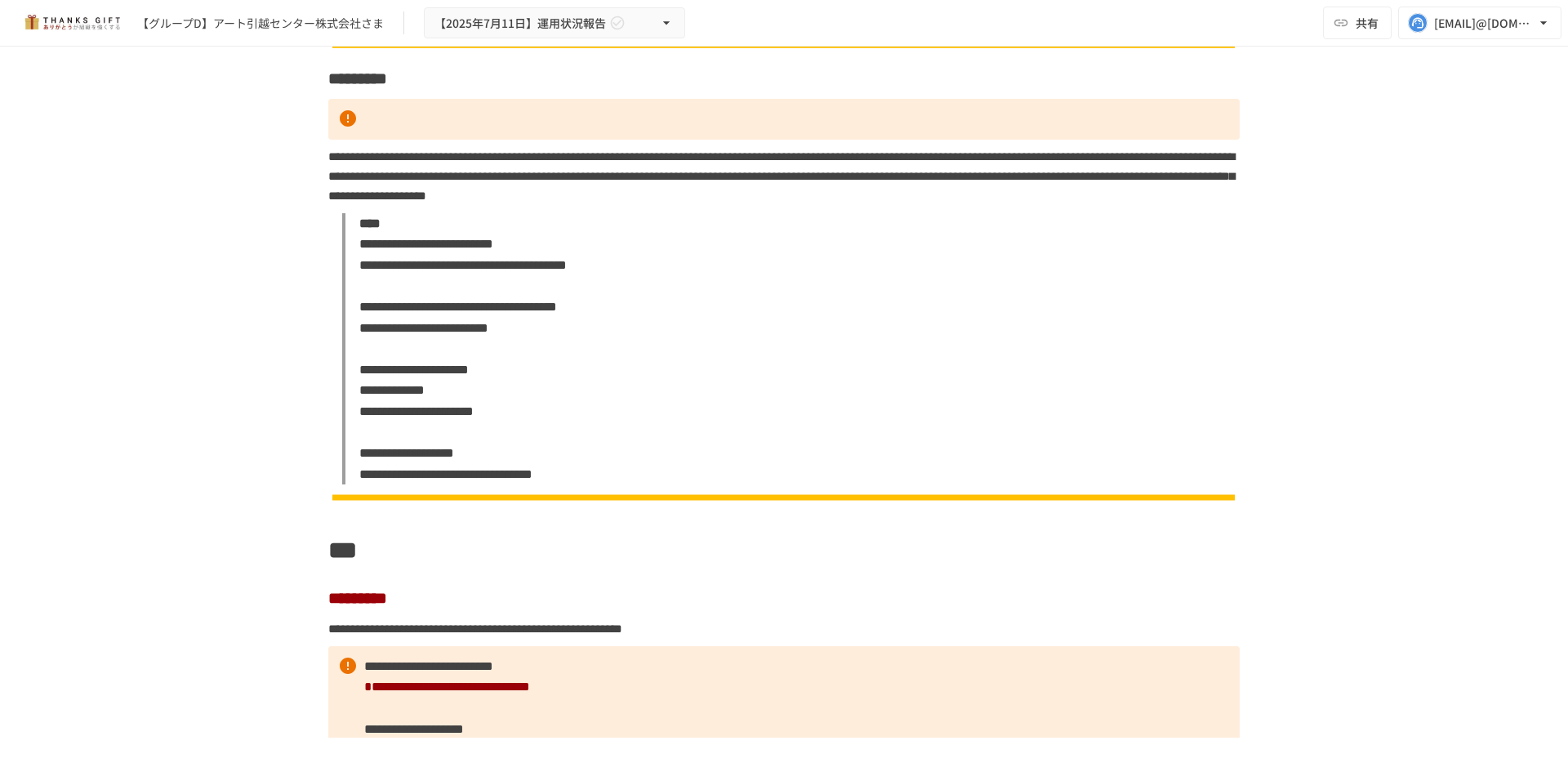 click at bounding box center [784, 119] 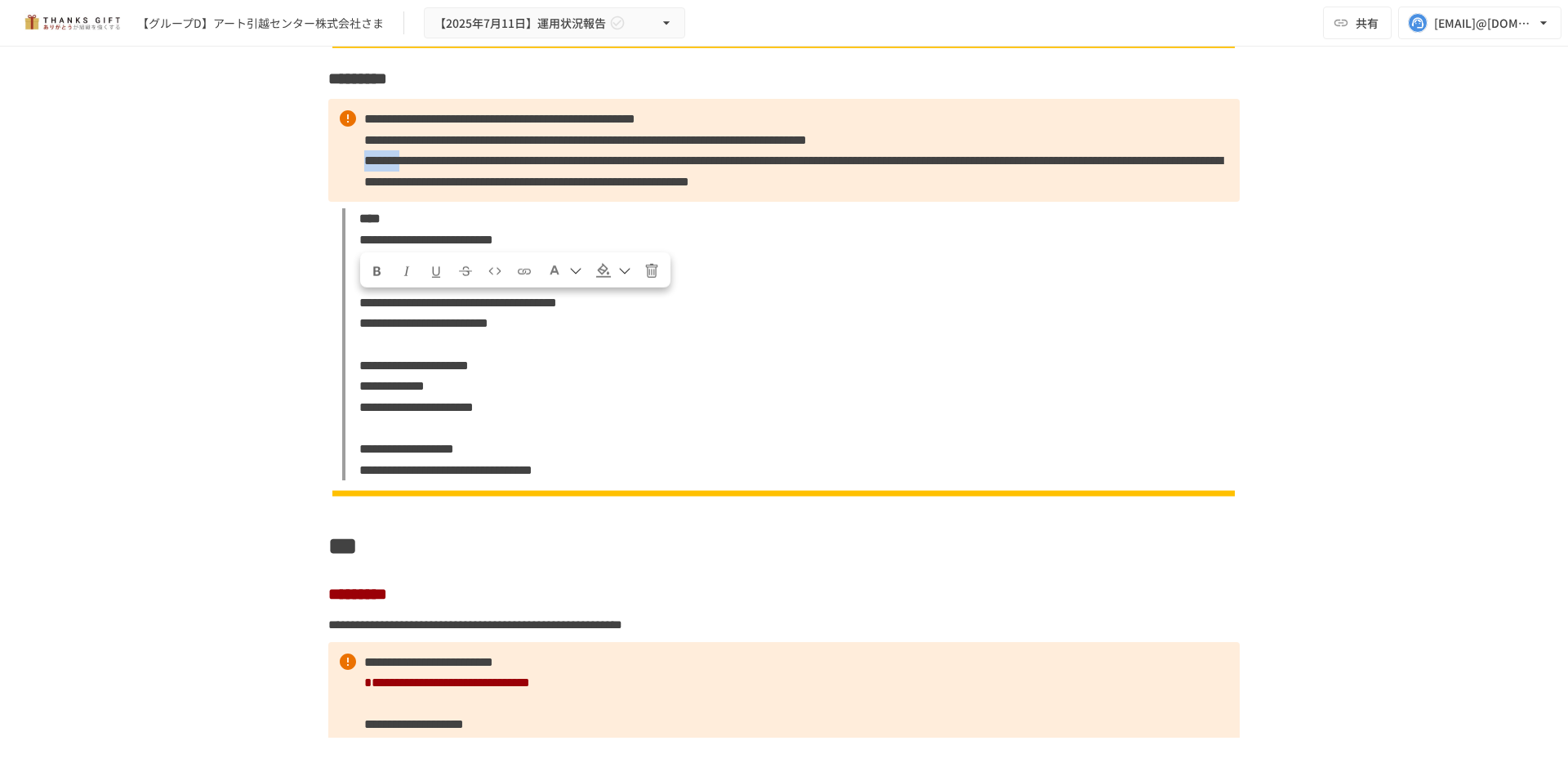 copy on "*******" 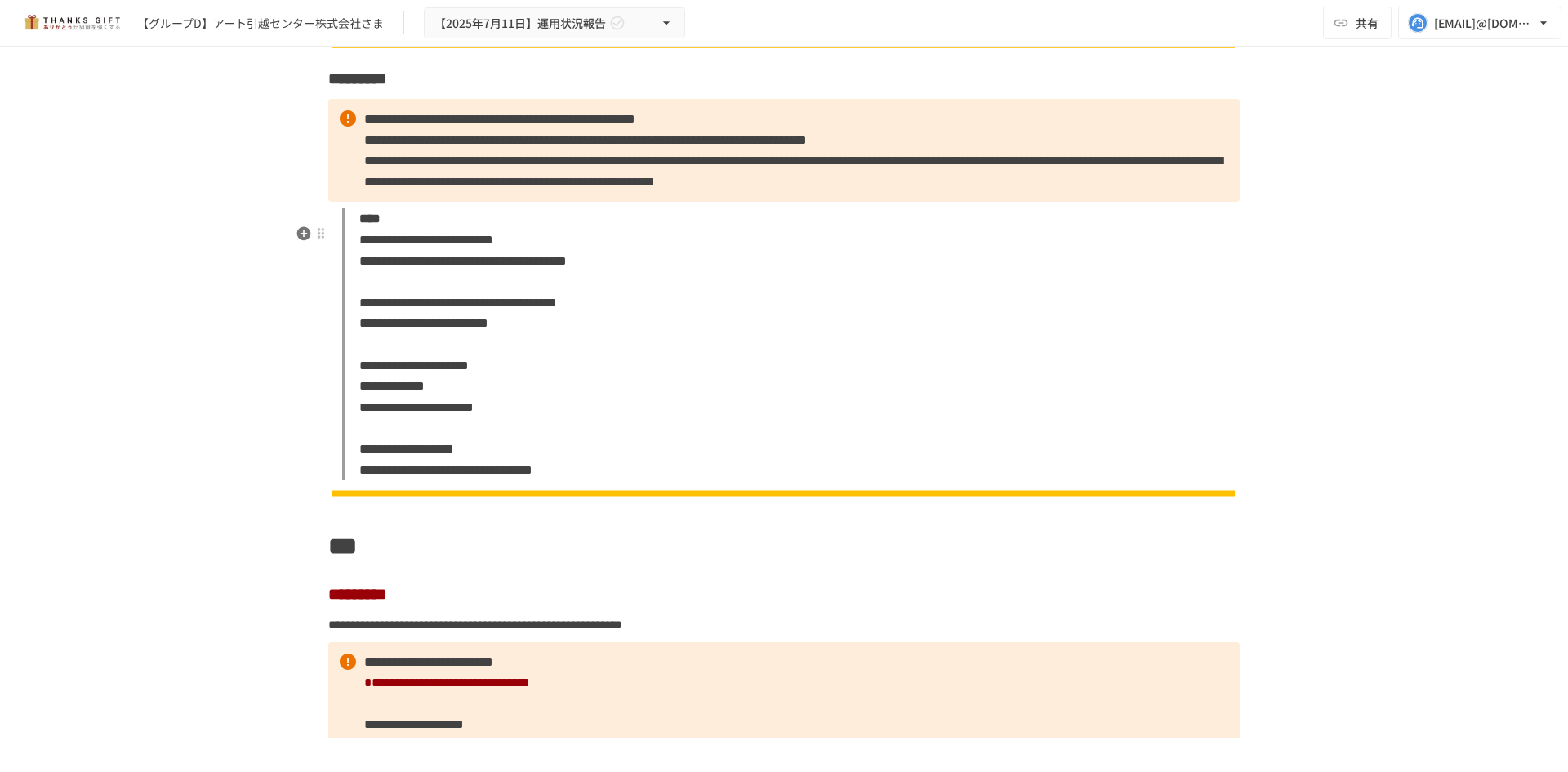 click on "**********" at bounding box center [586, 140] 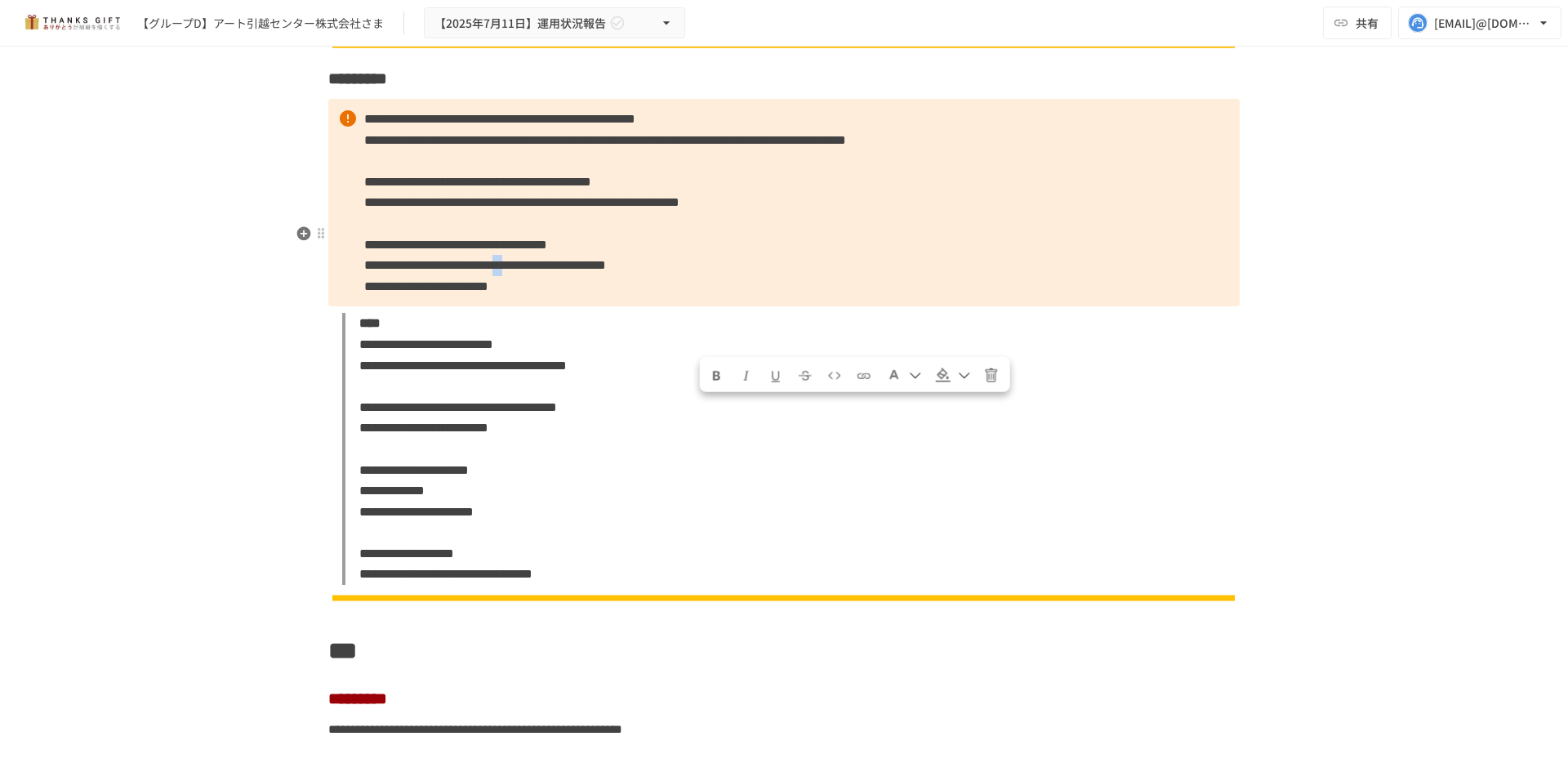drag, startPoint x: 710, startPoint y: 411, endPoint x: 719, endPoint y: 412, distance: 9.055385 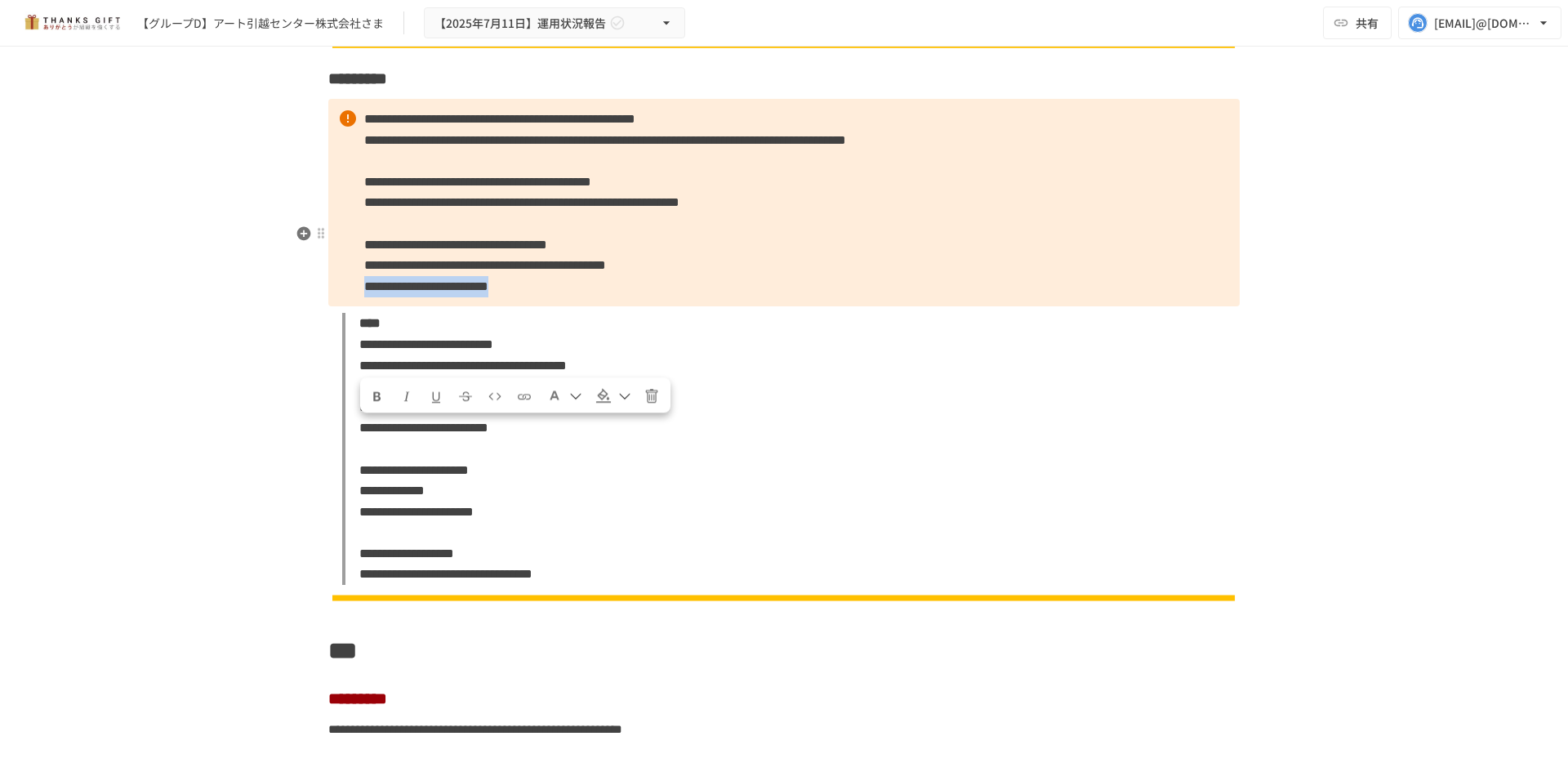 drag, startPoint x: 706, startPoint y: 439, endPoint x: 349, endPoint y: 438, distance: 357.0014 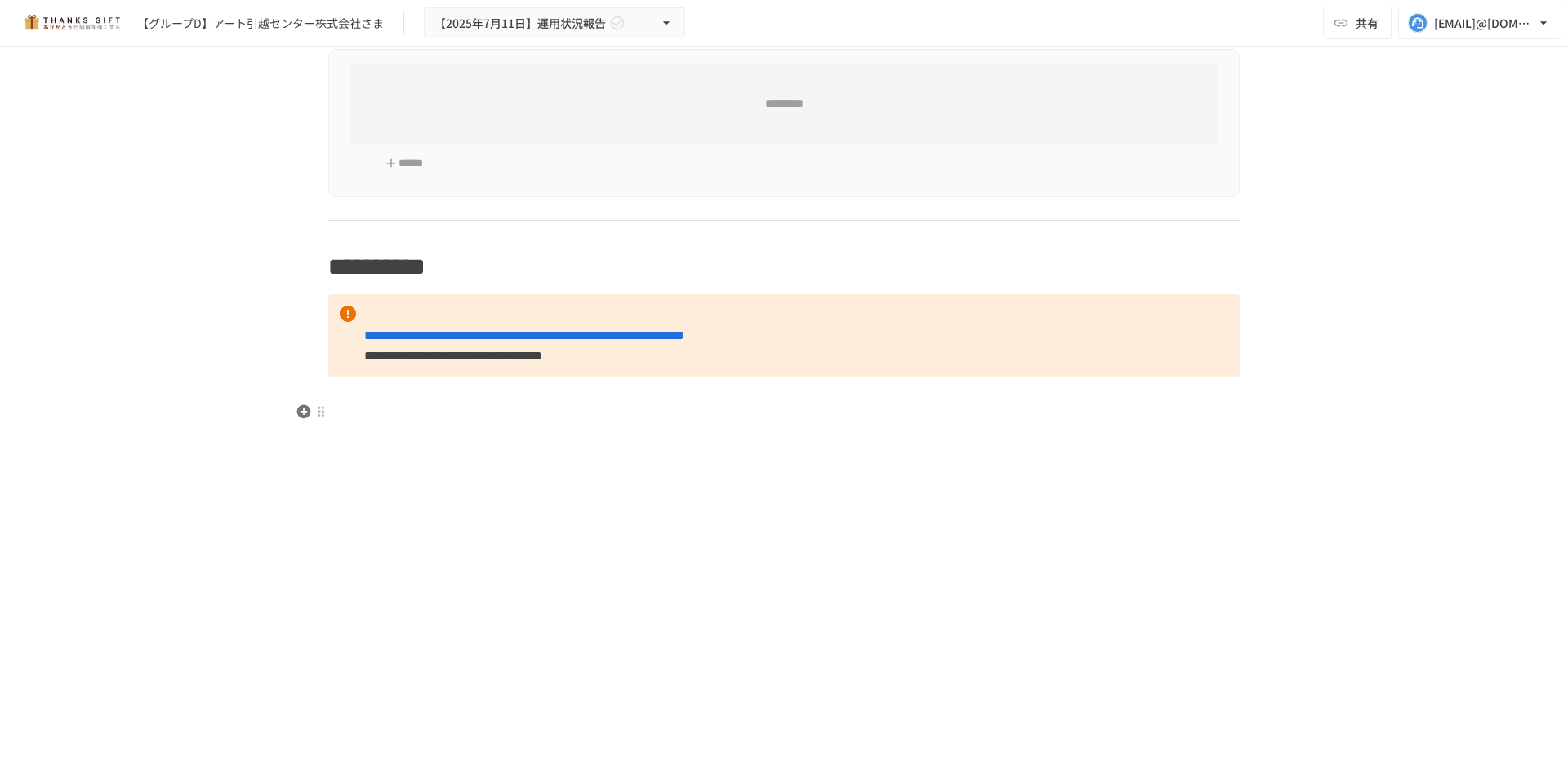 scroll, scrollTop: 16747, scrollLeft: 0, axis: vertical 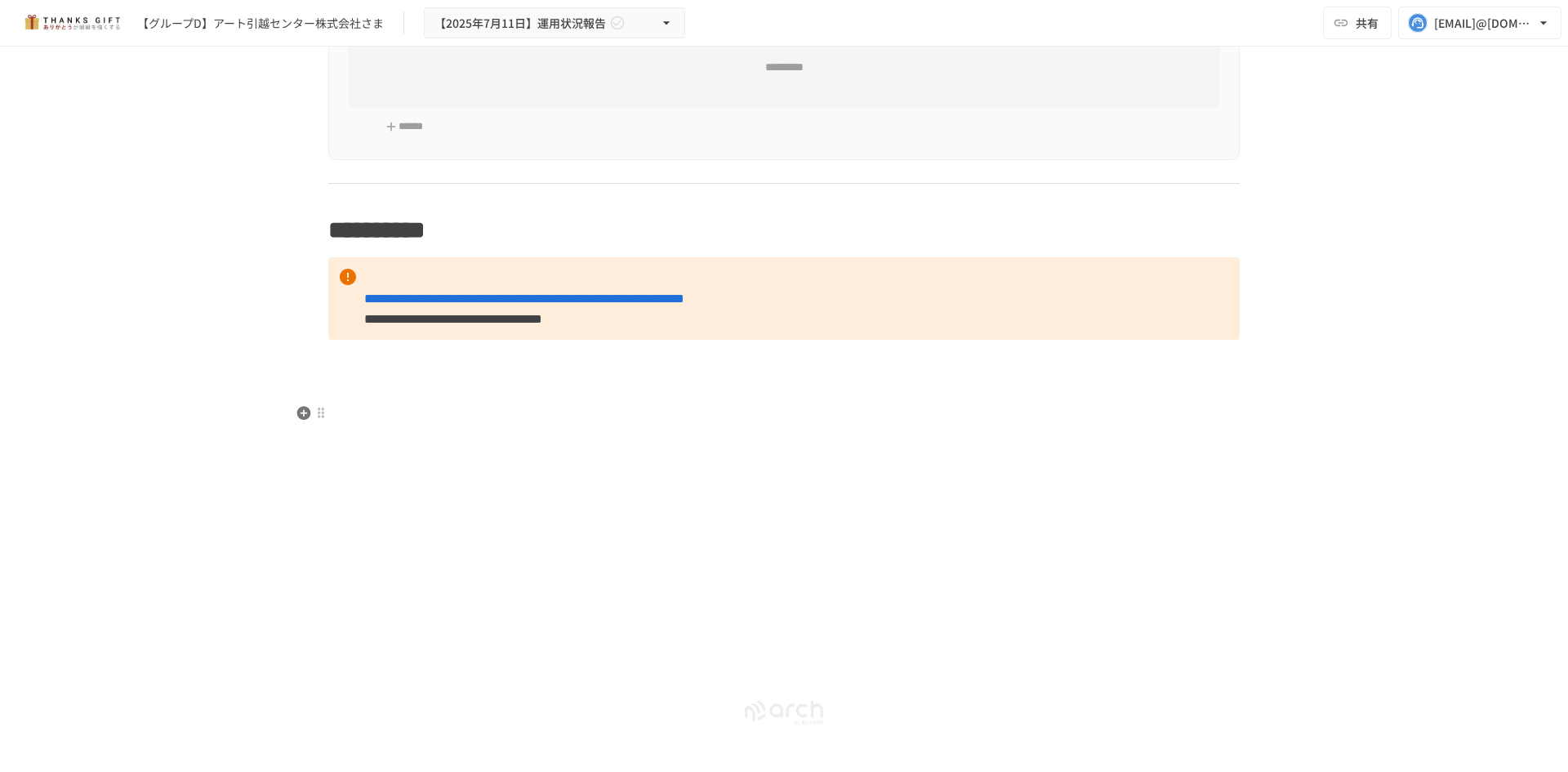 click on "**********" at bounding box center (784, 298) 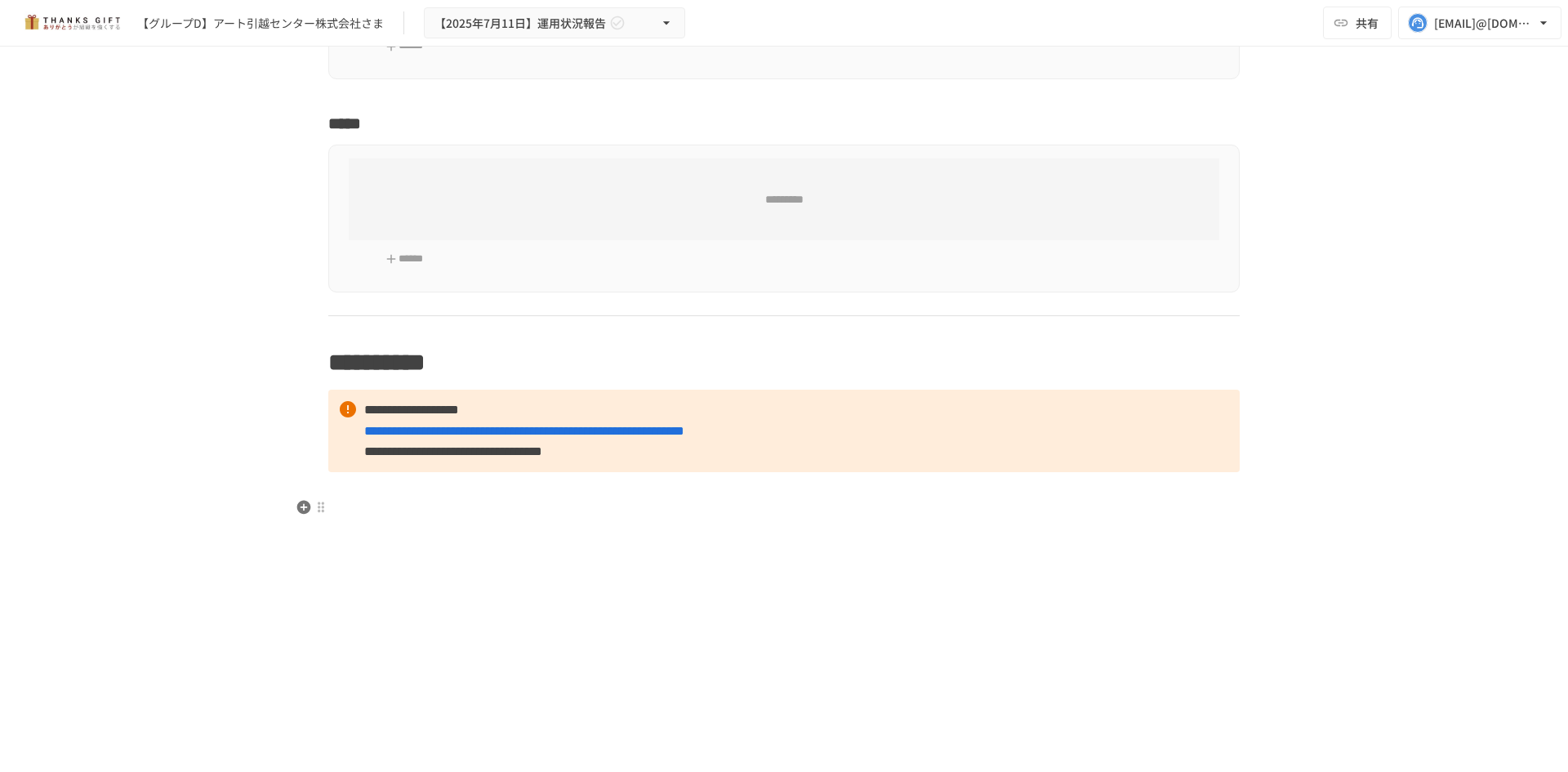 scroll, scrollTop: 16502, scrollLeft: 0, axis: vertical 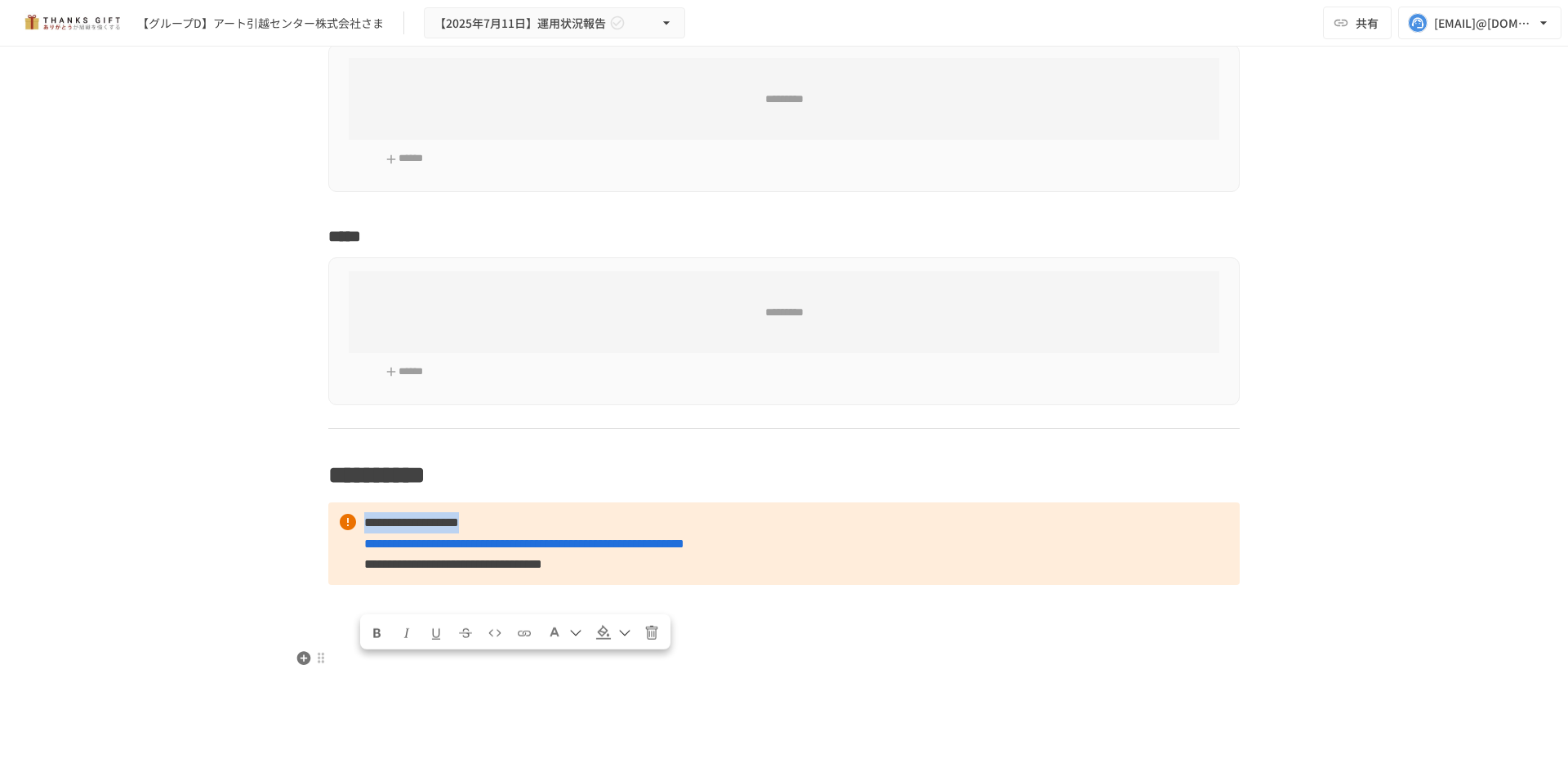 drag, startPoint x: 527, startPoint y: 672, endPoint x: 345, endPoint y: 669, distance: 182.02472 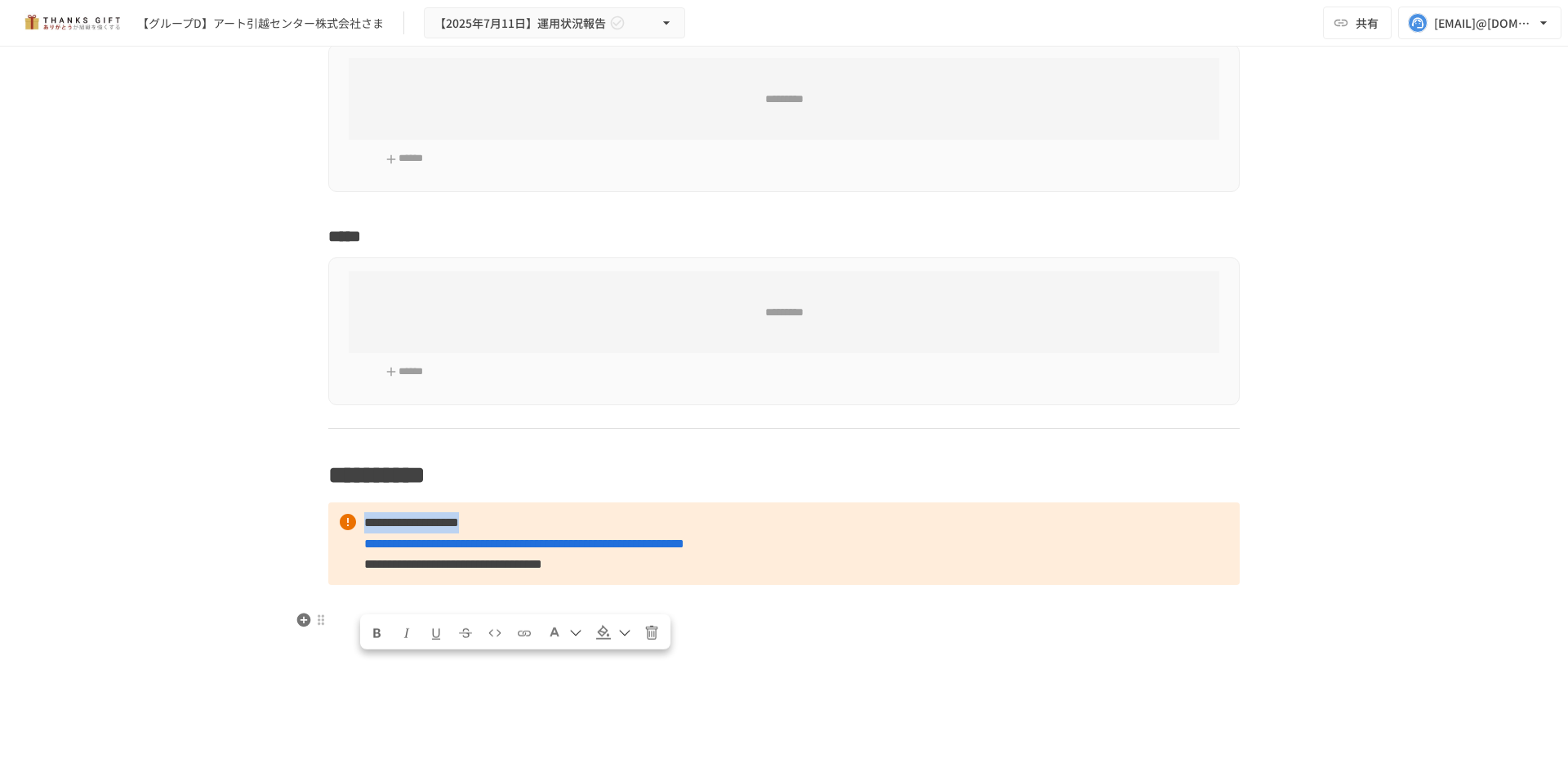 click at bounding box center [377, 631] 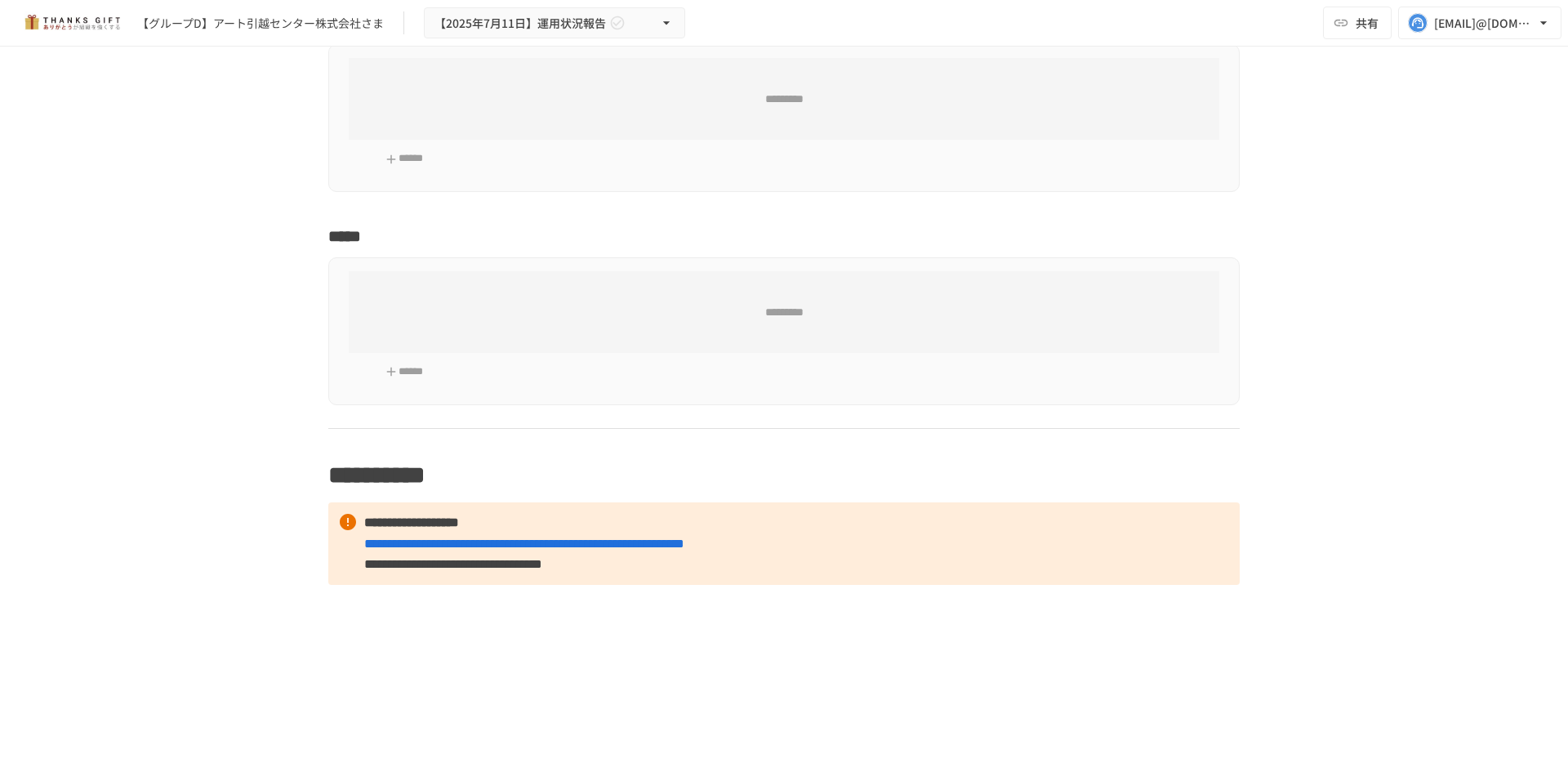 click on "**********" at bounding box center [784, 392] 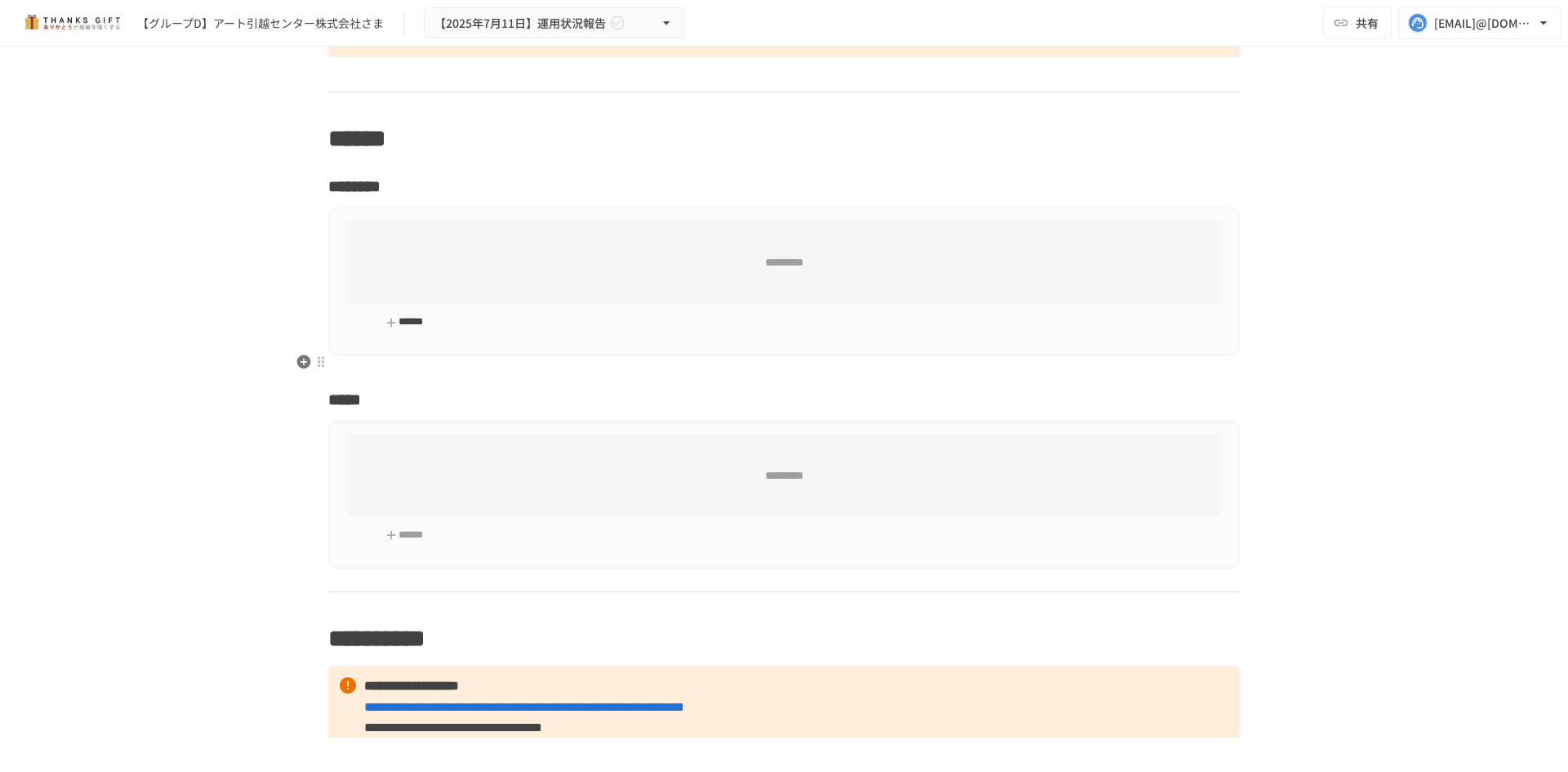 click on "******" at bounding box center [404, 322] 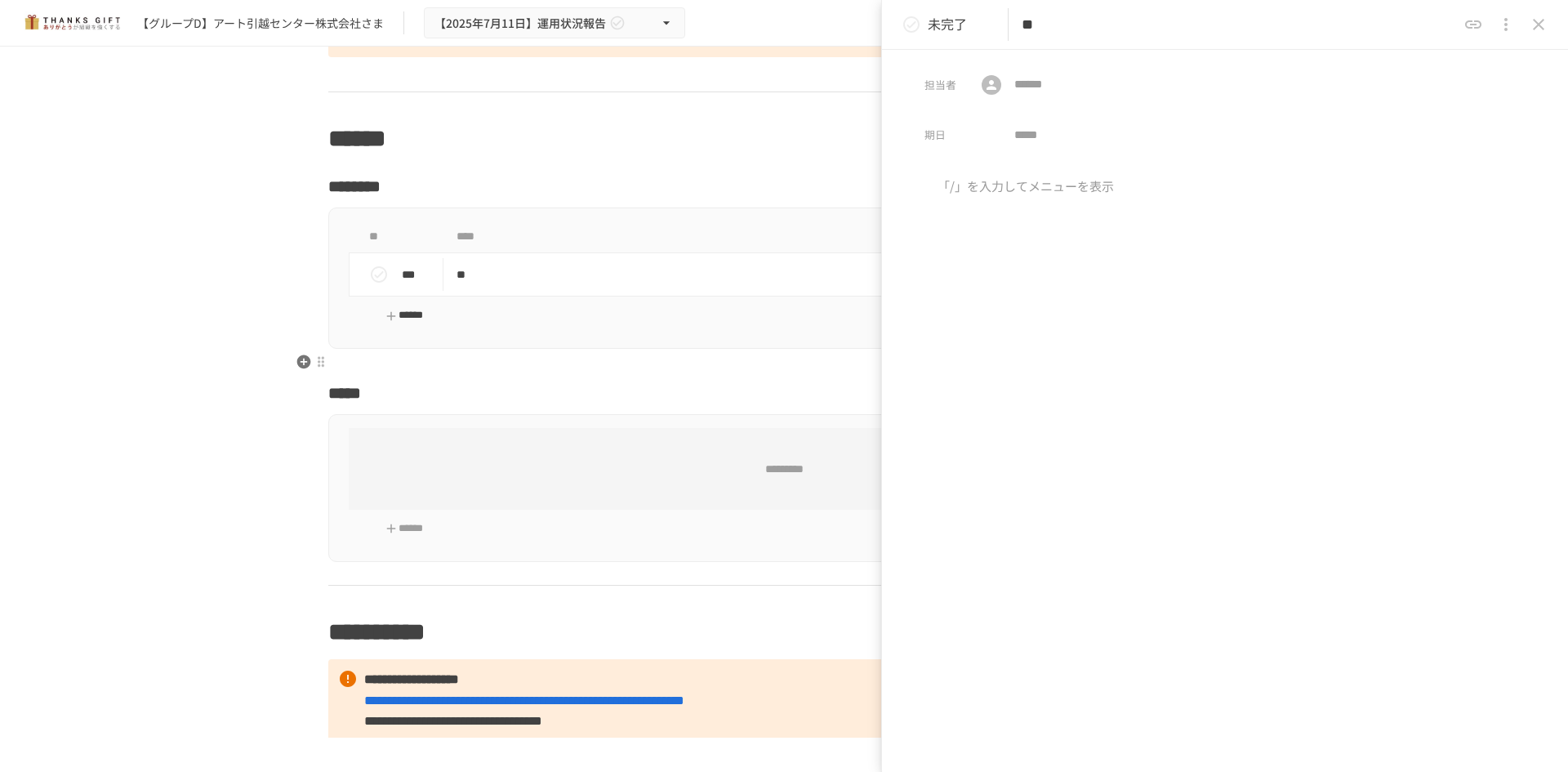 type on "*" 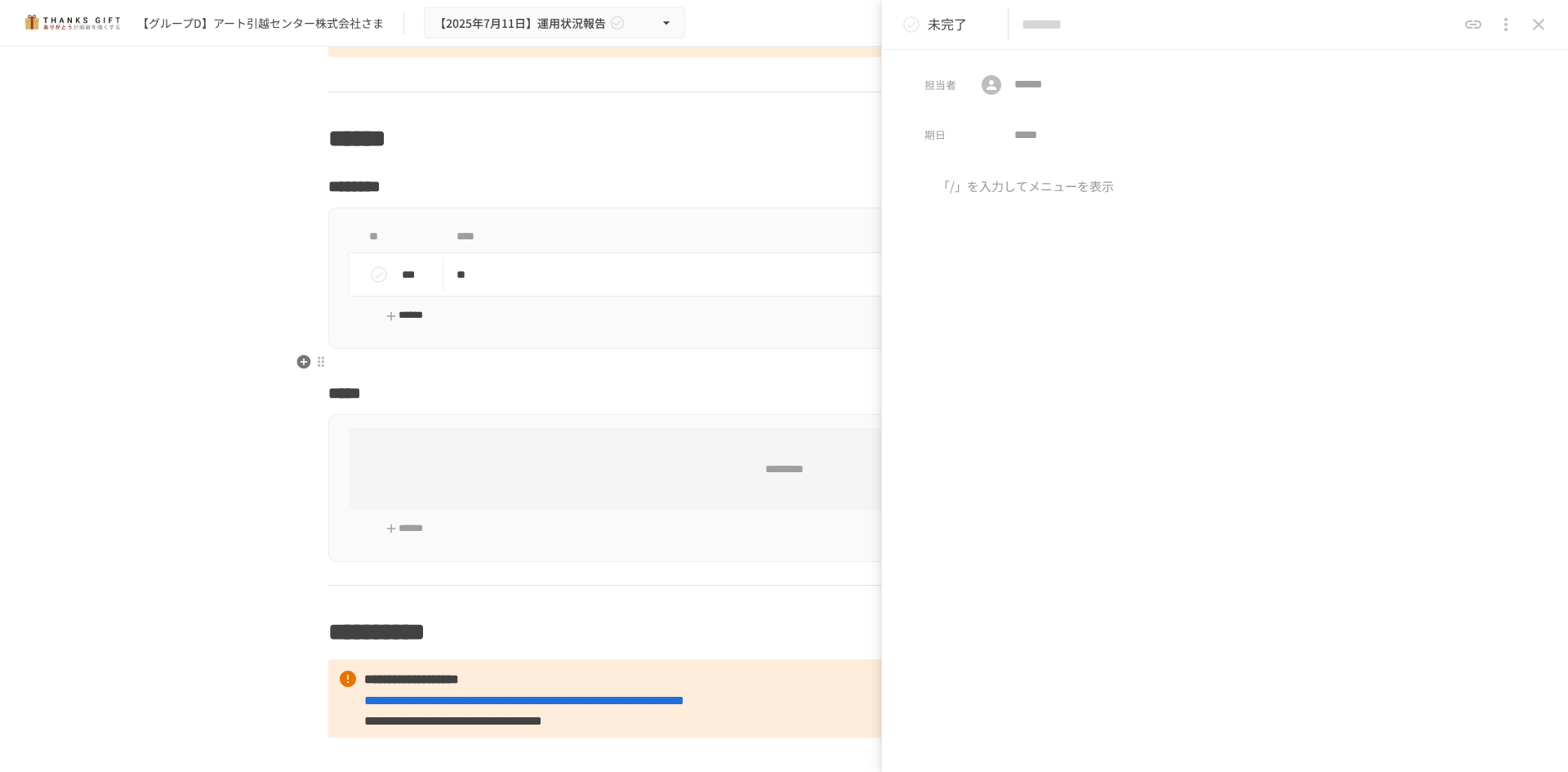 type on "*" 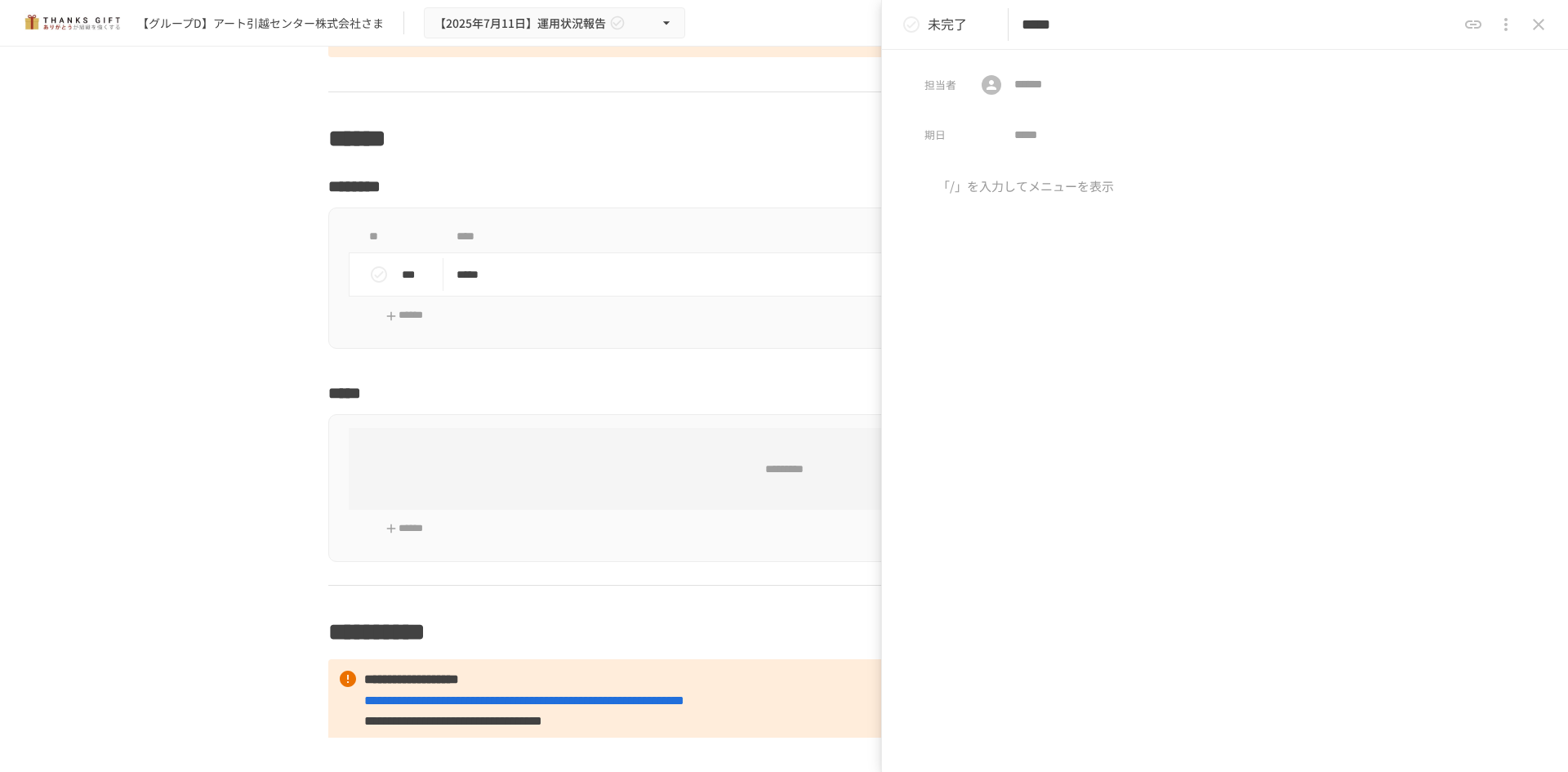 drag, startPoint x: 1139, startPoint y: 20, endPoint x: 913, endPoint y: 174, distance: 273.48126 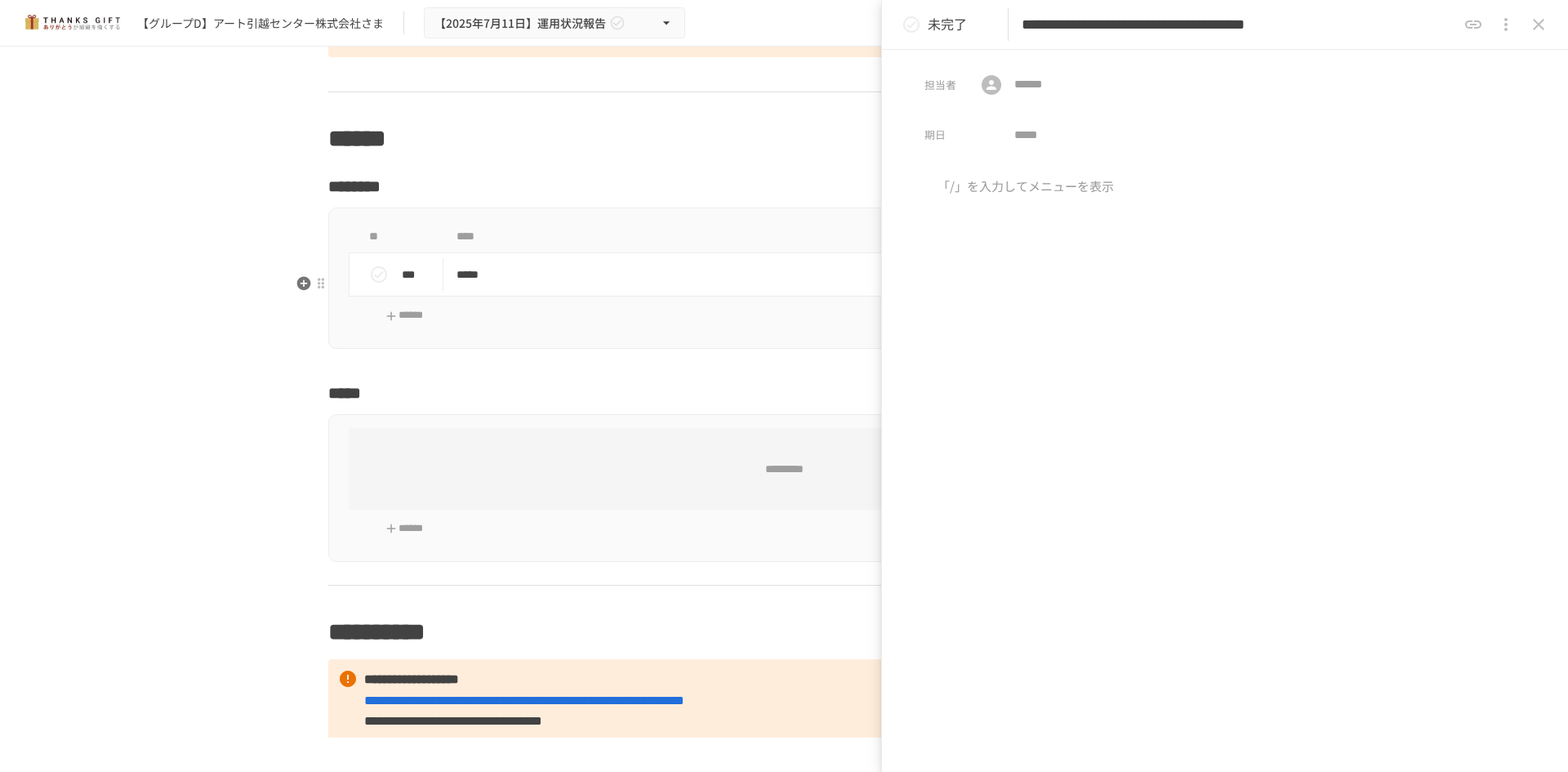 scroll, scrollTop: 0, scrollLeft: 118, axis: horizontal 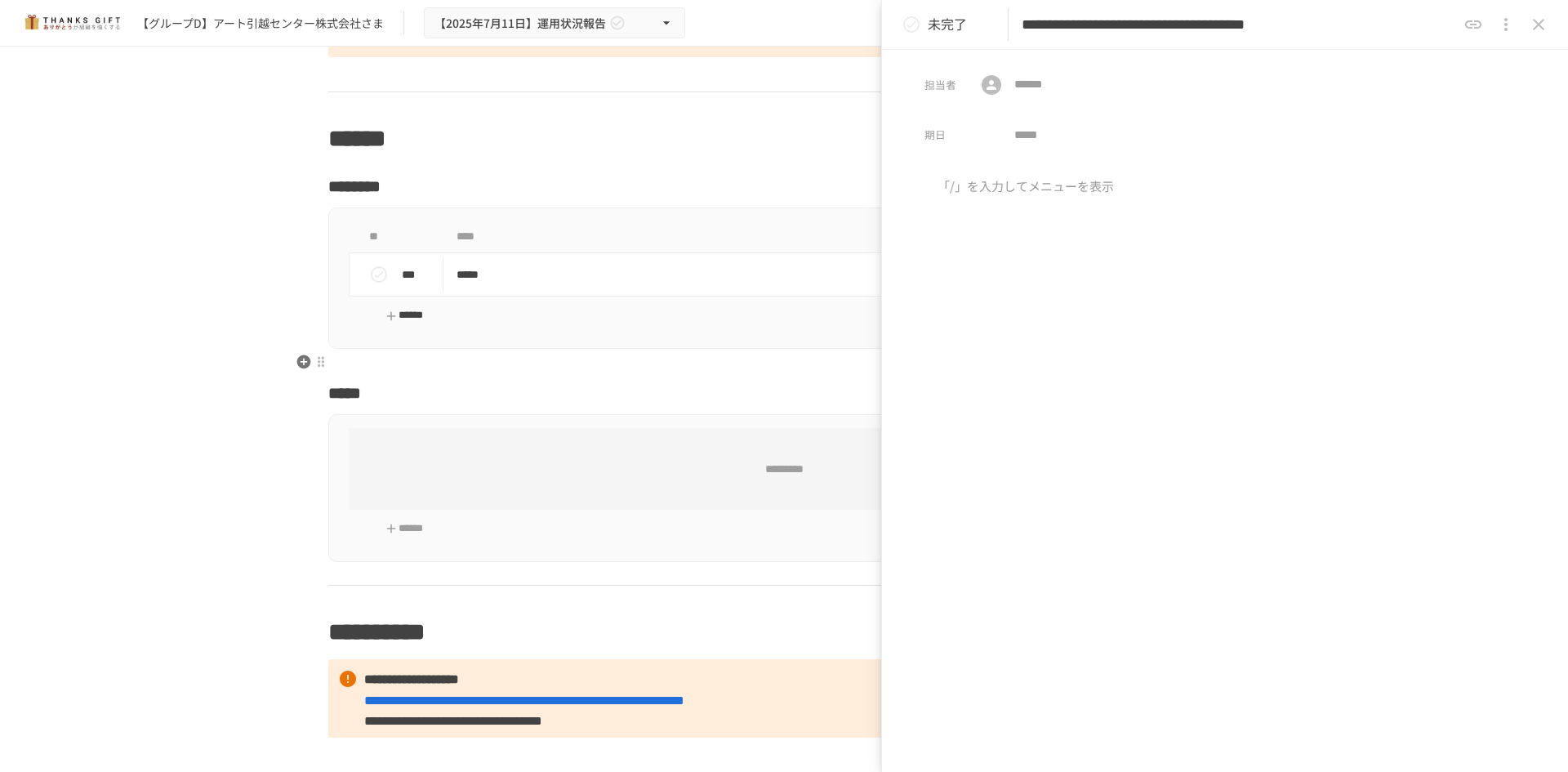 type on "**********" 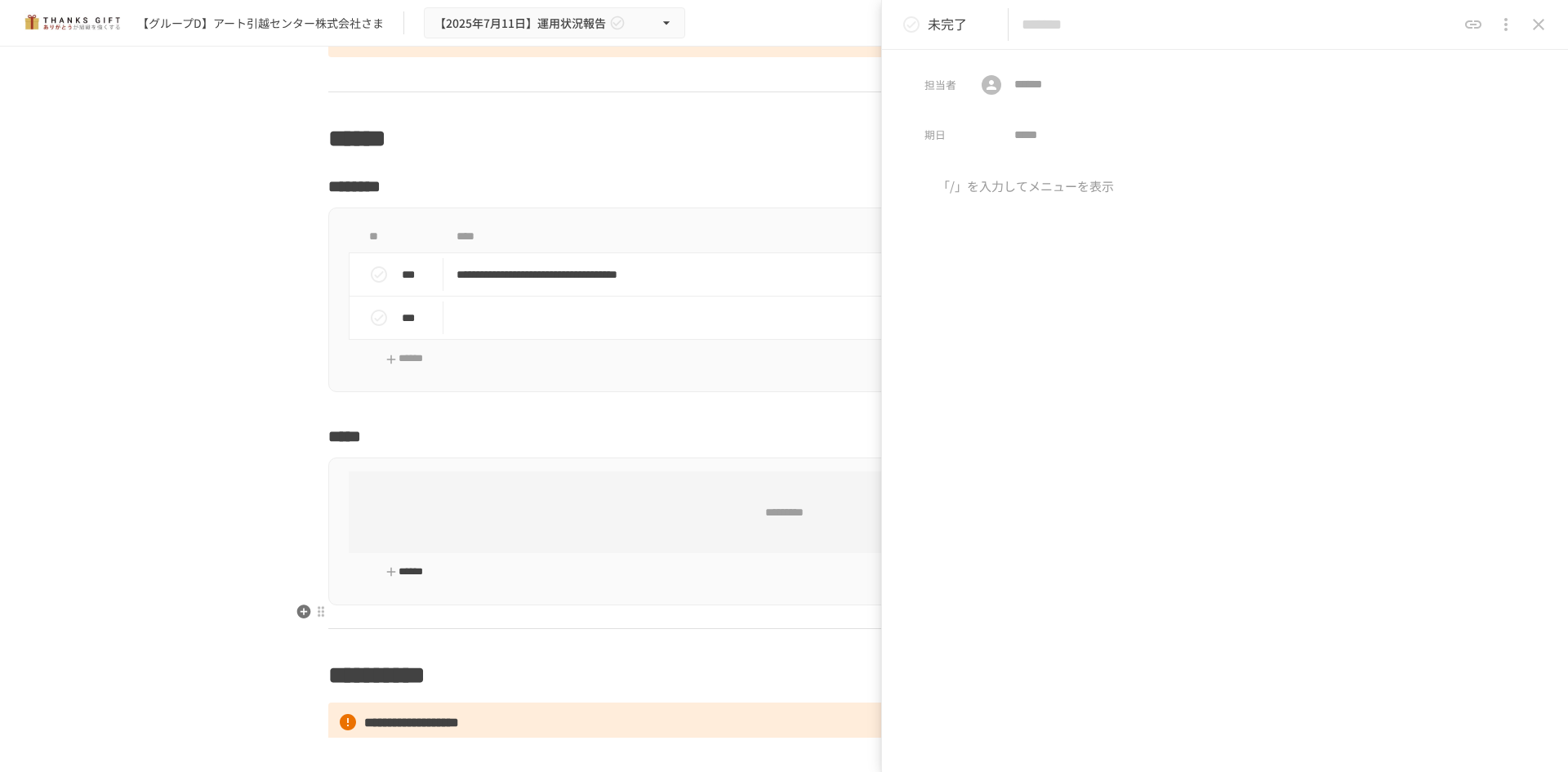 click on "******" at bounding box center [404, 572] 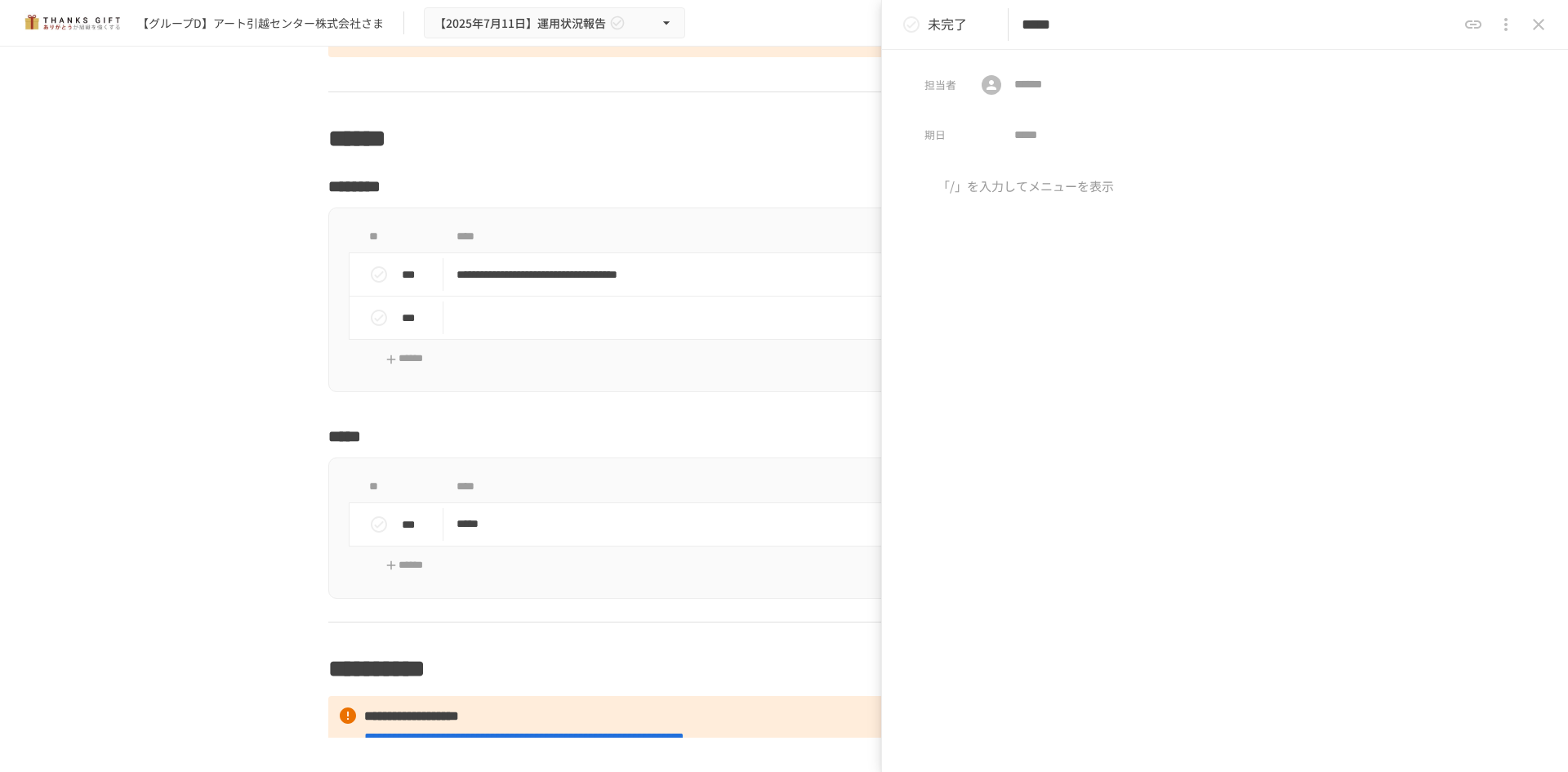 drag, startPoint x: 1208, startPoint y: 25, endPoint x: 762, endPoint y: 316, distance: 532.5383 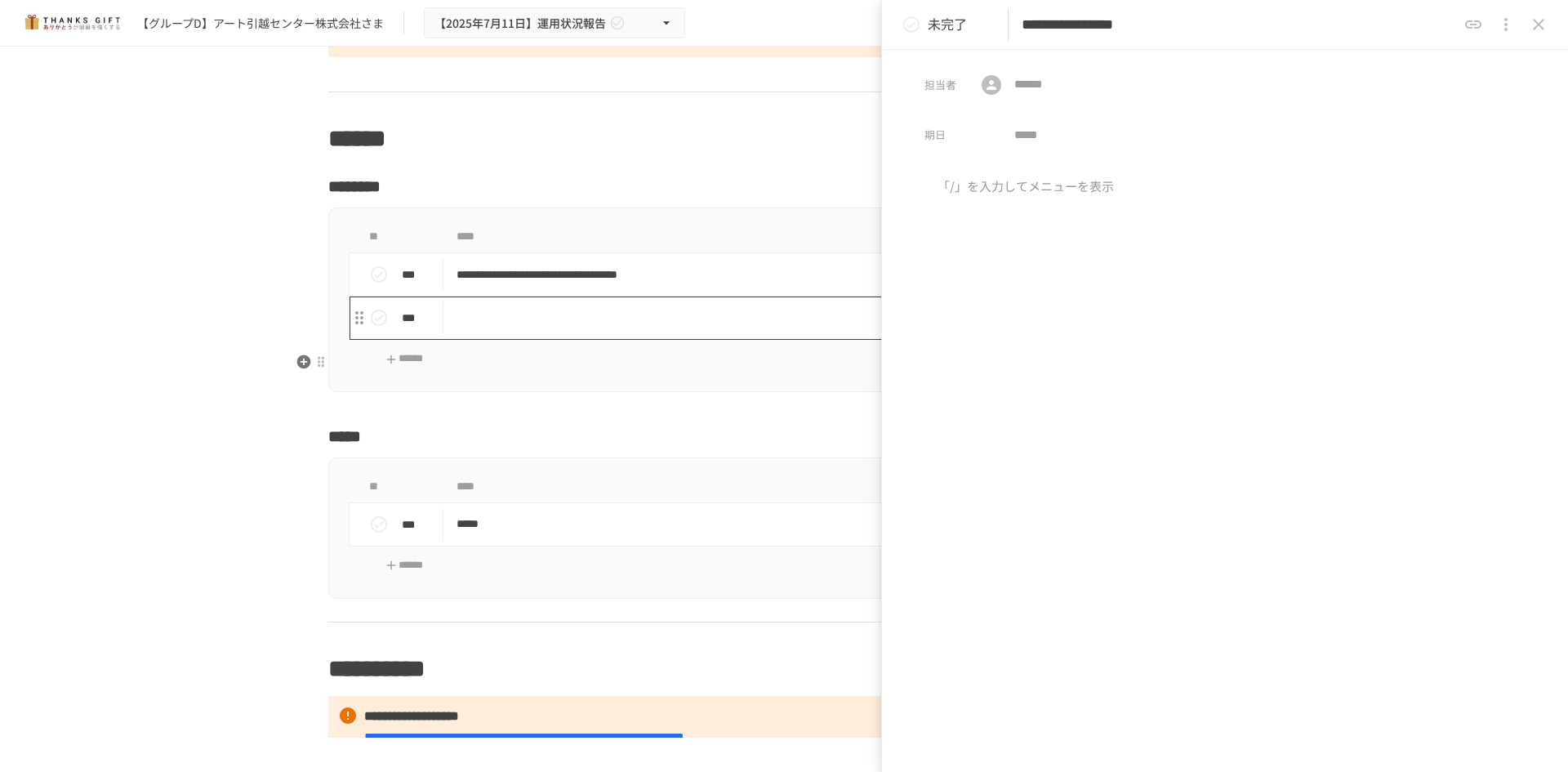 type on "**********" 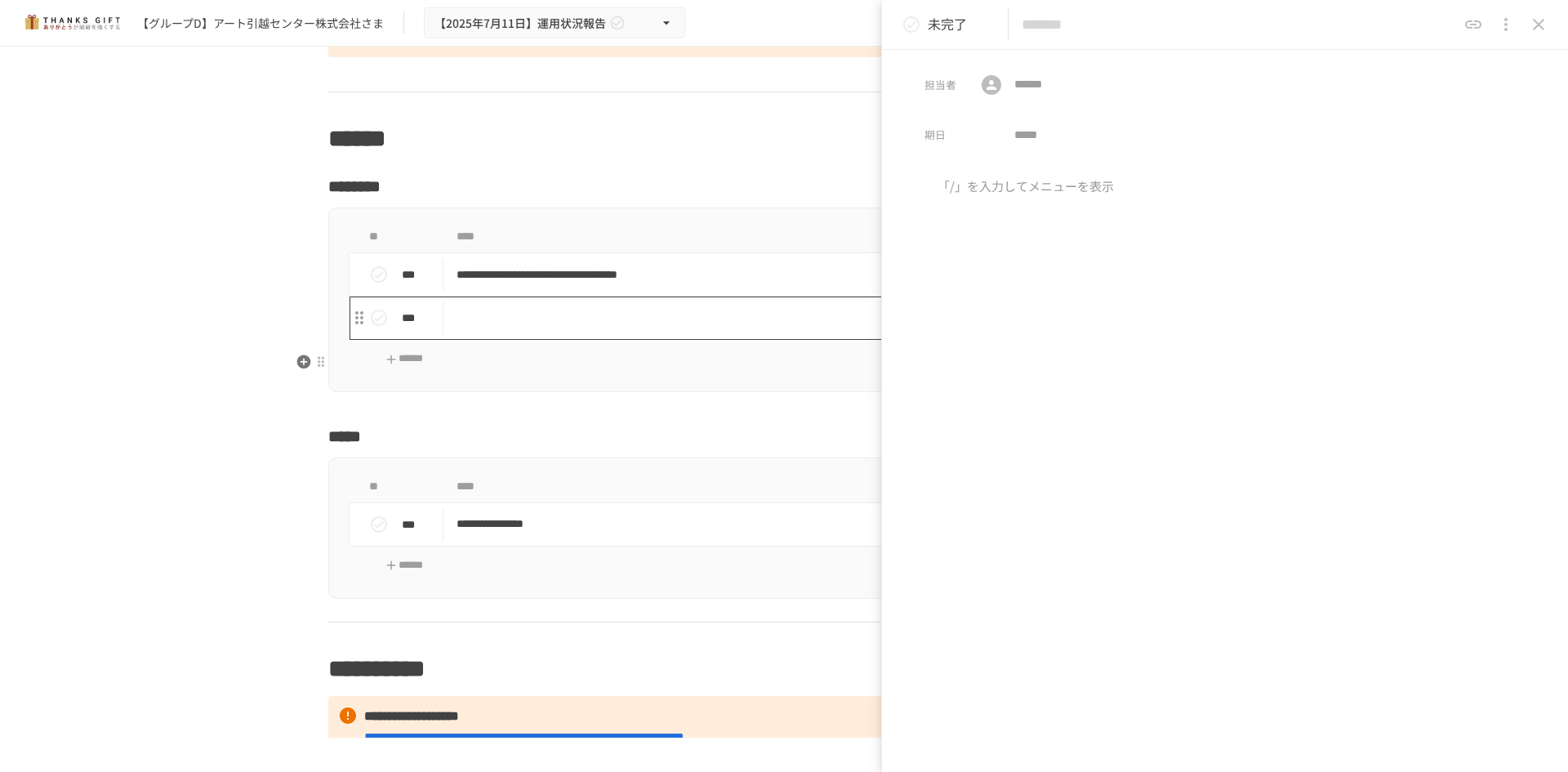 click at bounding box center (750, 318) 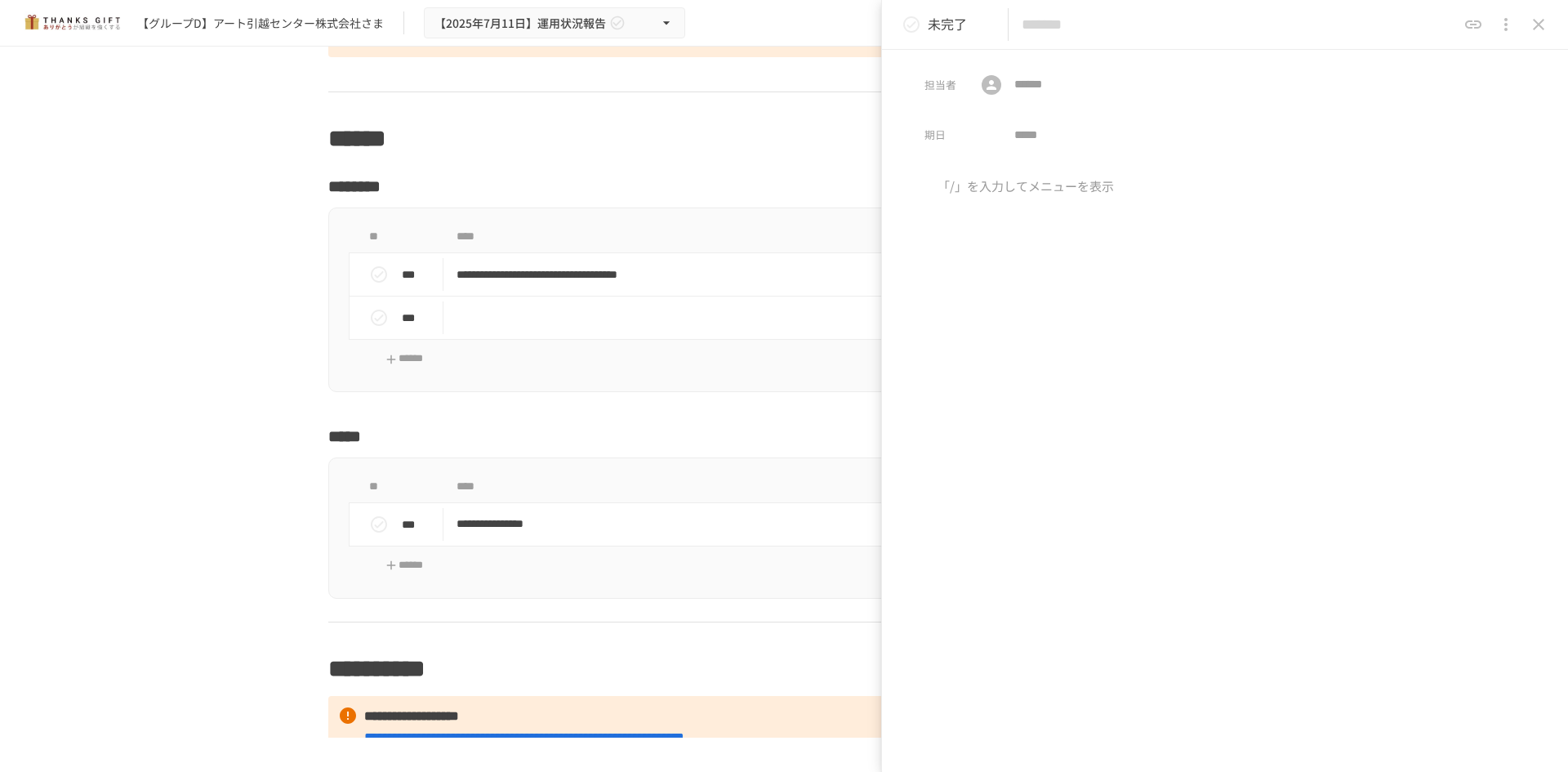 click at bounding box center [1239, 25] 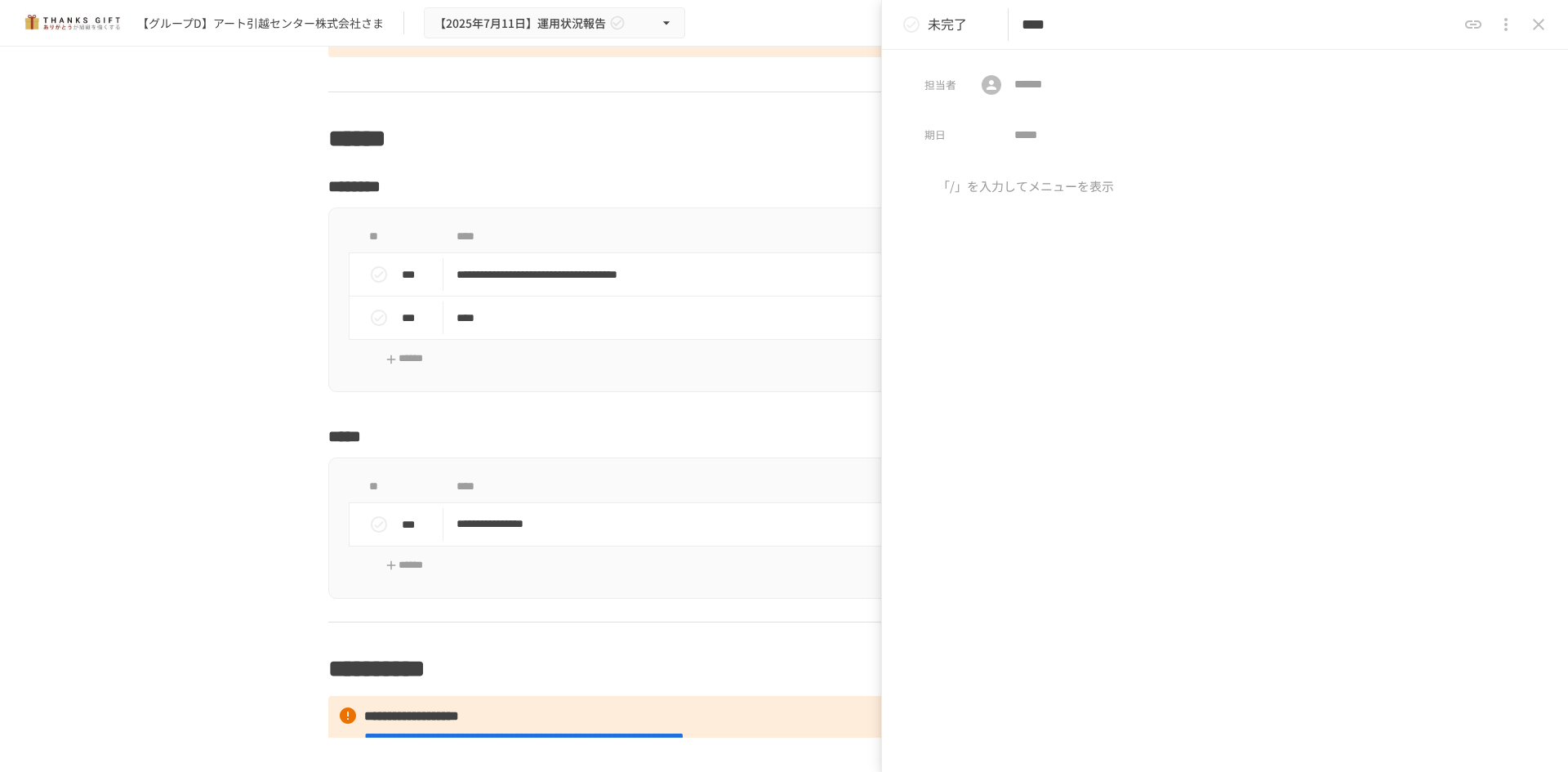 drag, startPoint x: 1200, startPoint y: 27, endPoint x: 1110, endPoint y: 29, distance: 90.02222 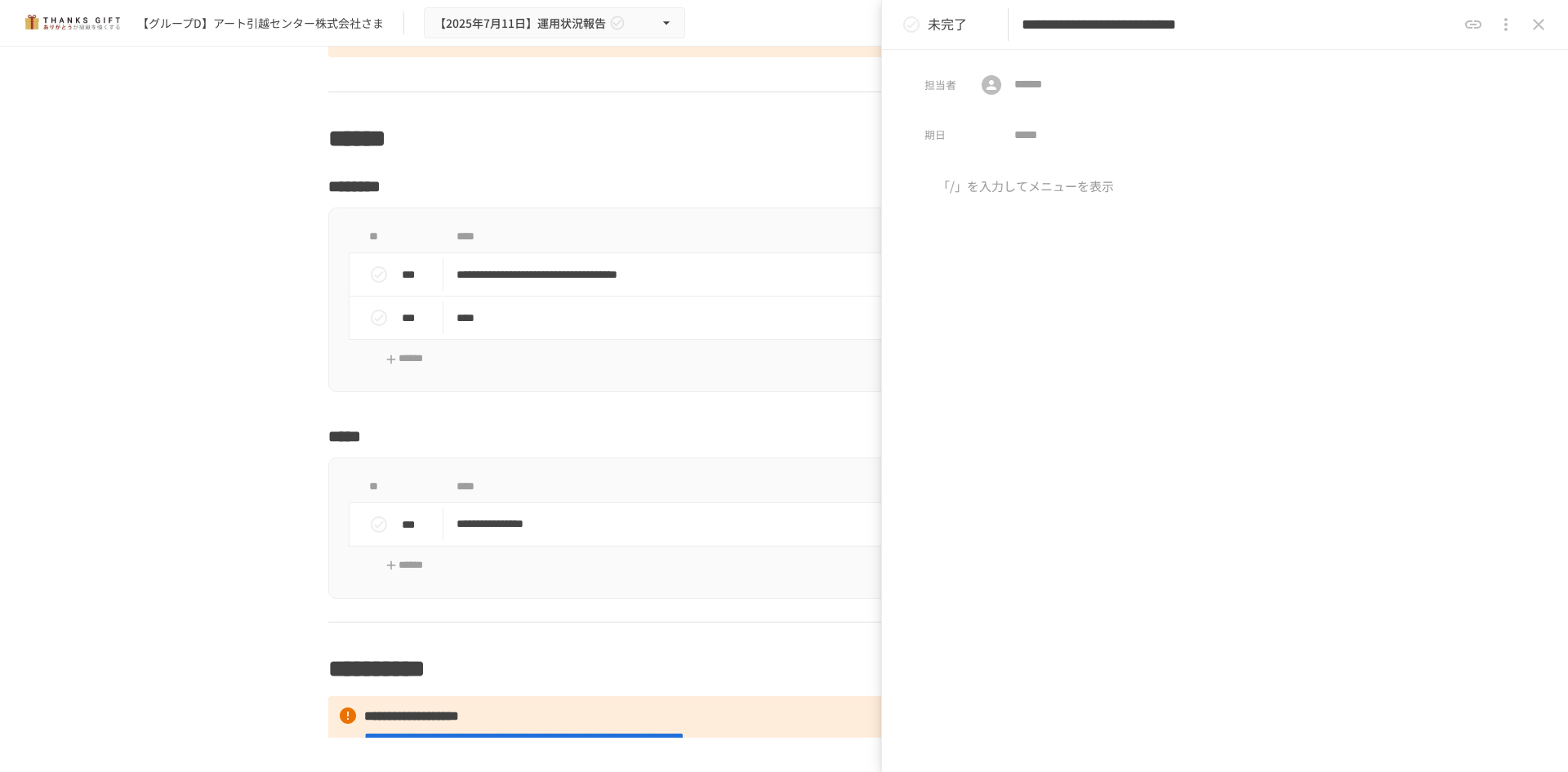 drag, startPoint x: 1065, startPoint y: 25, endPoint x: 964, endPoint y: 26, distance: 101.00495 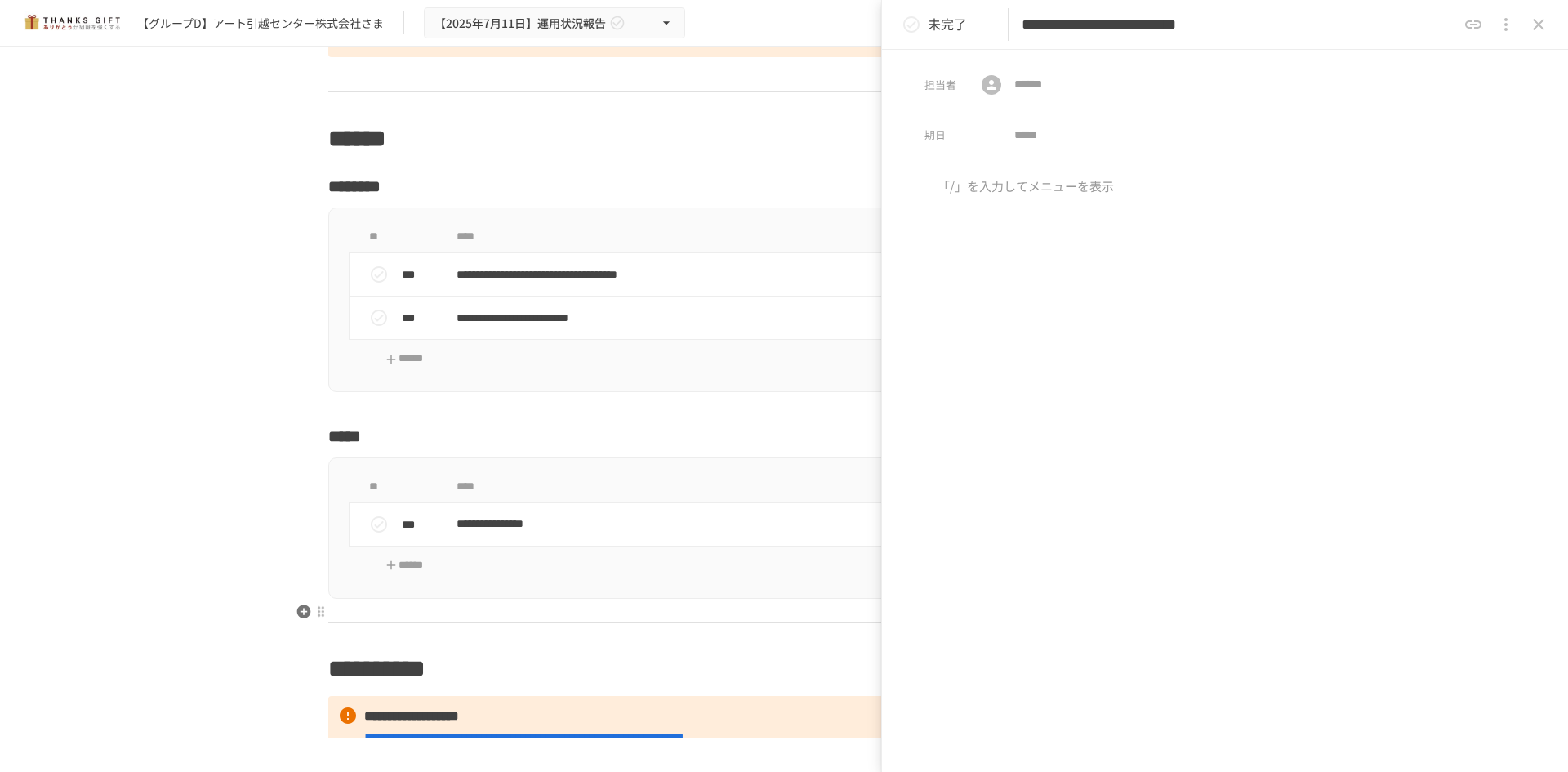type on "**********" 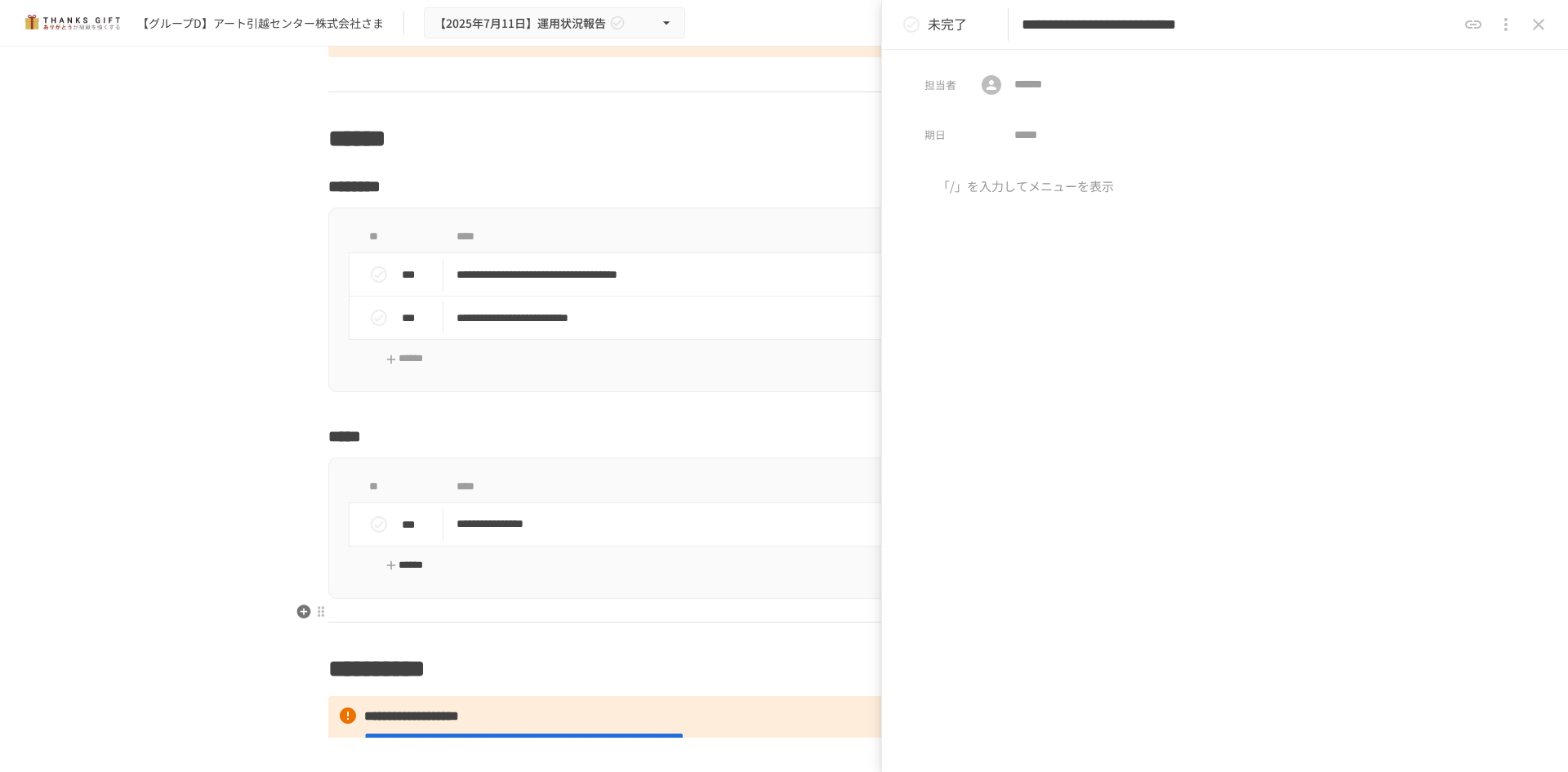 click on "******" at bounding box center [404, 565] 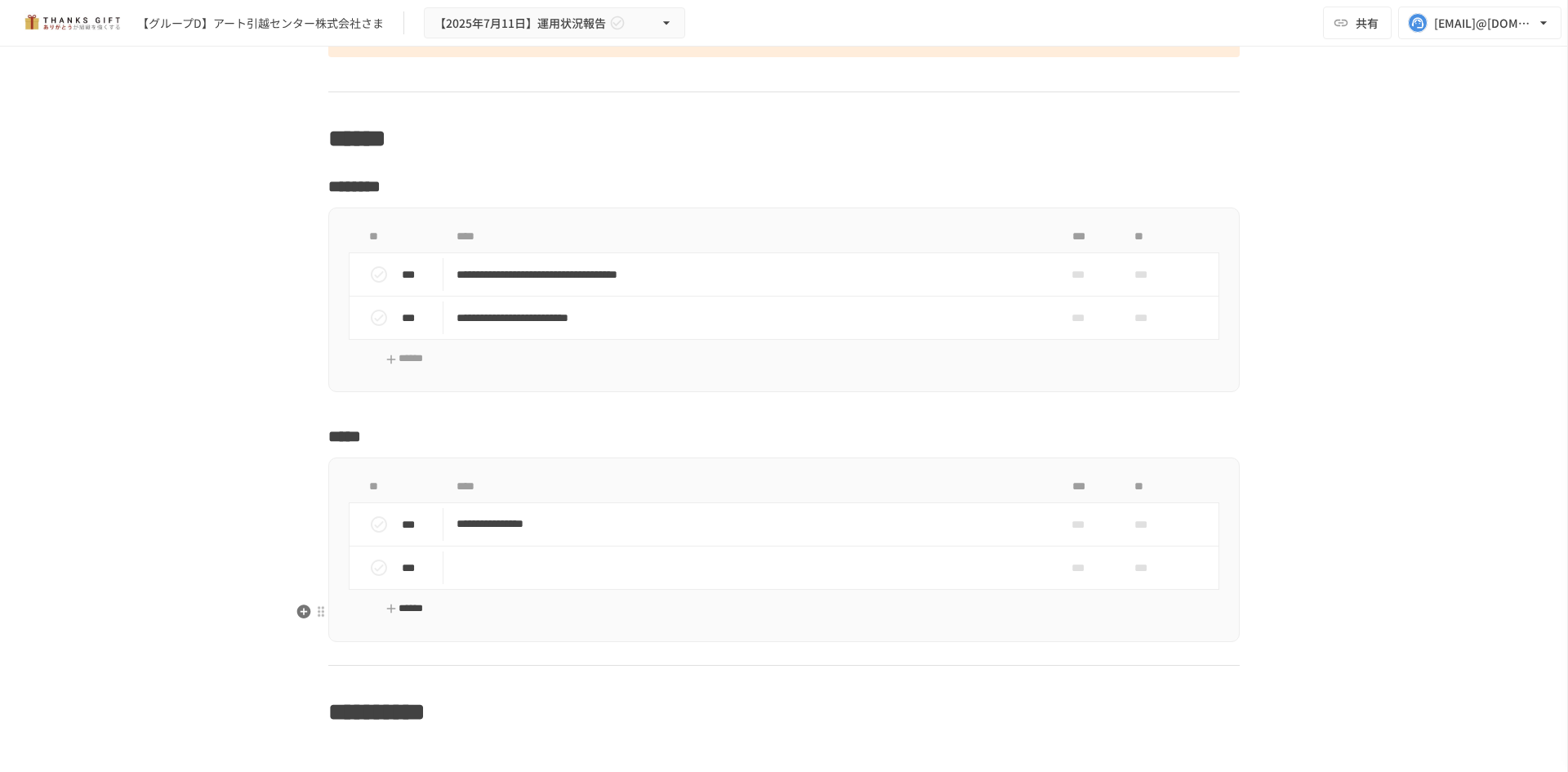 type 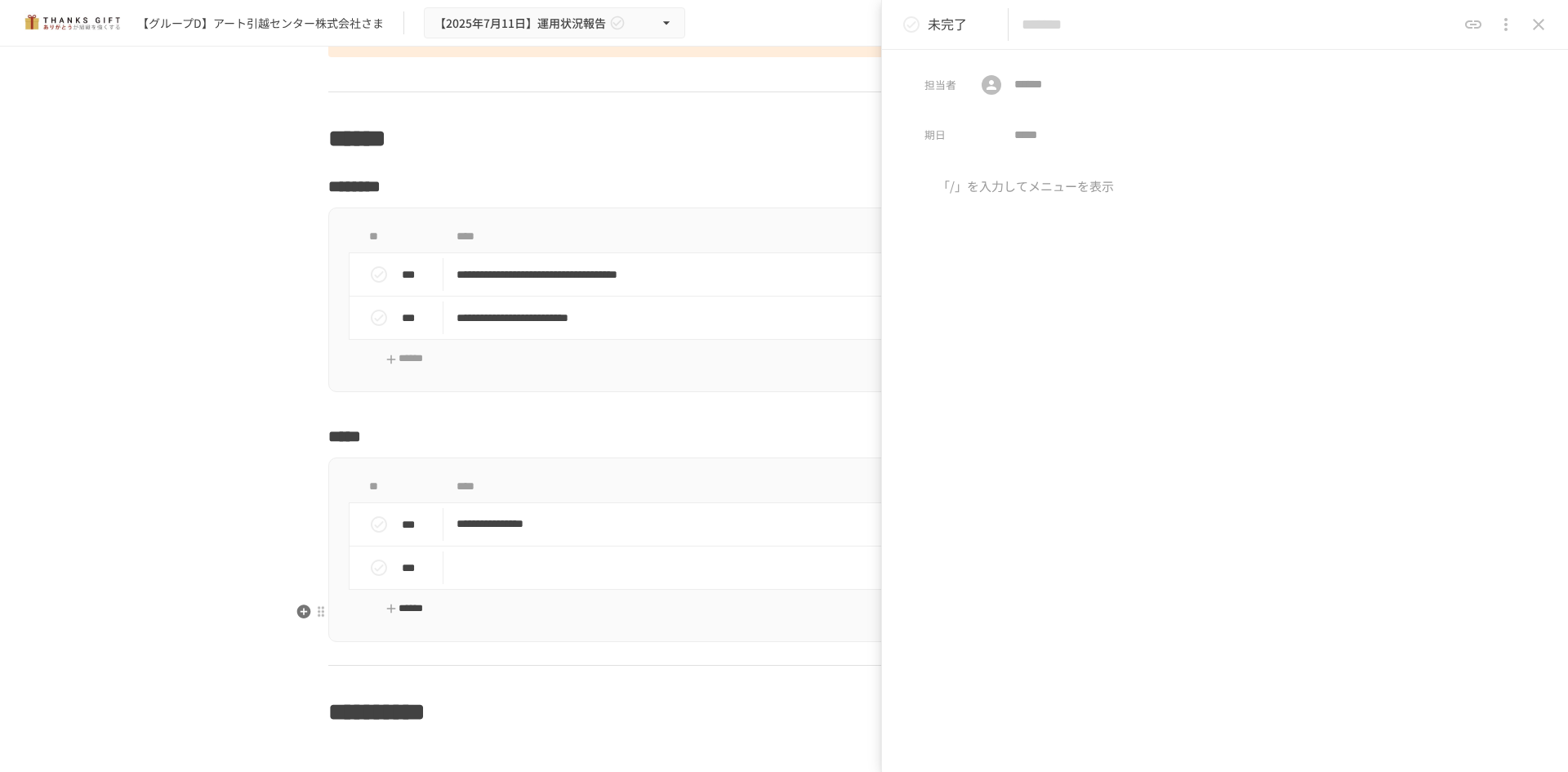 paste on "****" 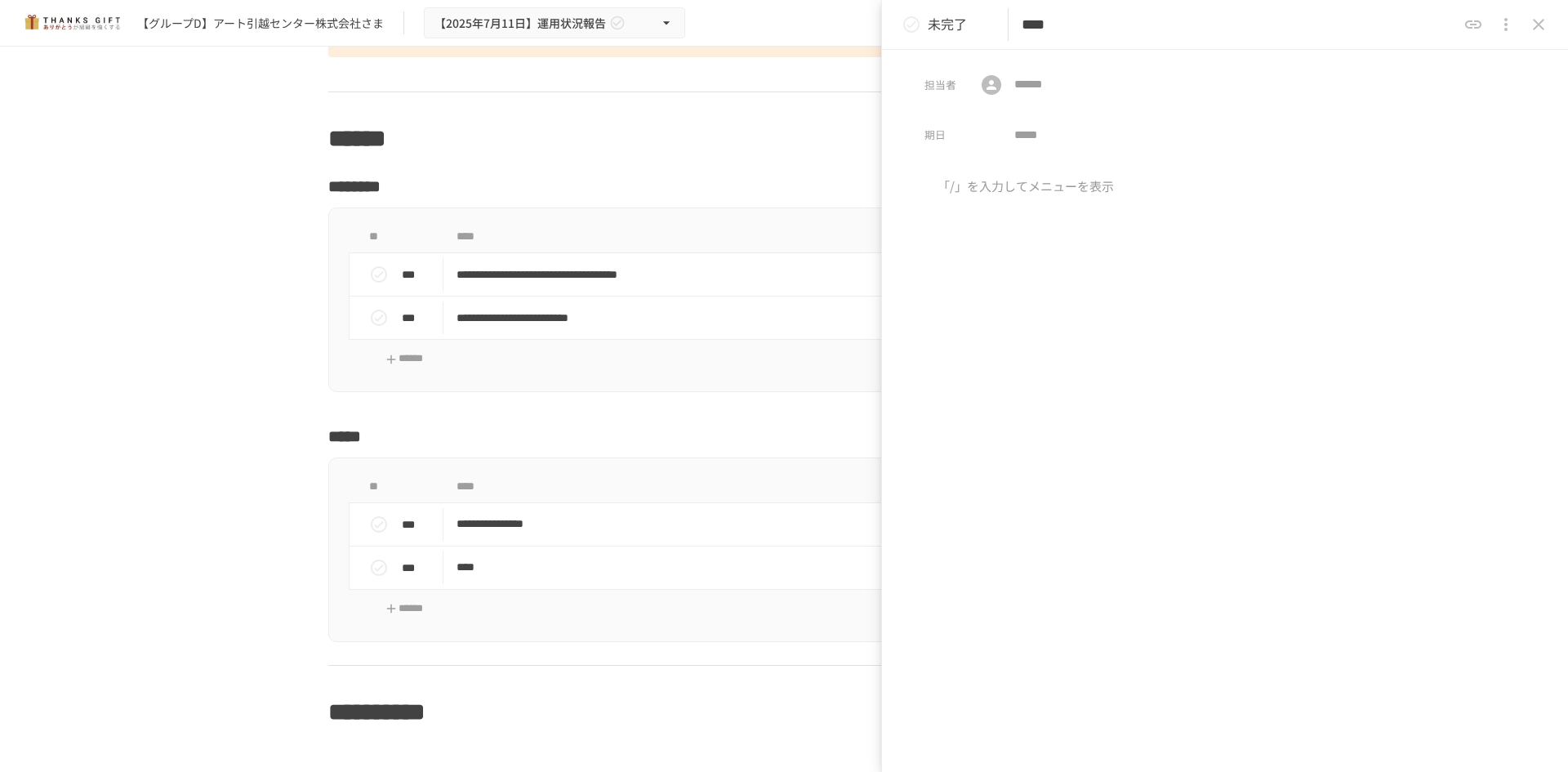 click on "****" at bounding box center [1239, 25] 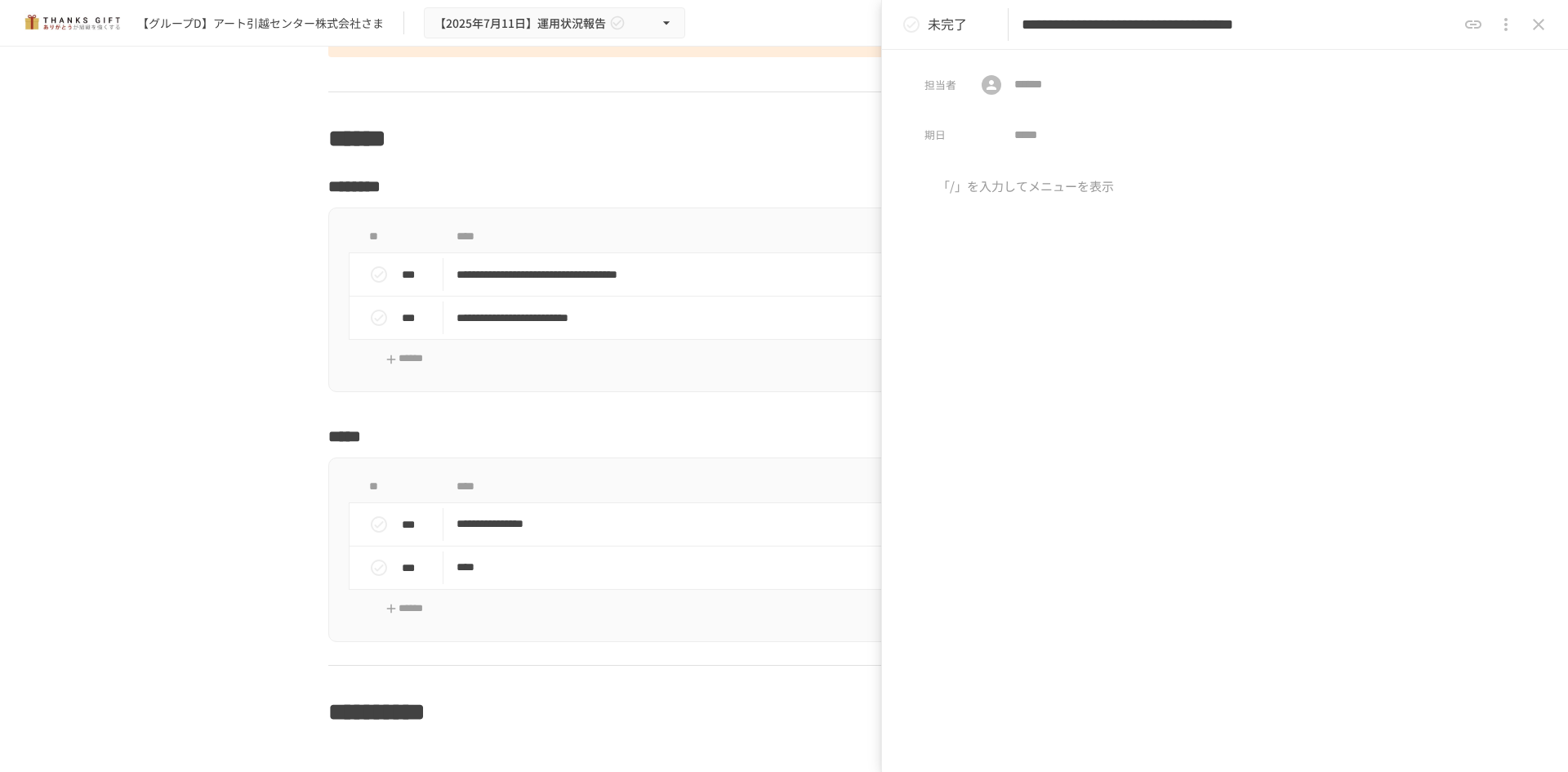scroll, scrollTop: 0, scrollLeft: 89, axis: horizontal 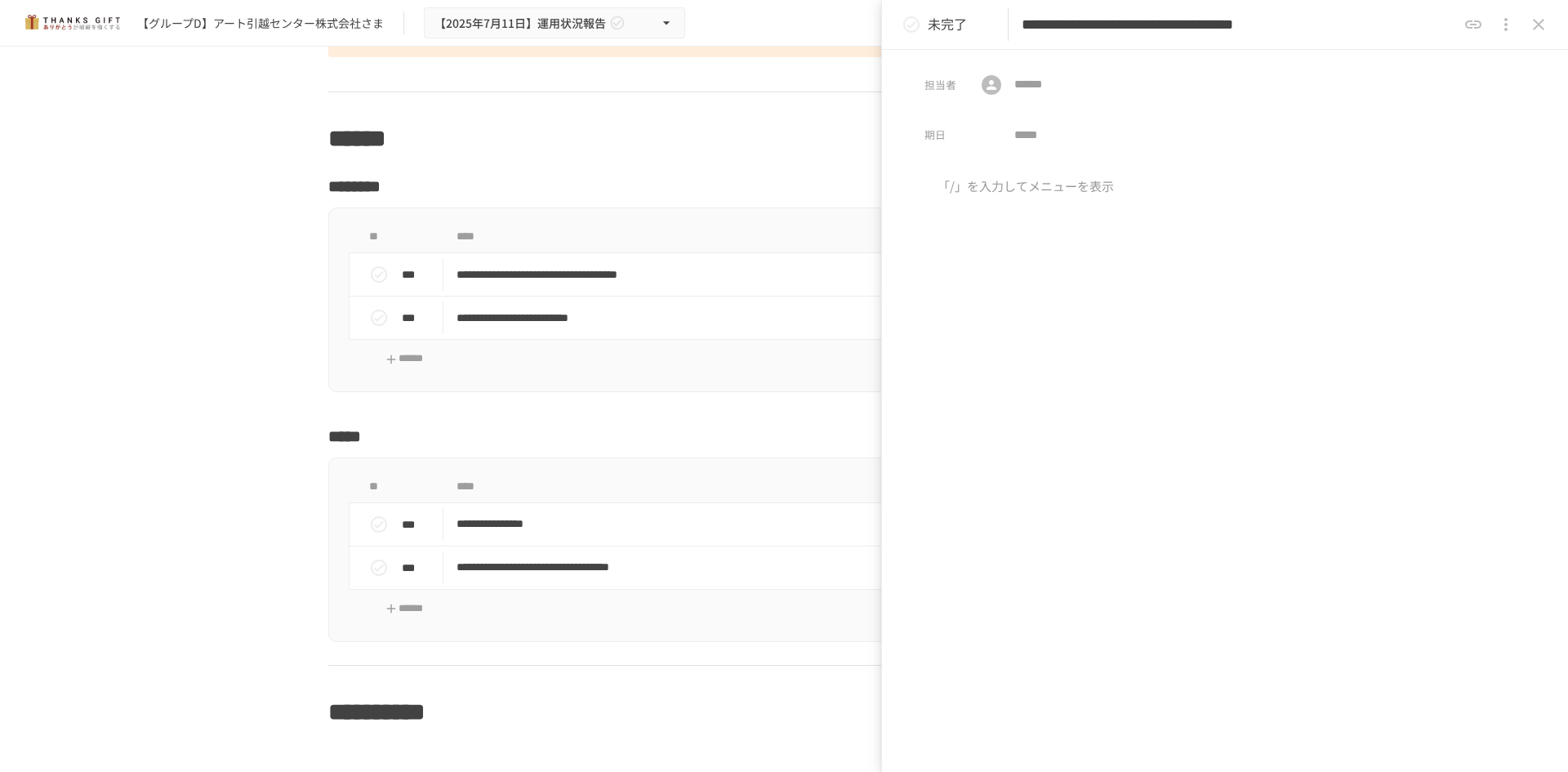 drag, startPoint x: 1116, startPoint y: 33, endPoint x: 929, endPoint y: 30, distance: 187.02406 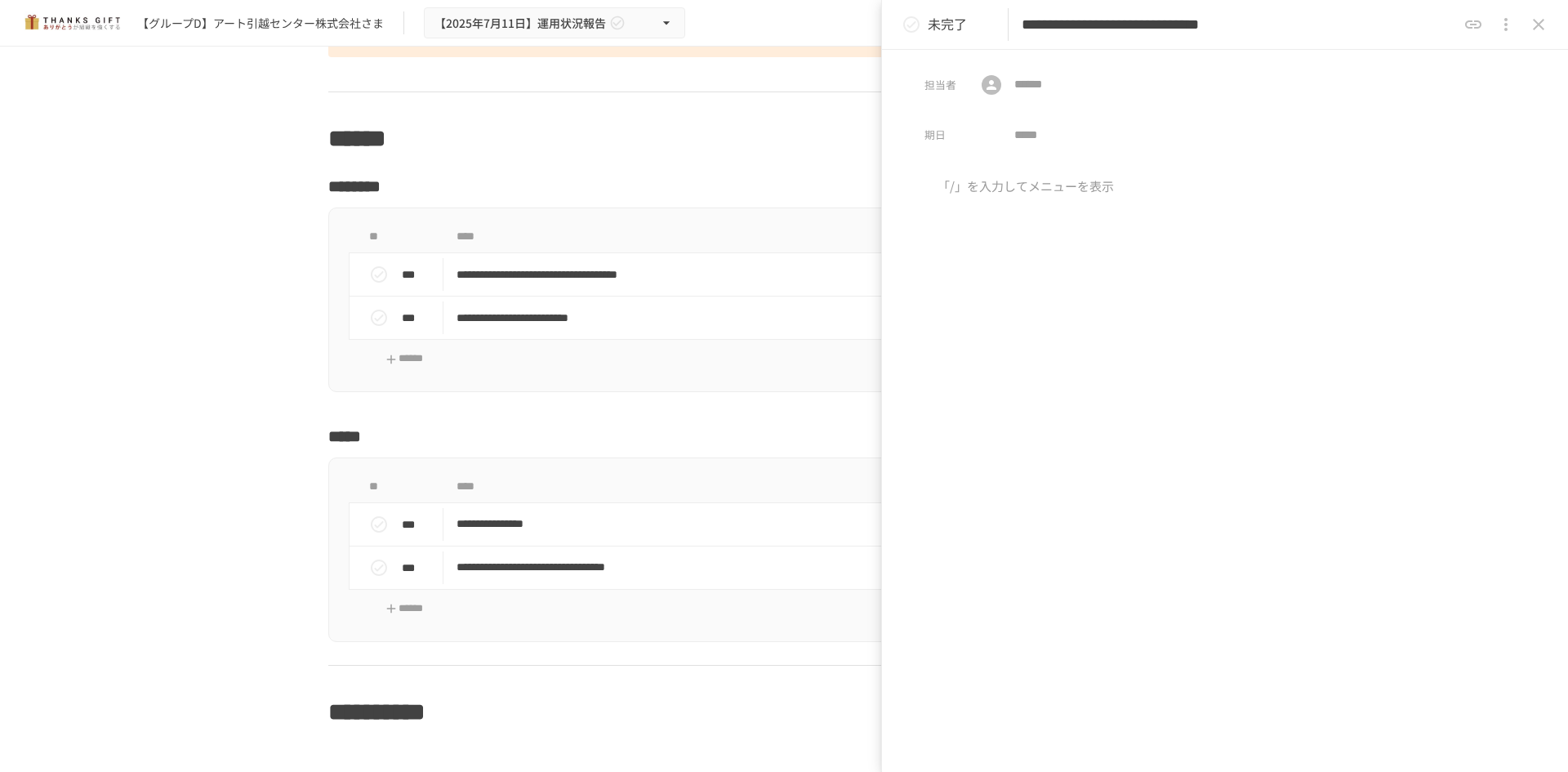 scroll, scrollTop: 0, scrollLeft: 20, axis: horizontal 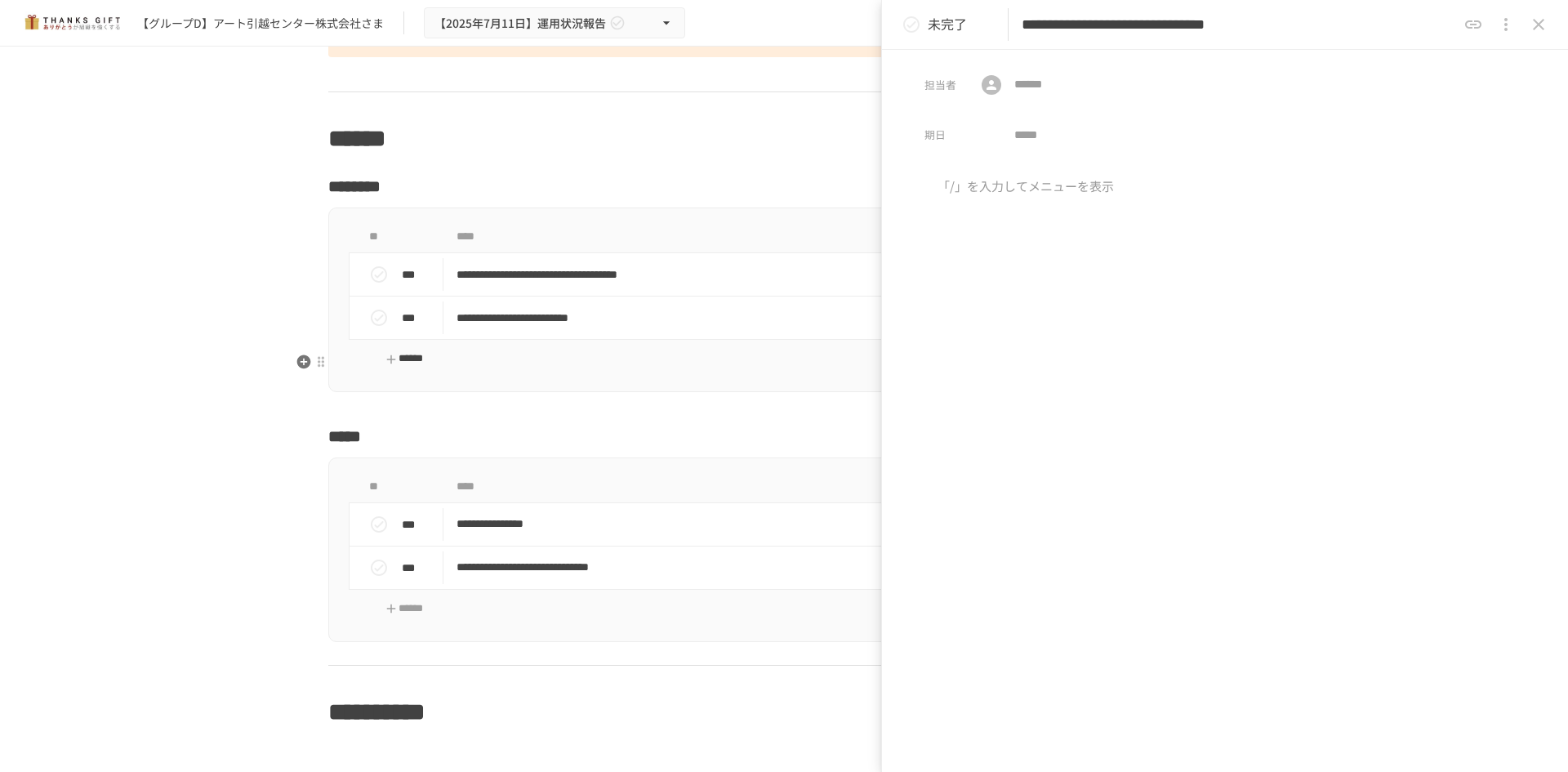 type on "**********" 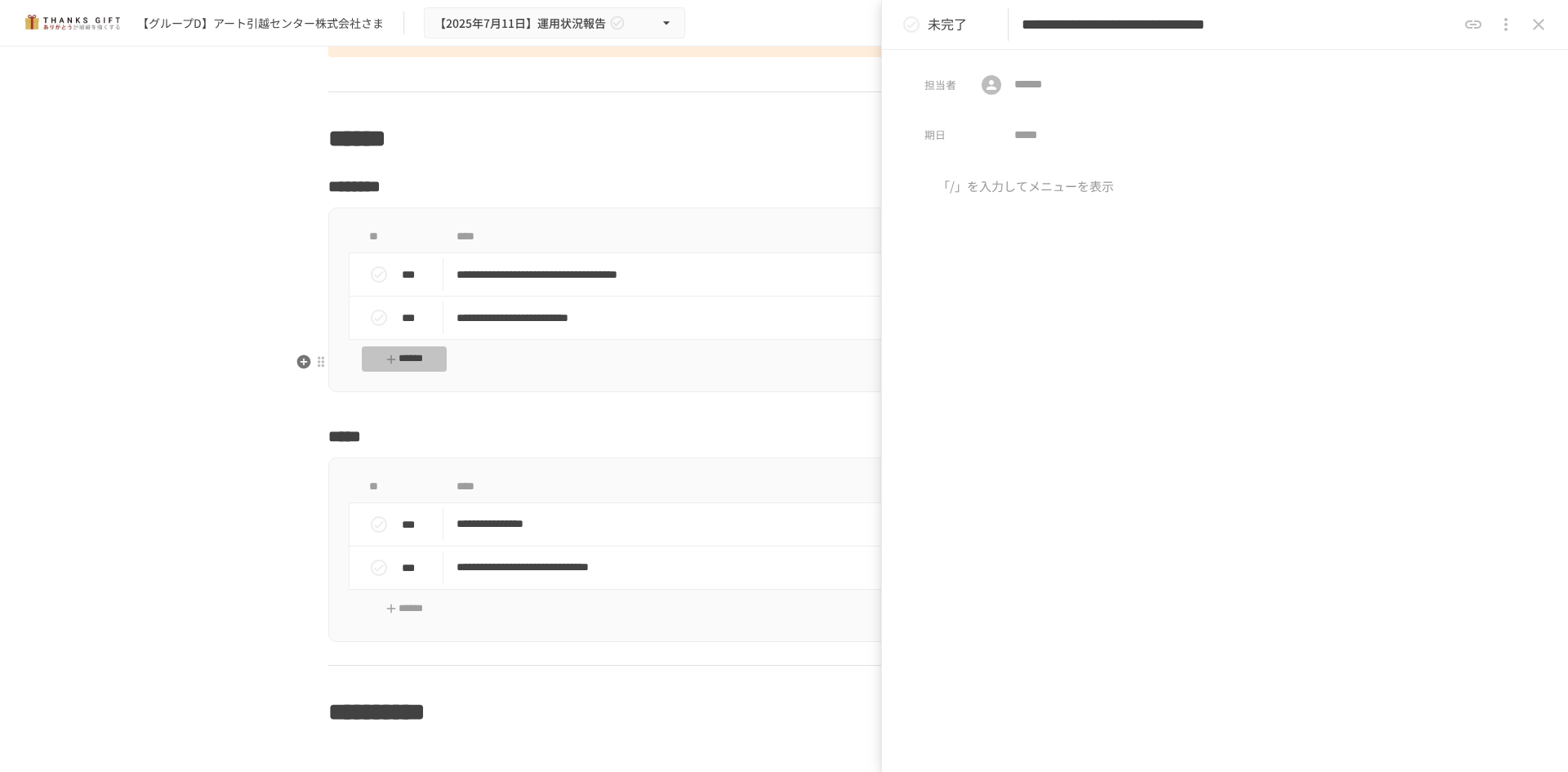 scroll, scrollTop: 0, scrollLeft: 0, axis: both 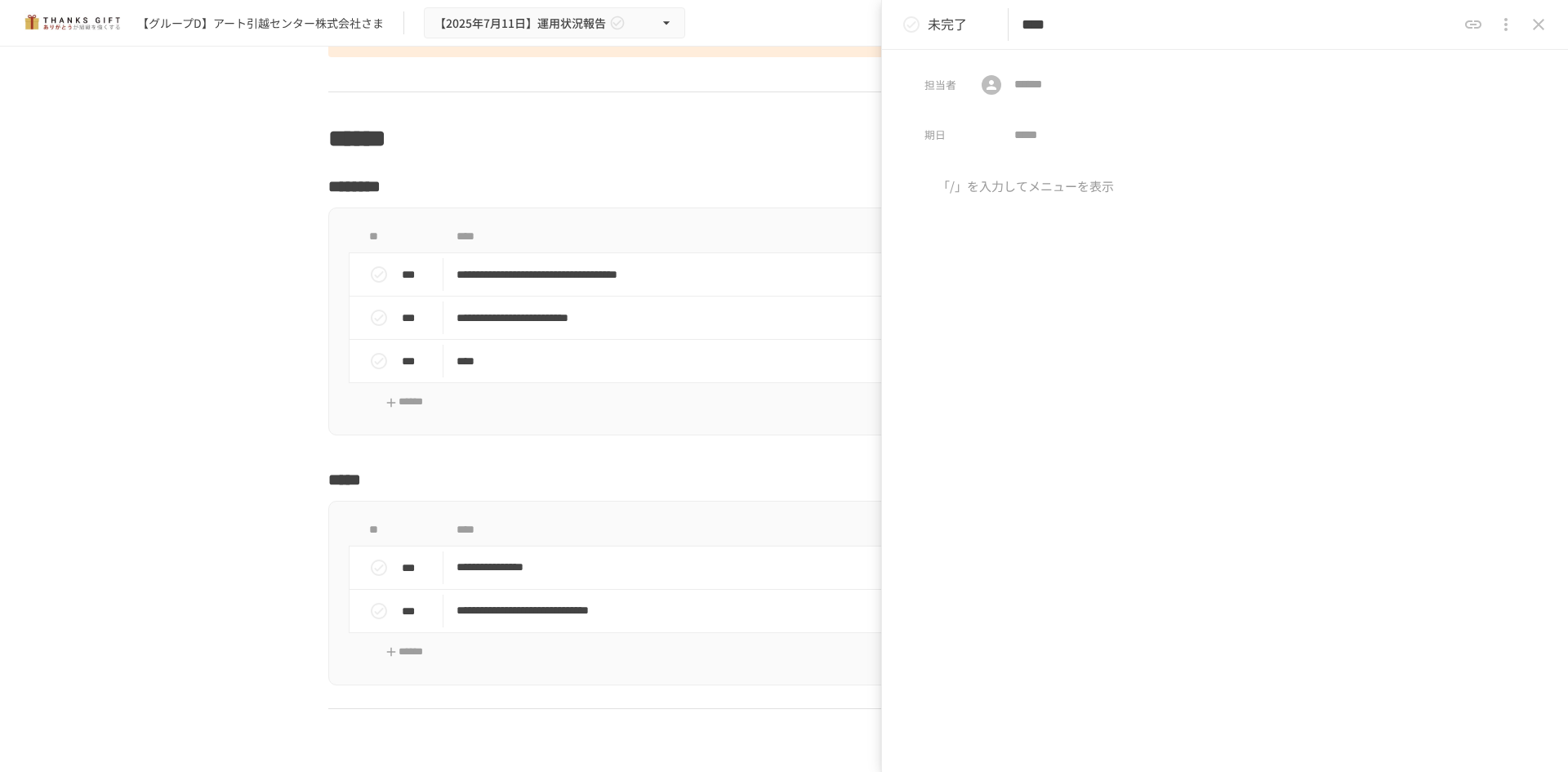 click on "未完了 ****" at bounding box center (1225, 25) 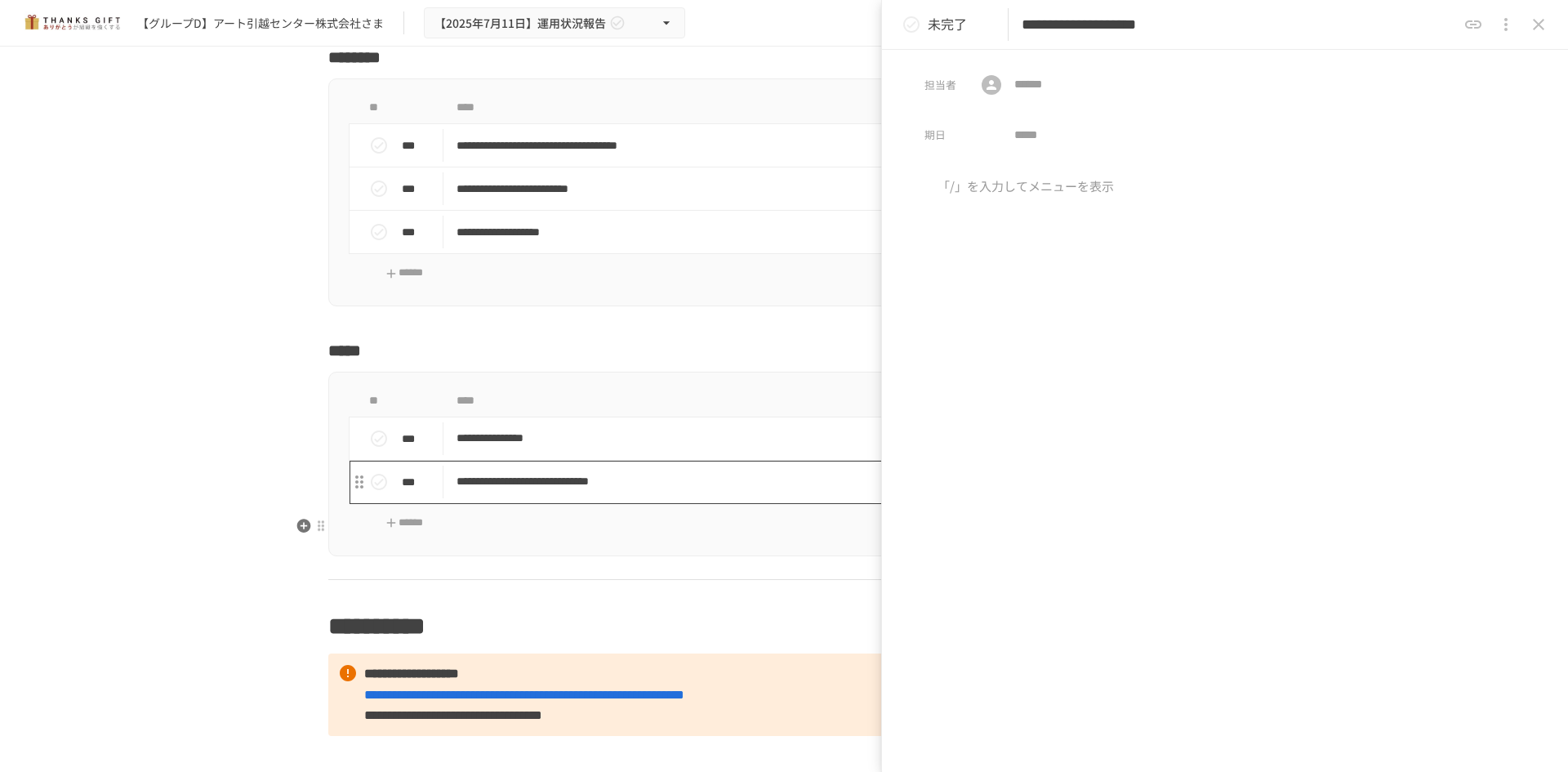 scroll, scrollTop: 16502, scrollLeft: 0, axis: vertical 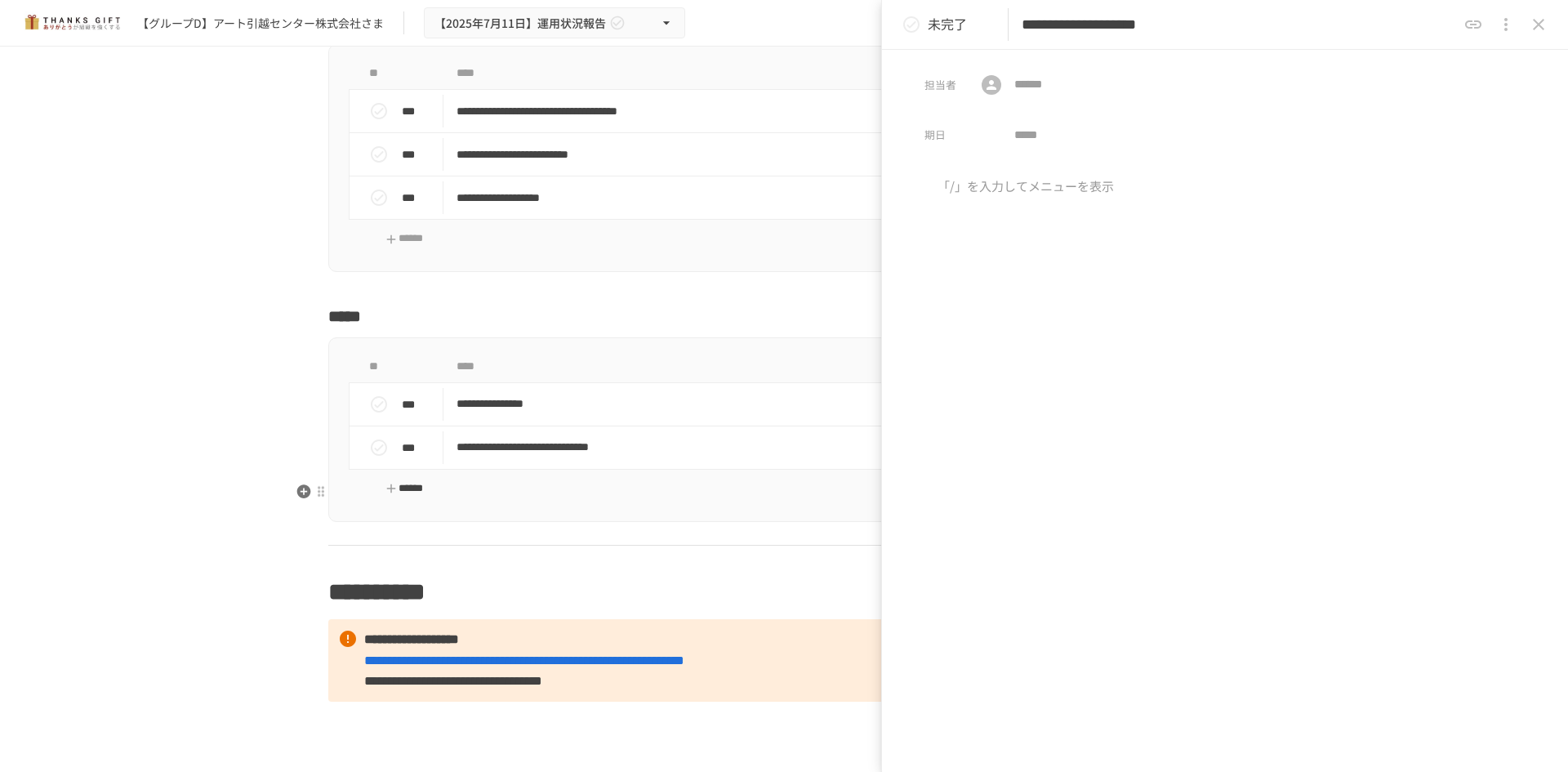 type on "**********" 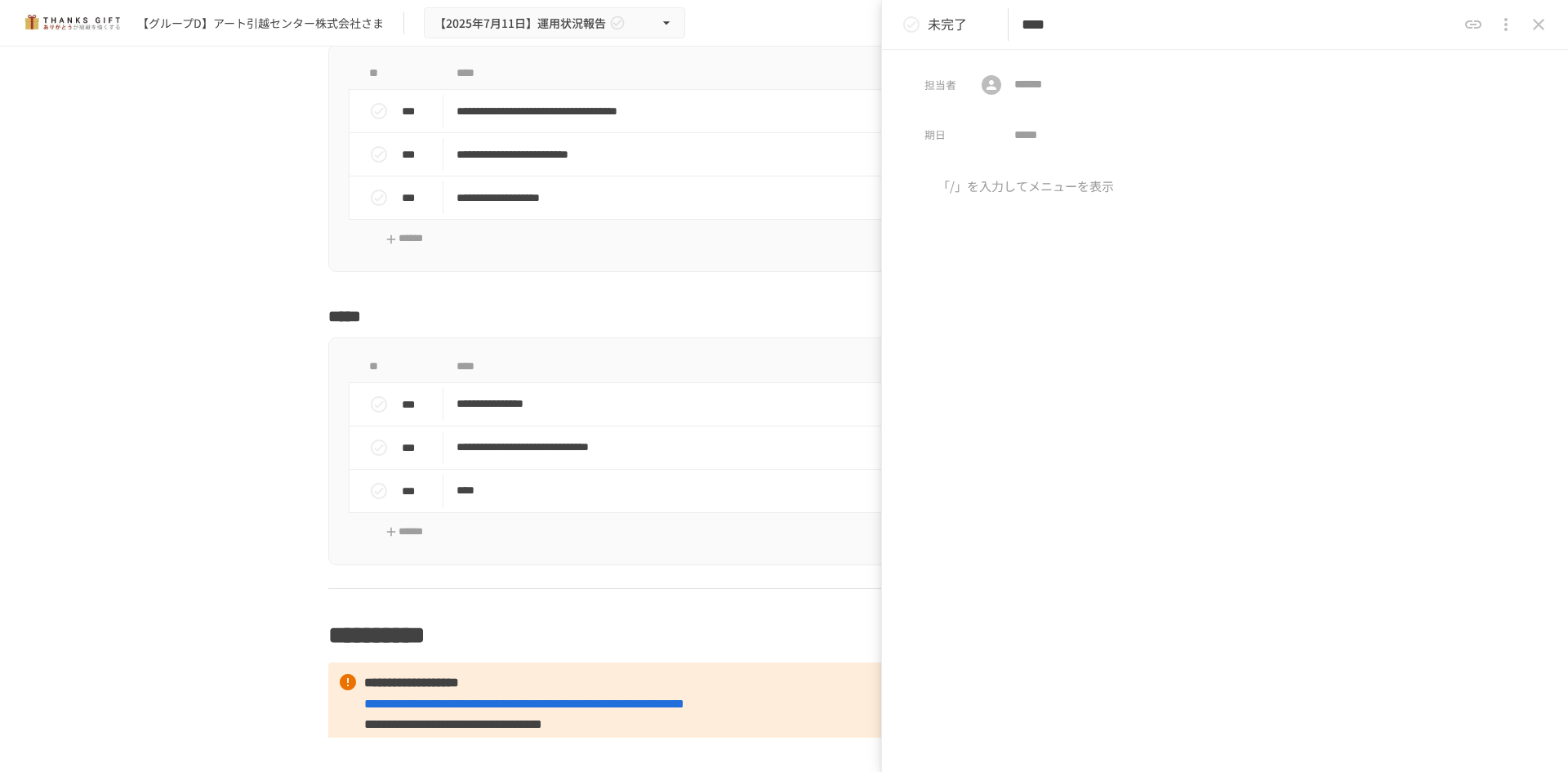 click on "****" at bounding box center (1239, 25) 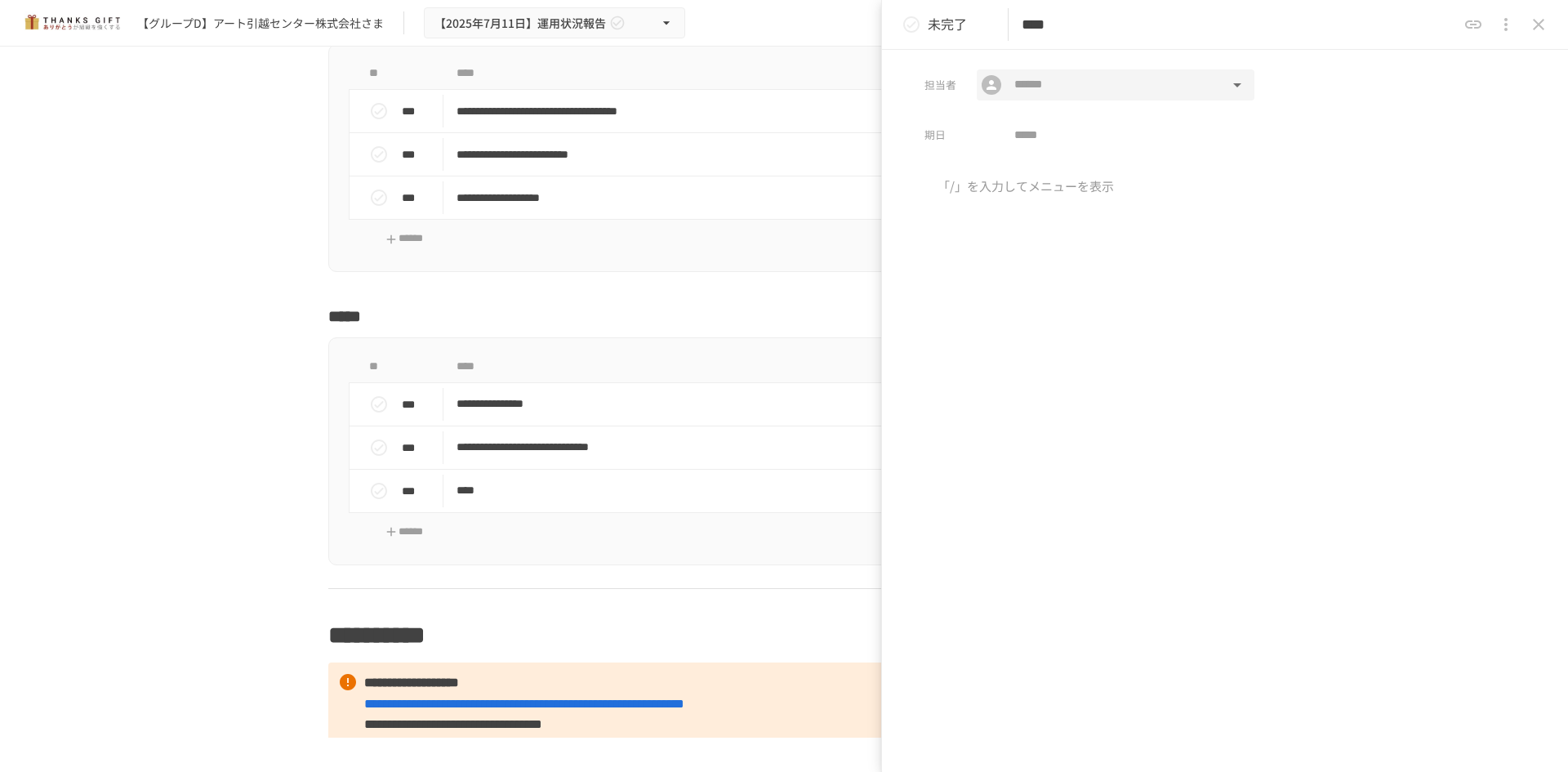 paste on "**********" 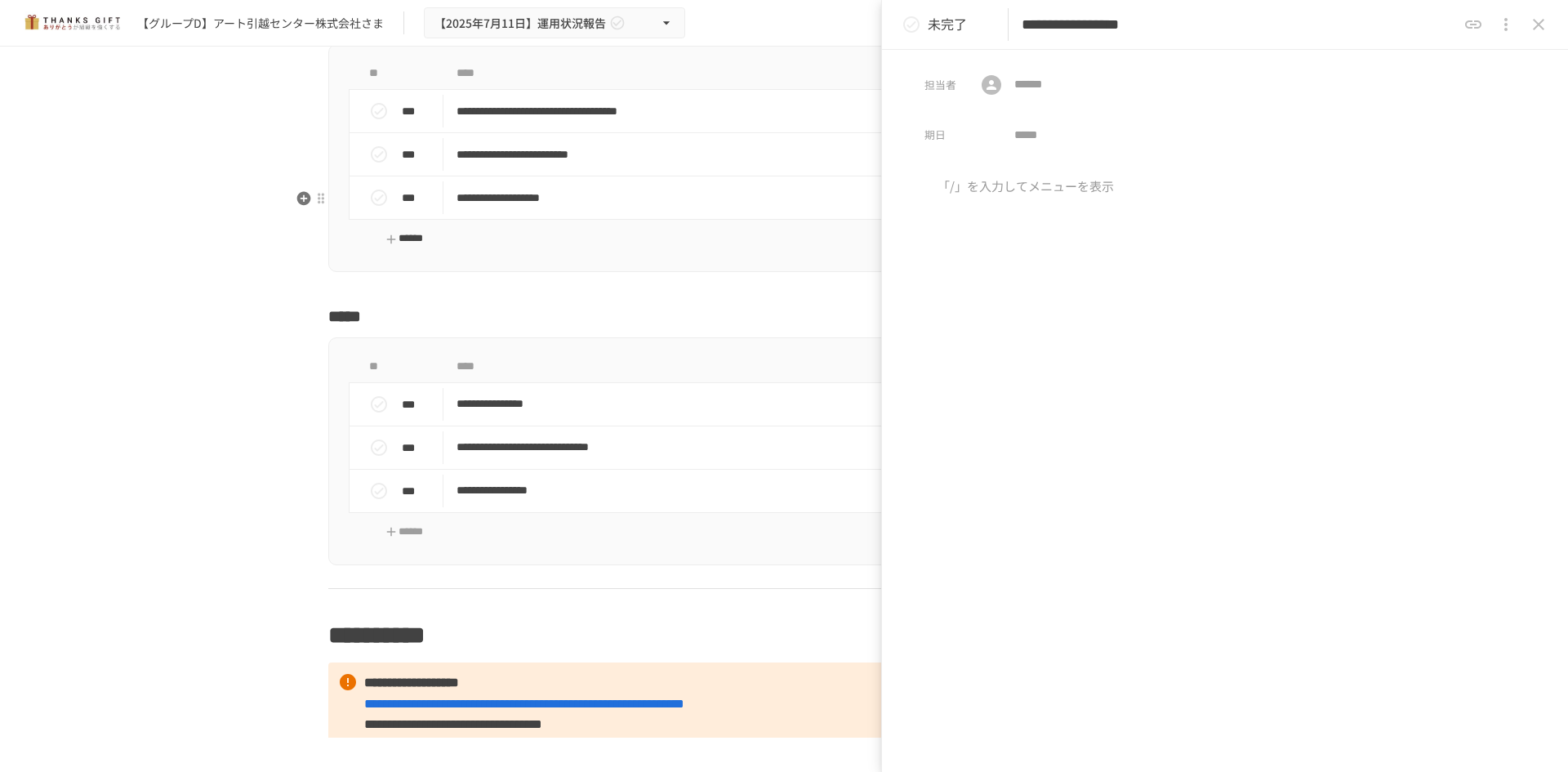 type on "**********" 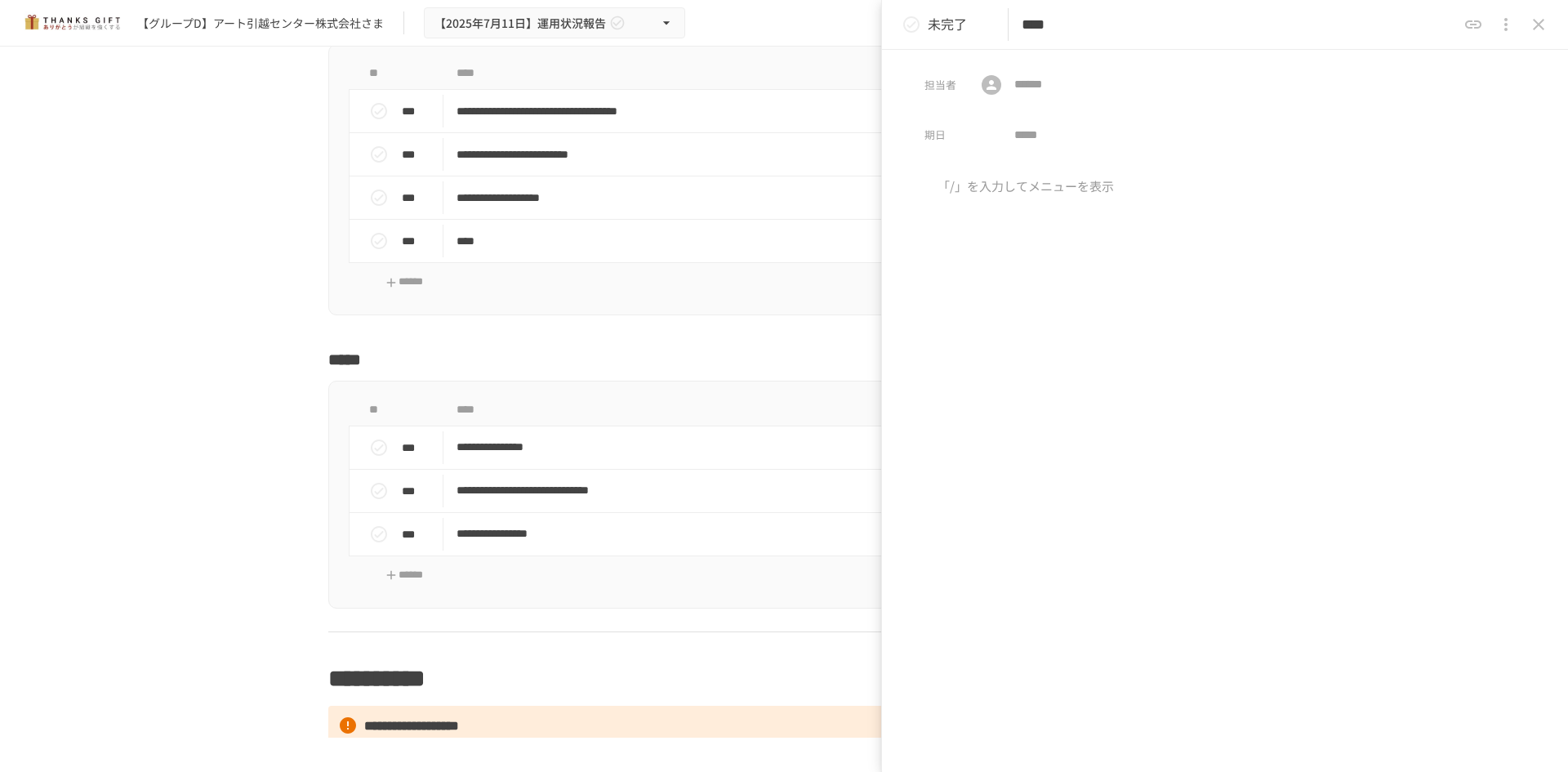 drag, startPoint x: 1105, startPoint y: 13, endPoint x: 1108, endPoint y: 25, distance: 12.36932 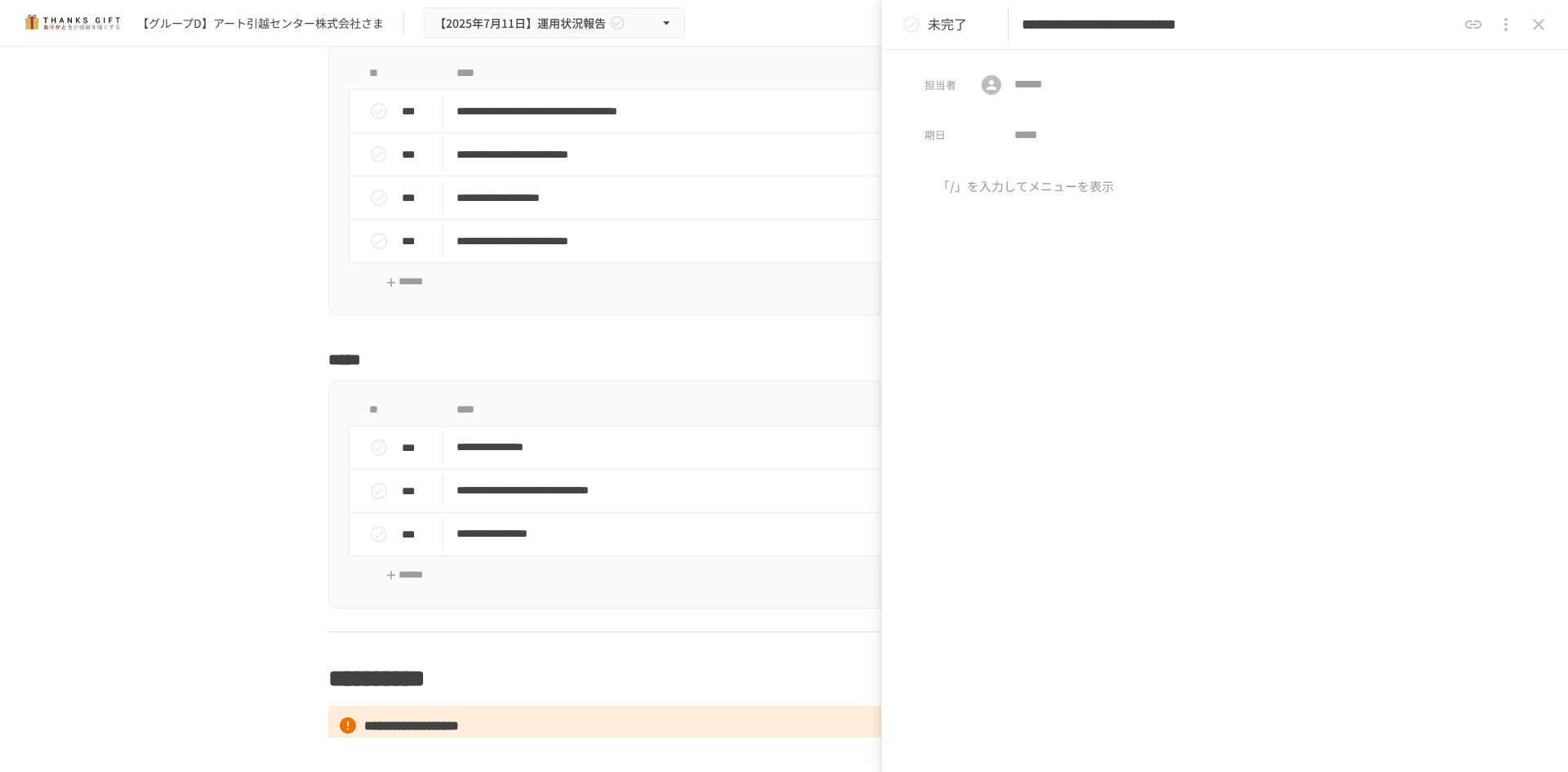 drag, startPoint x: 1075, startPoint y: 32, endPoint x: 1009, endPoint y: 33, distance: 66.007575 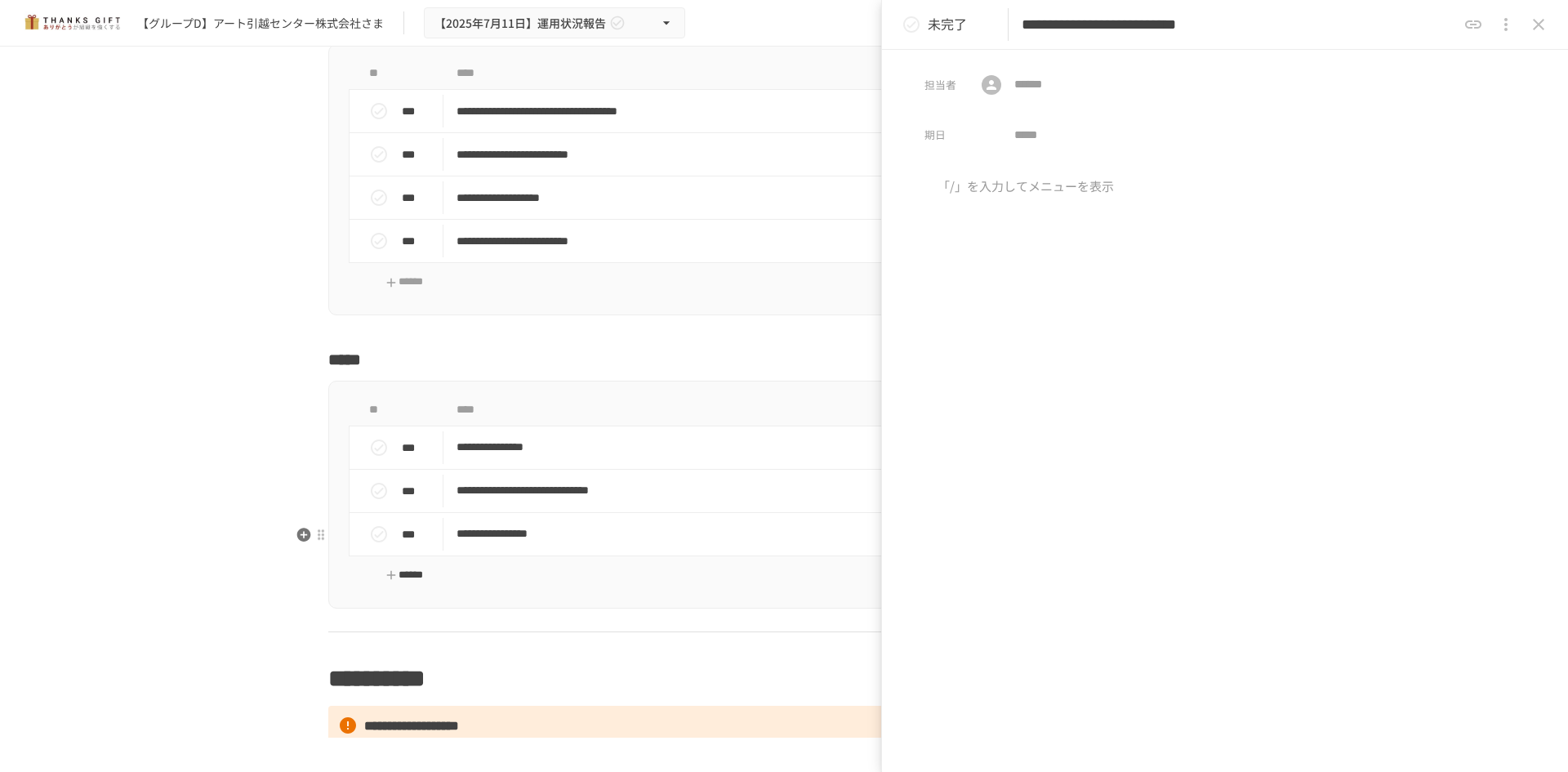 type on "**********" 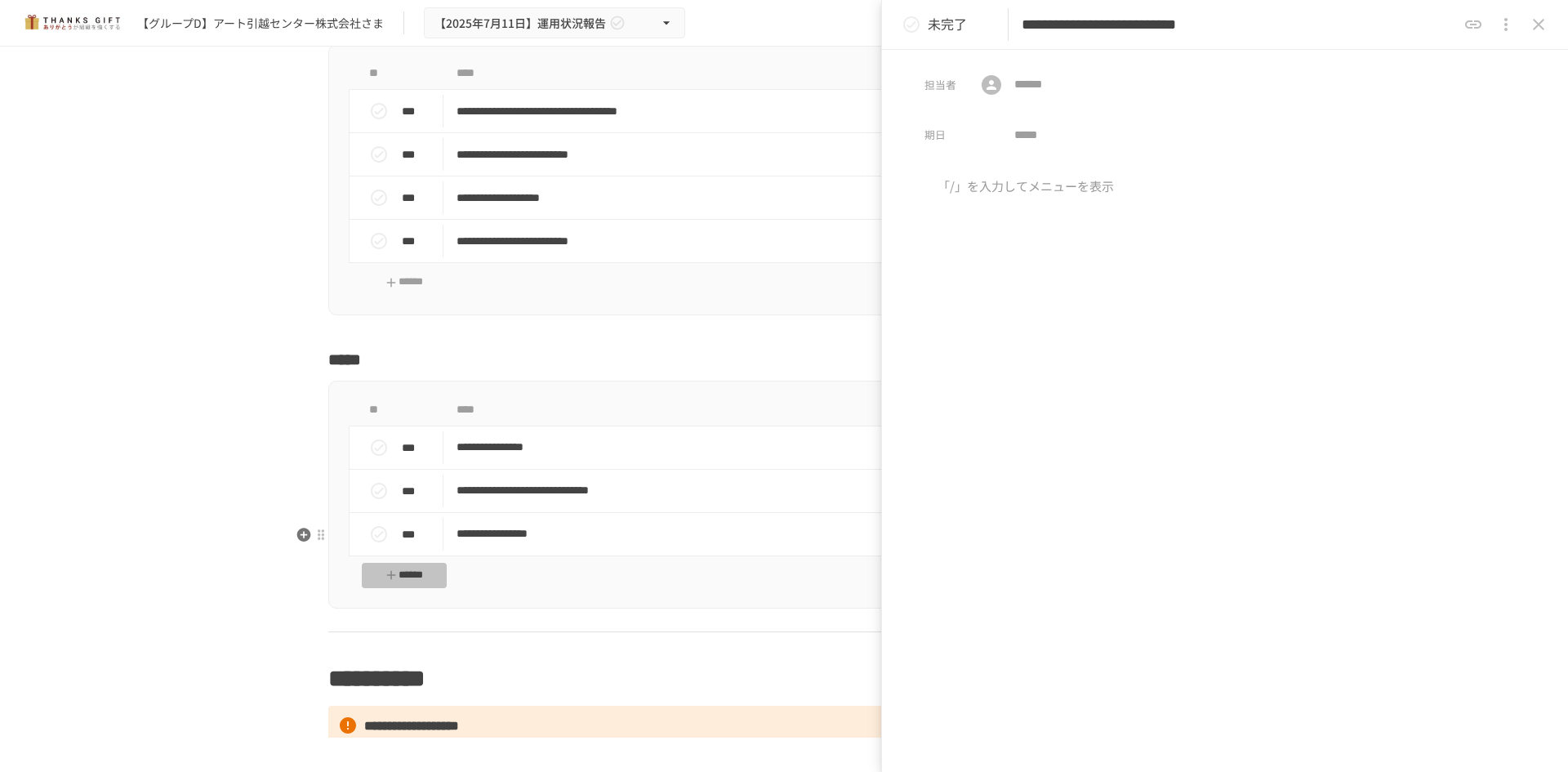 click on "******" at bounding box center (404, 575) 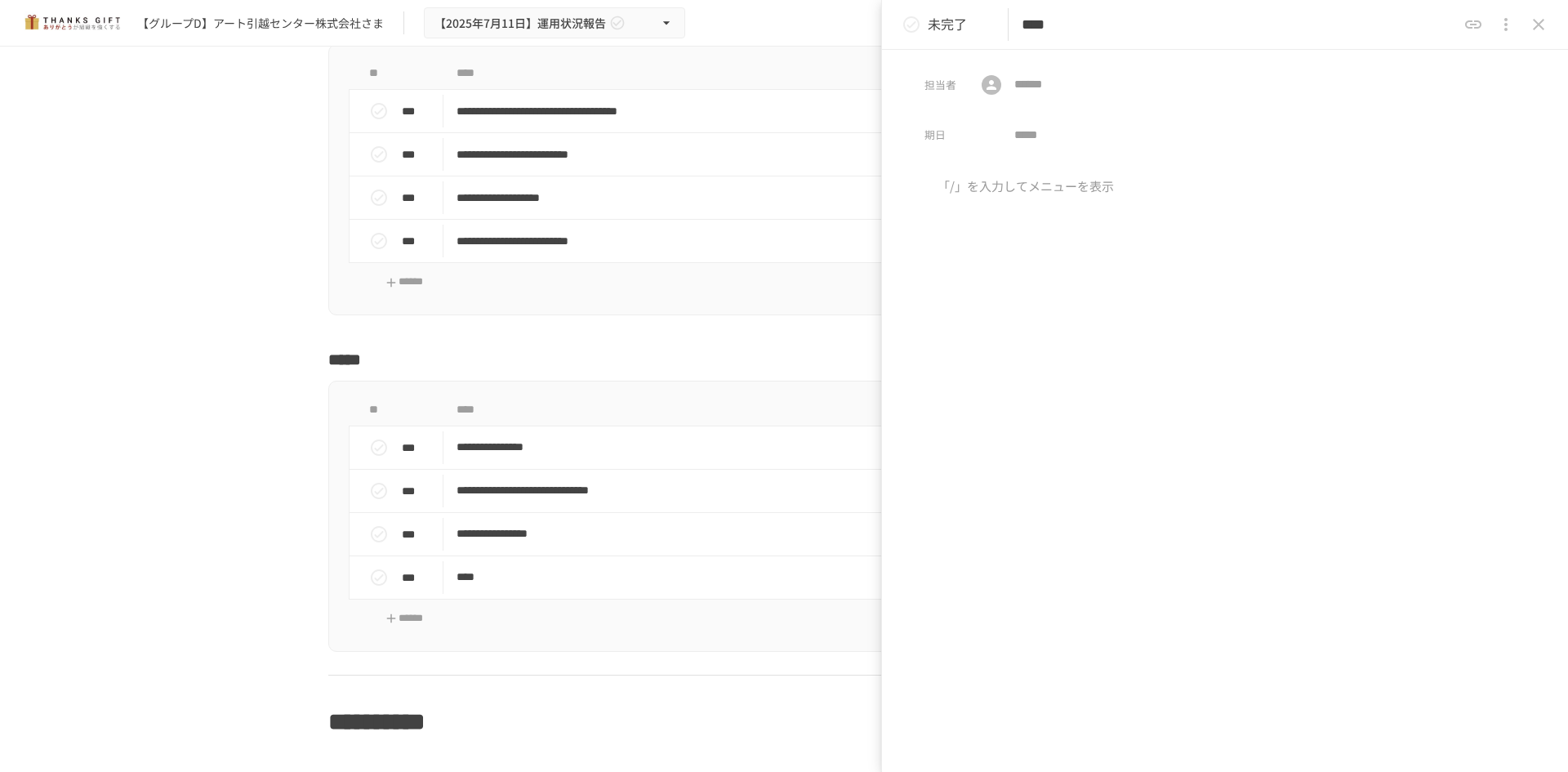 drag, startPoint x: 1125, startPoint y: 24, endPoint x: 1118, endPoint y: 30, distance: 9.219544 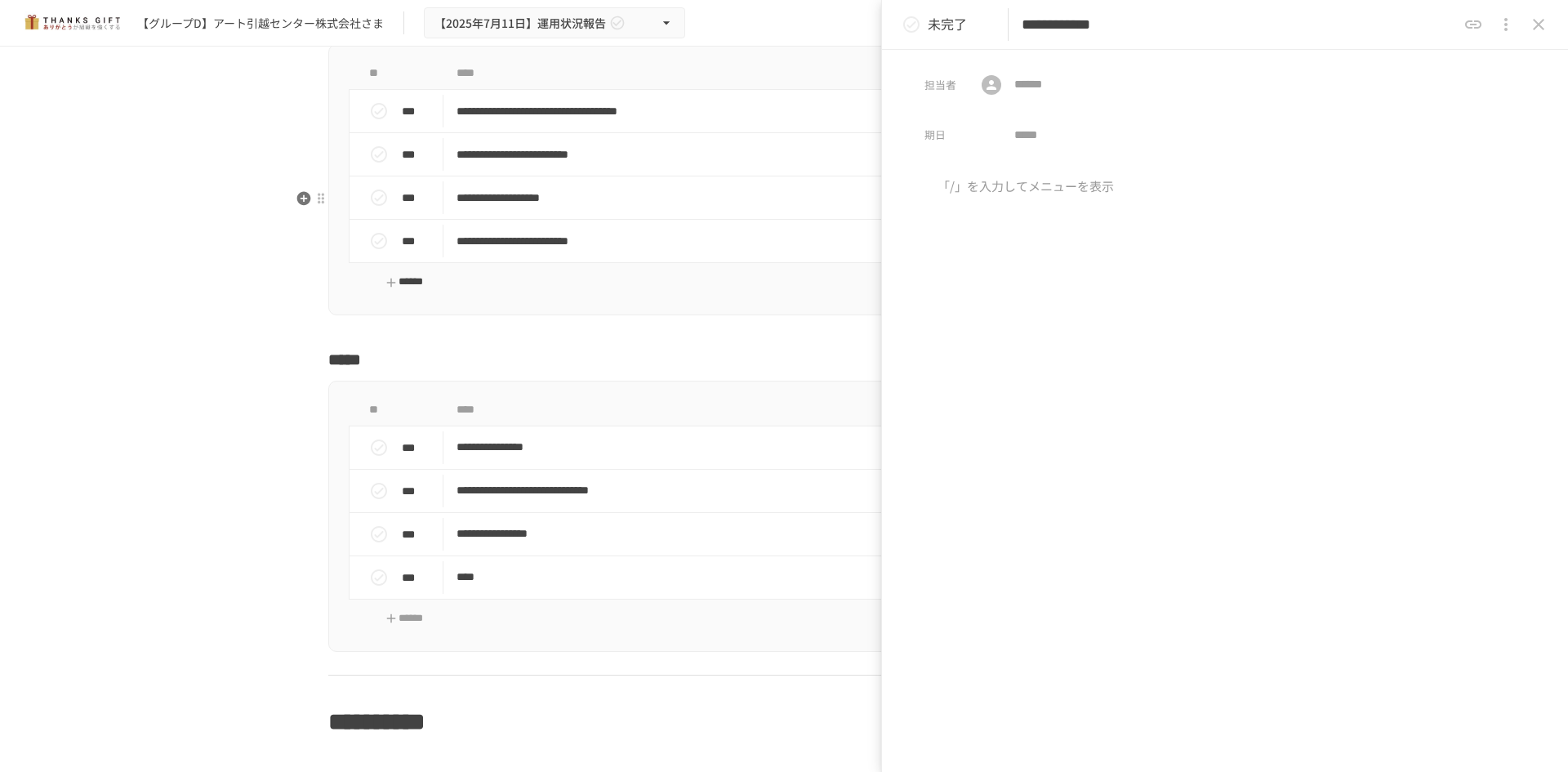 type on "**********" 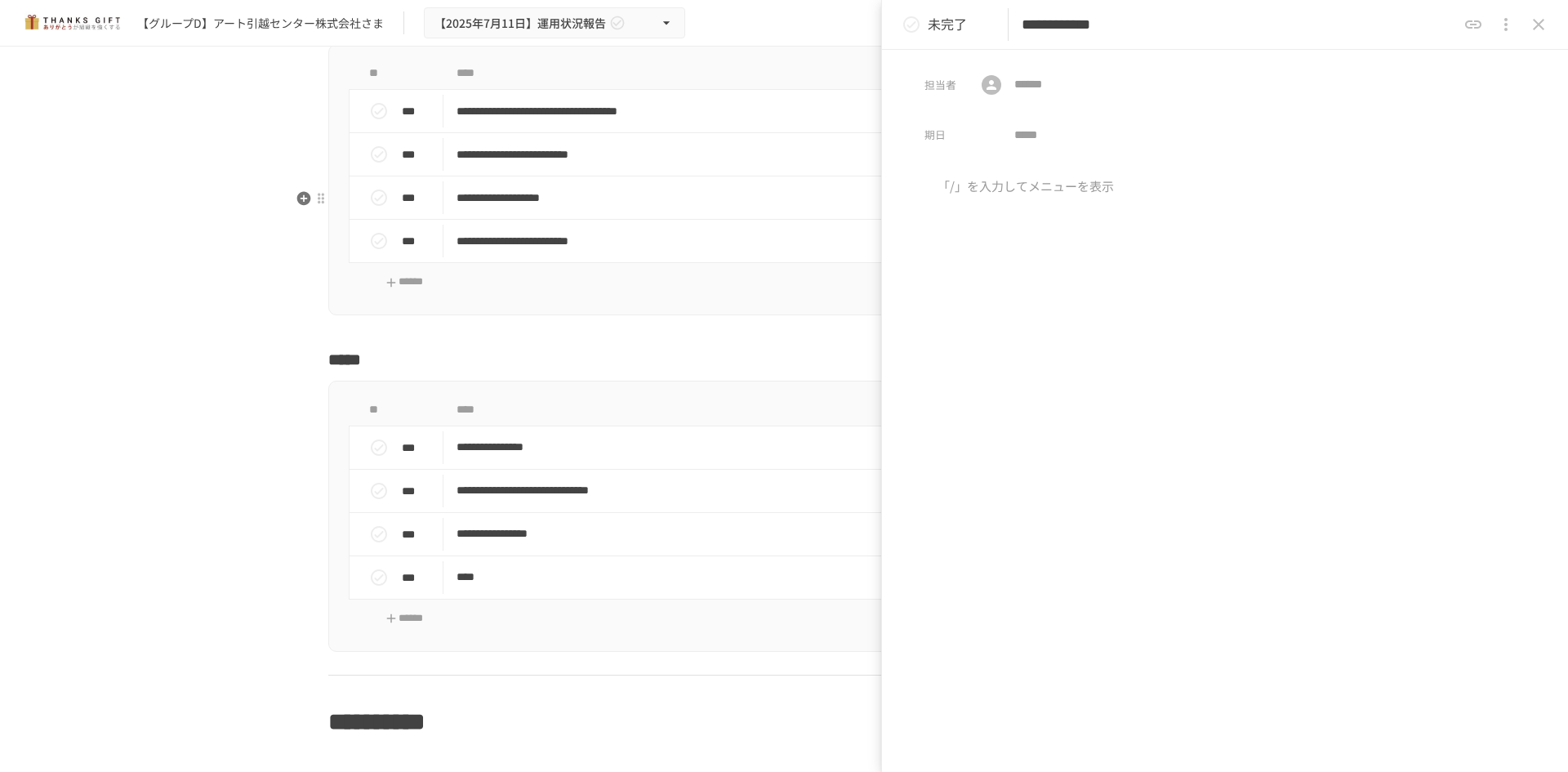 drag, startPoint x: 415, startPoint y: 421, endPoint x: 427, endPoint y: 413, distance: 14.422205 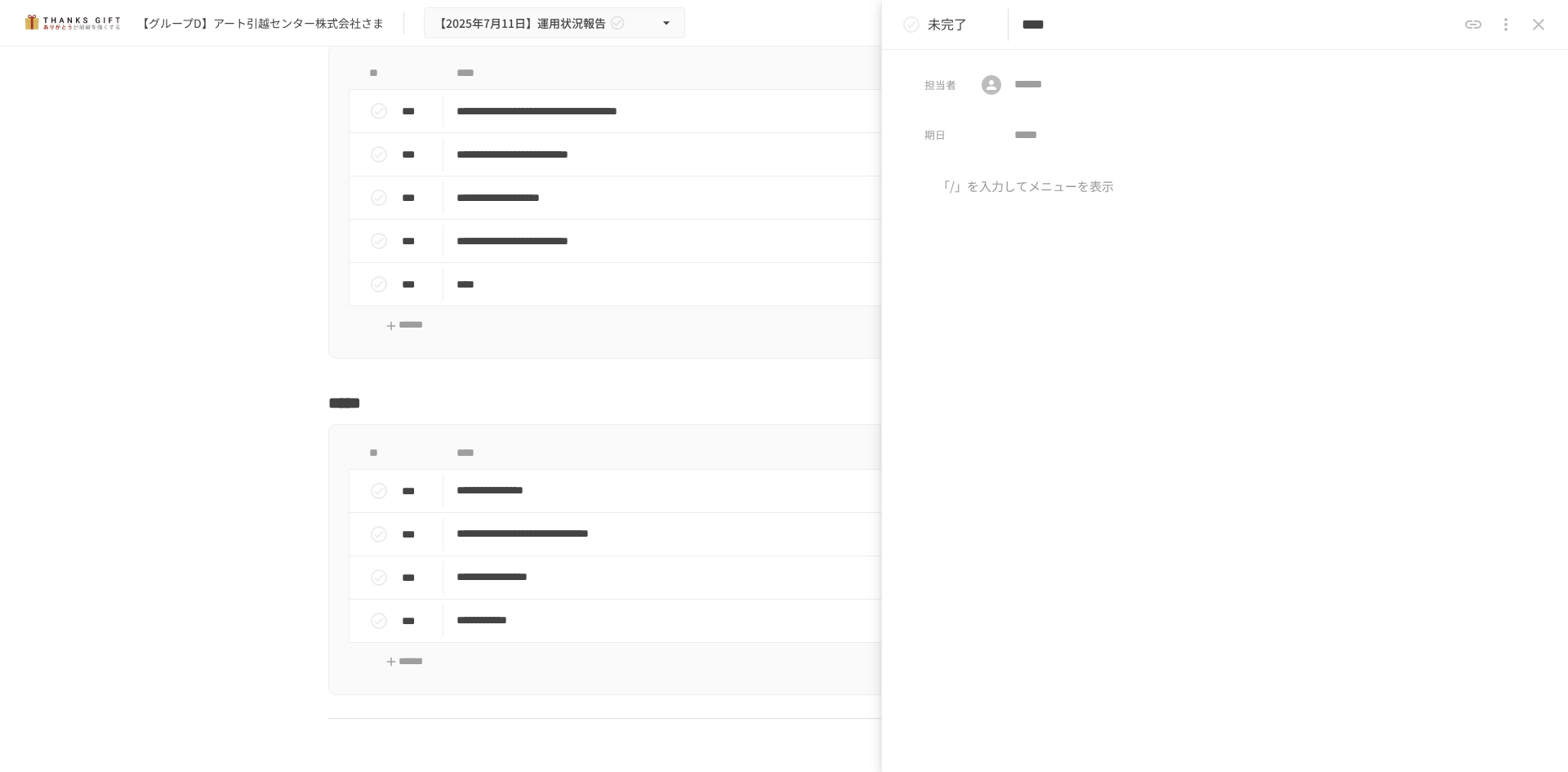 click on "****" at bounding box center (1239, 25) 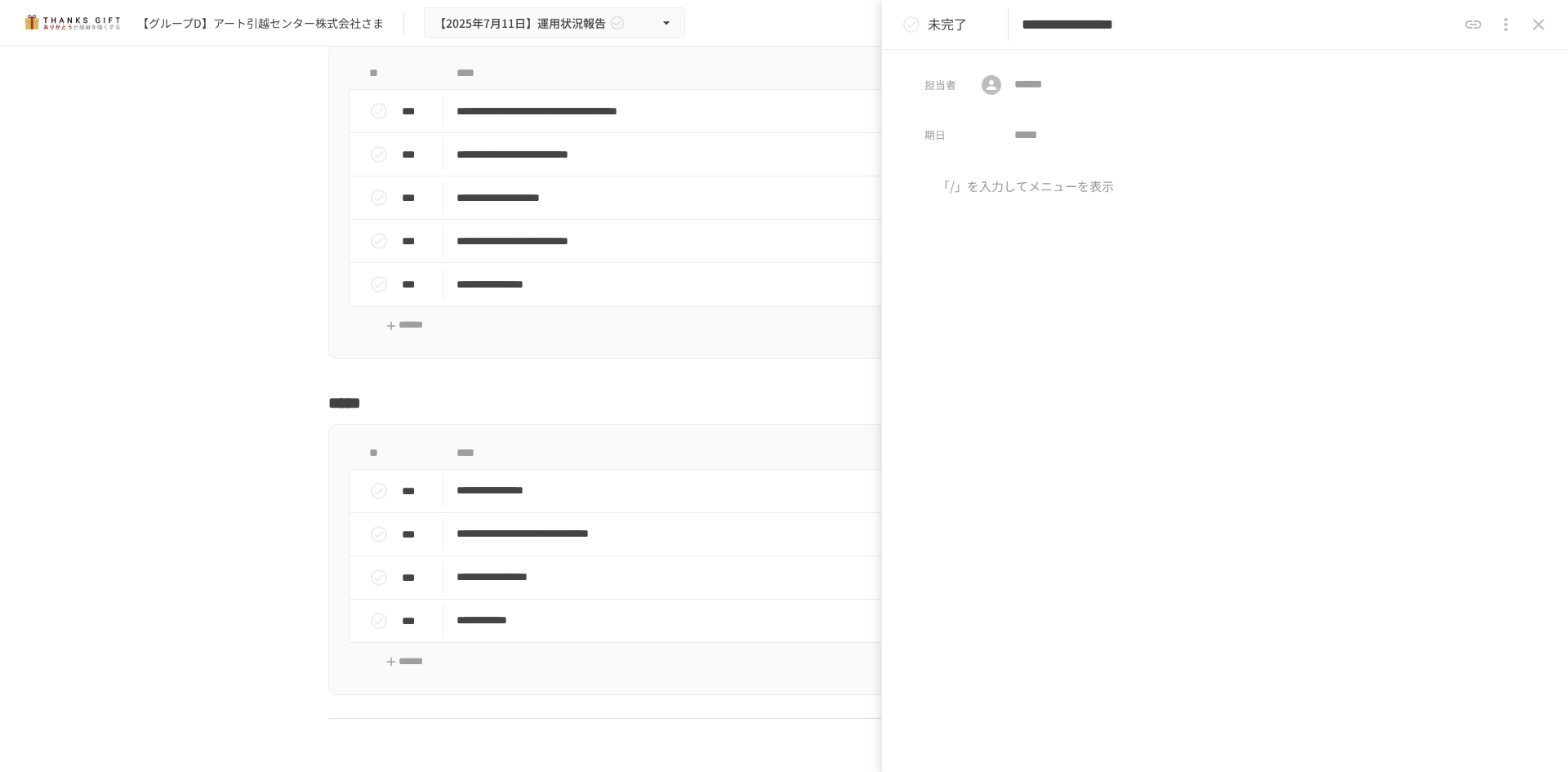 drag, startPoint x: 1087, startPoint y: 20, endPoint x: 906, endPoint y: 16, distance: 181.0442 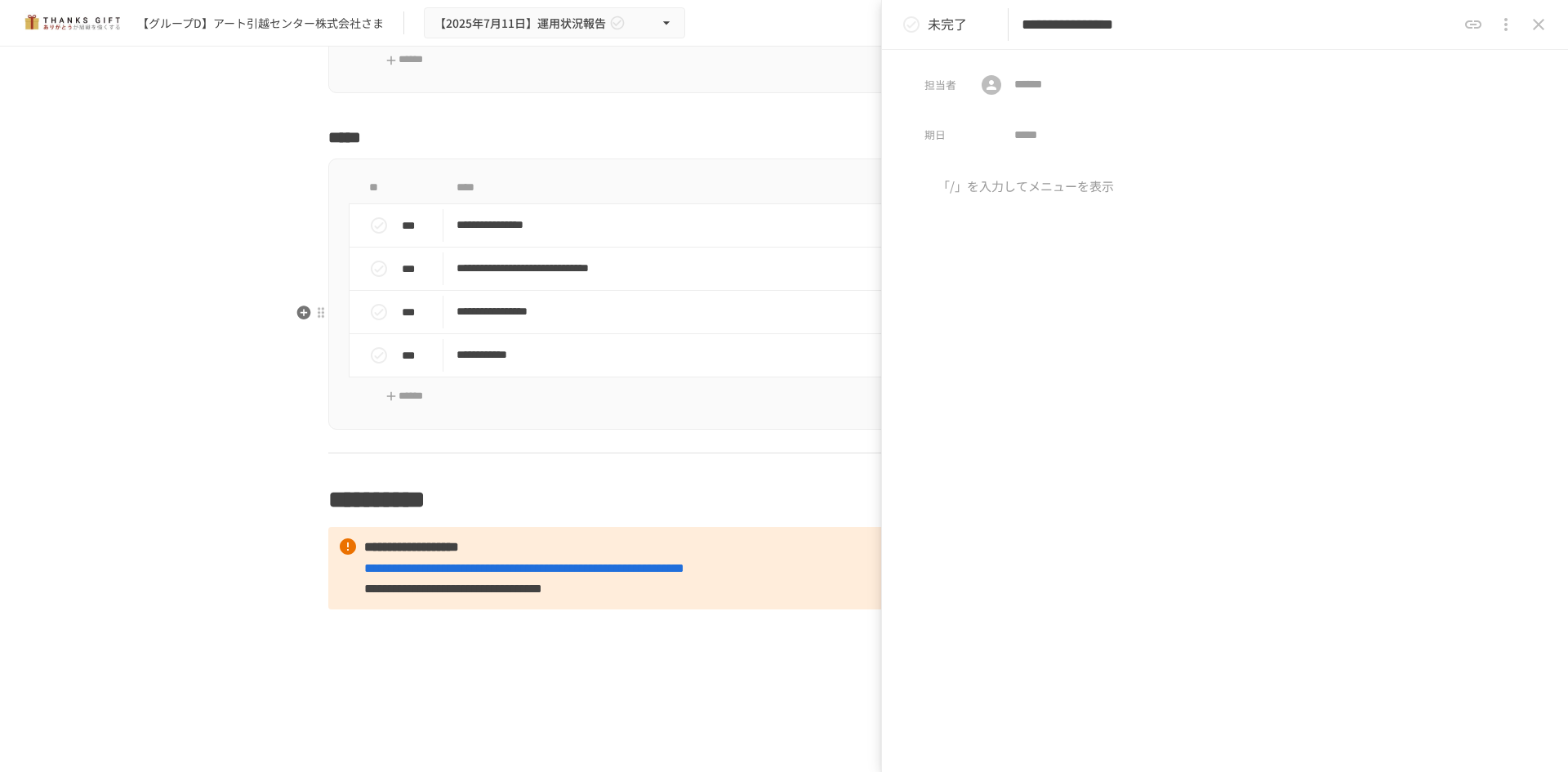 scroll, scrollTop: 16829, scrollLeft: 0, axis: vertical 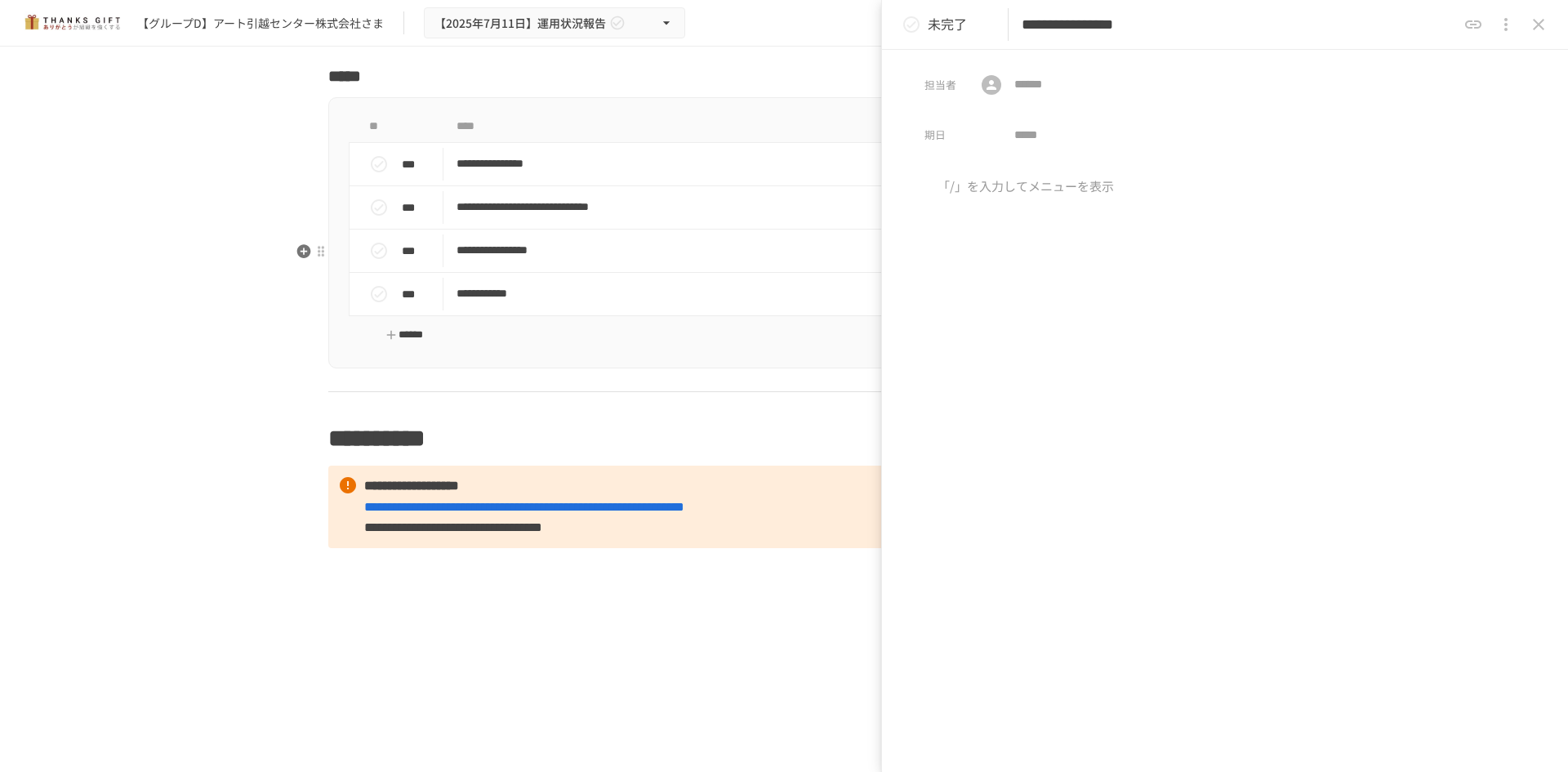 type on "**********" 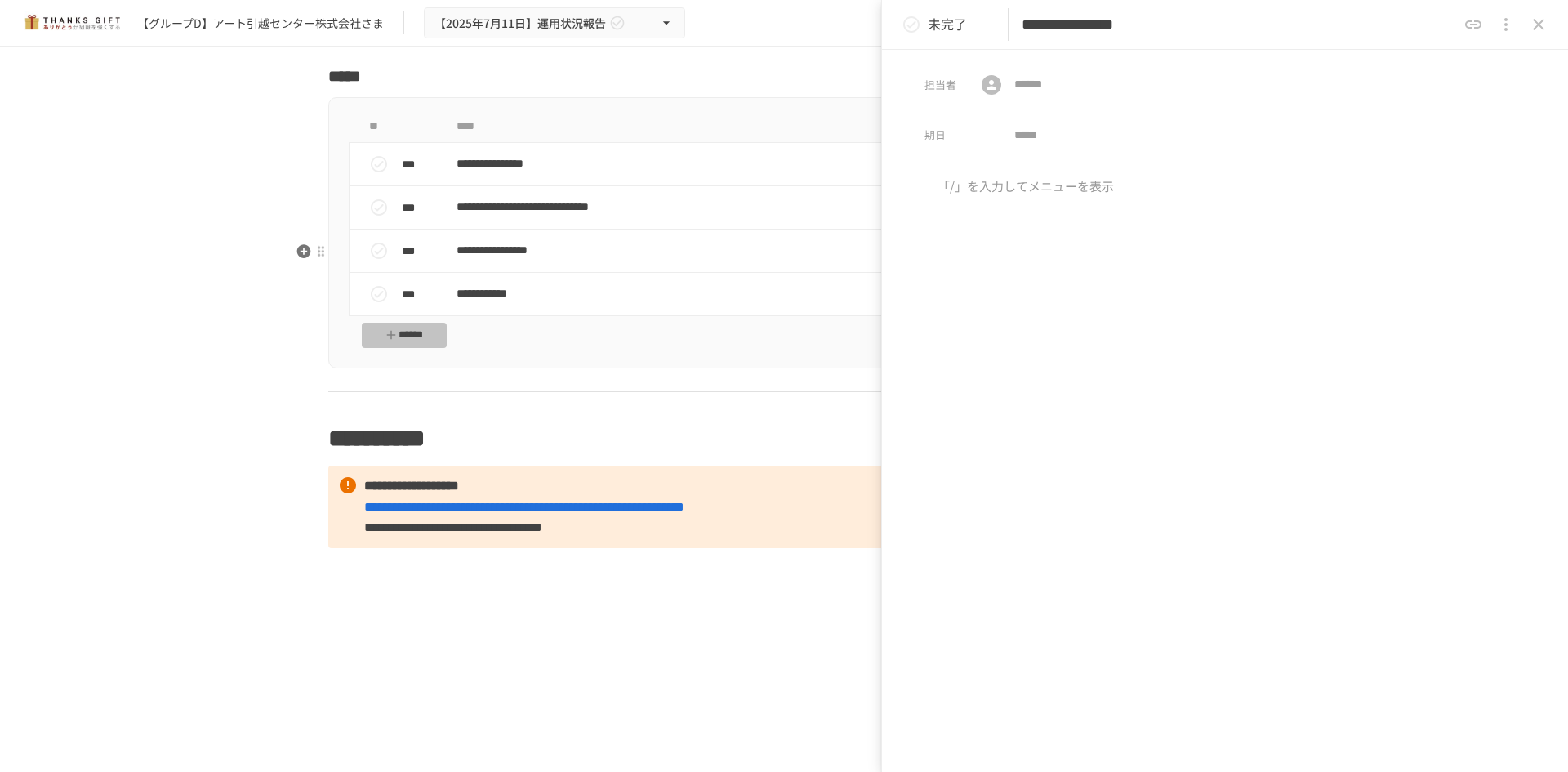 click on "******" at bounding box center (404, 335) 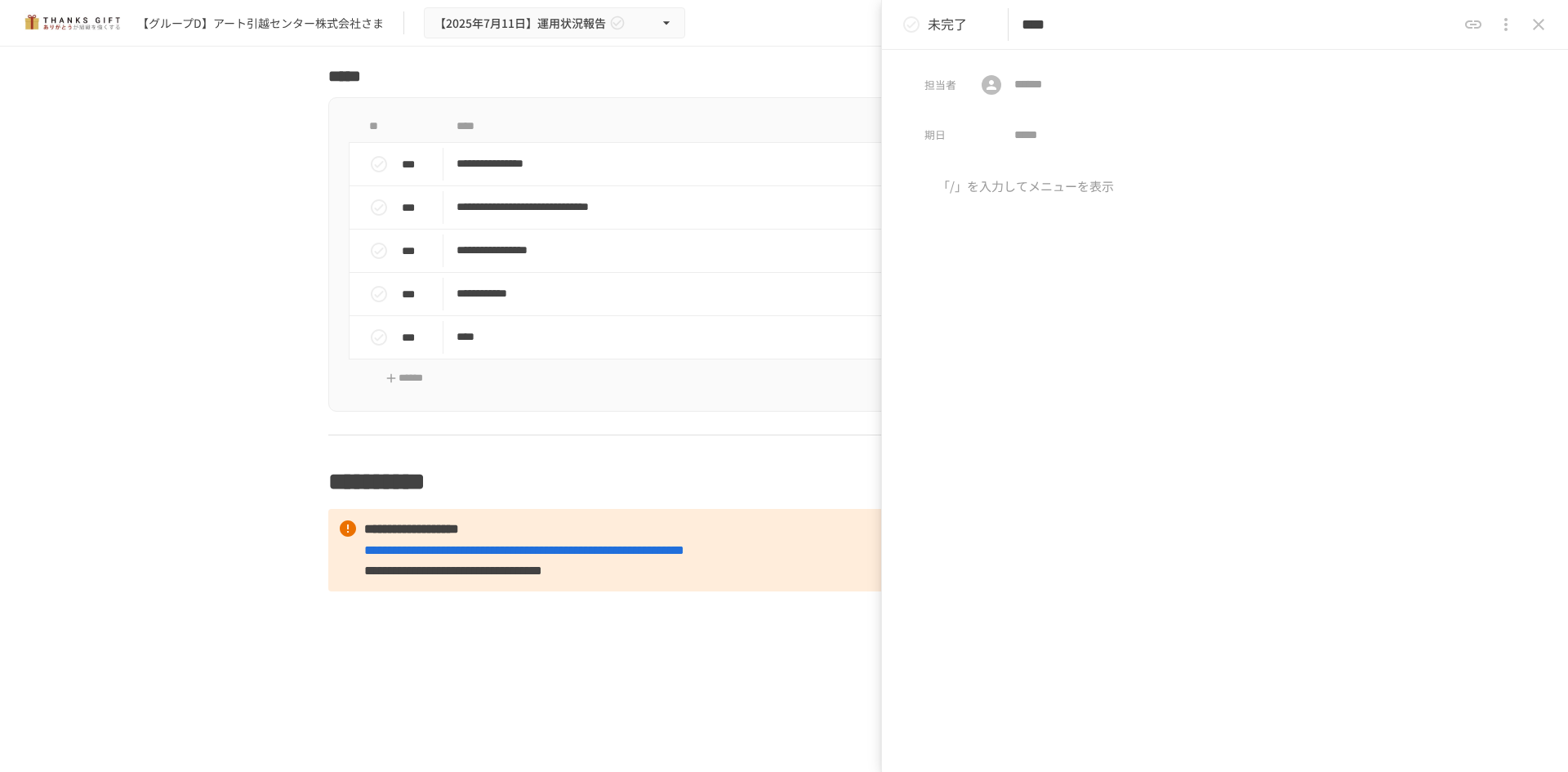 click on "未完了 ****" at bounding box center [1225, 25] 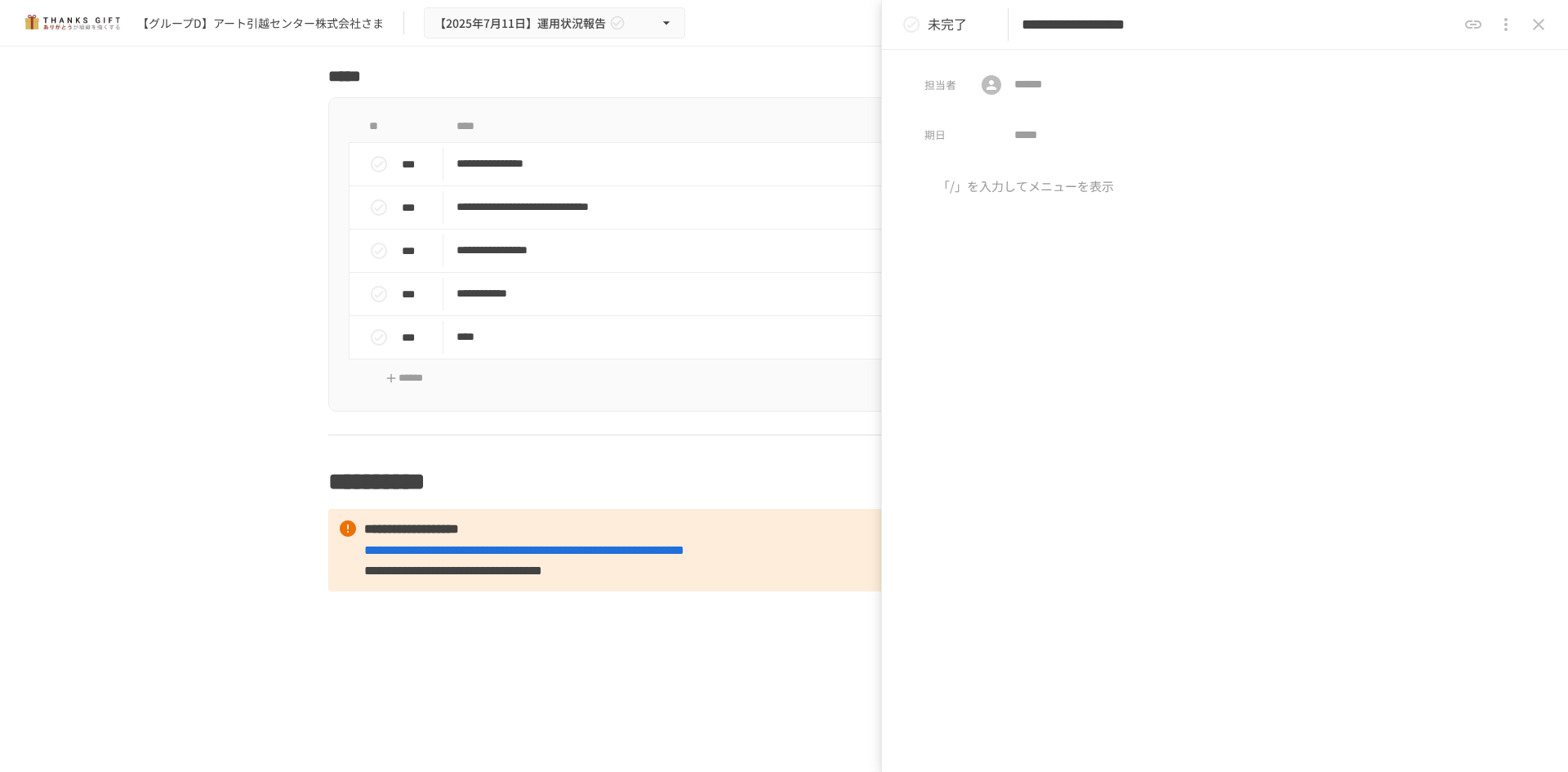 click 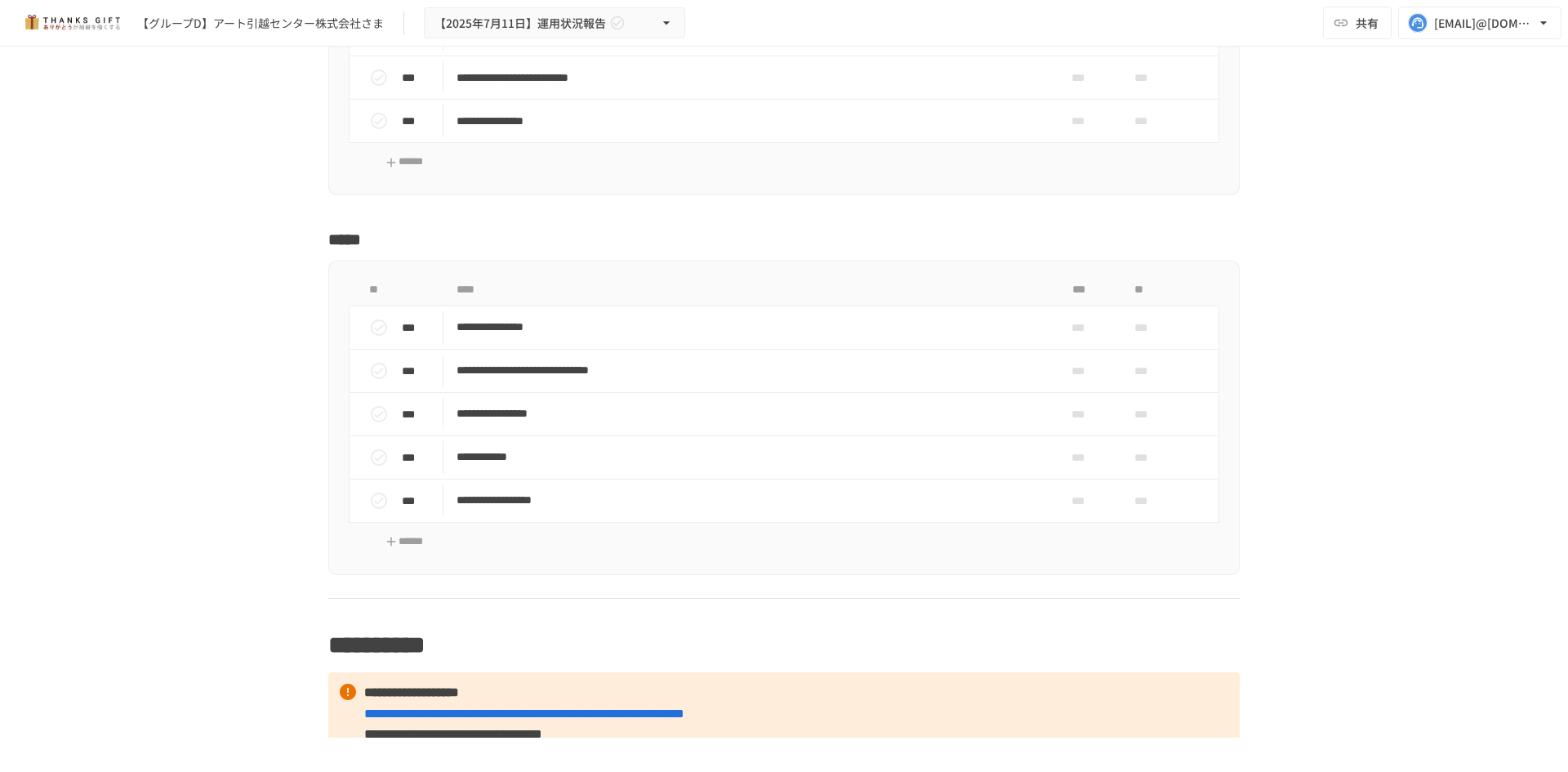 scroll, scrollTop: 16584, scrollLeft: 0, axis: vertical 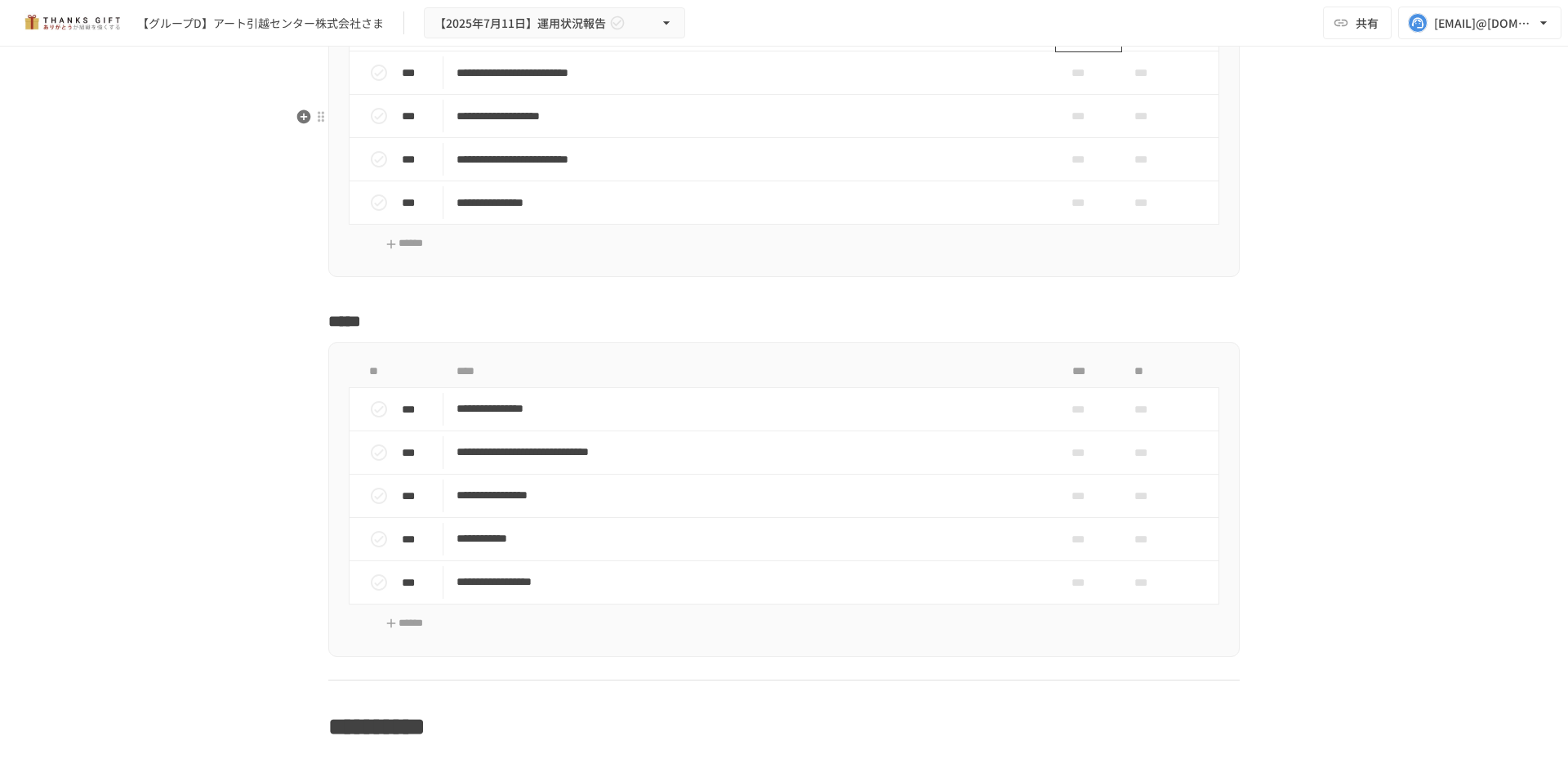 click on "***" at bounding box center (1082, 29) 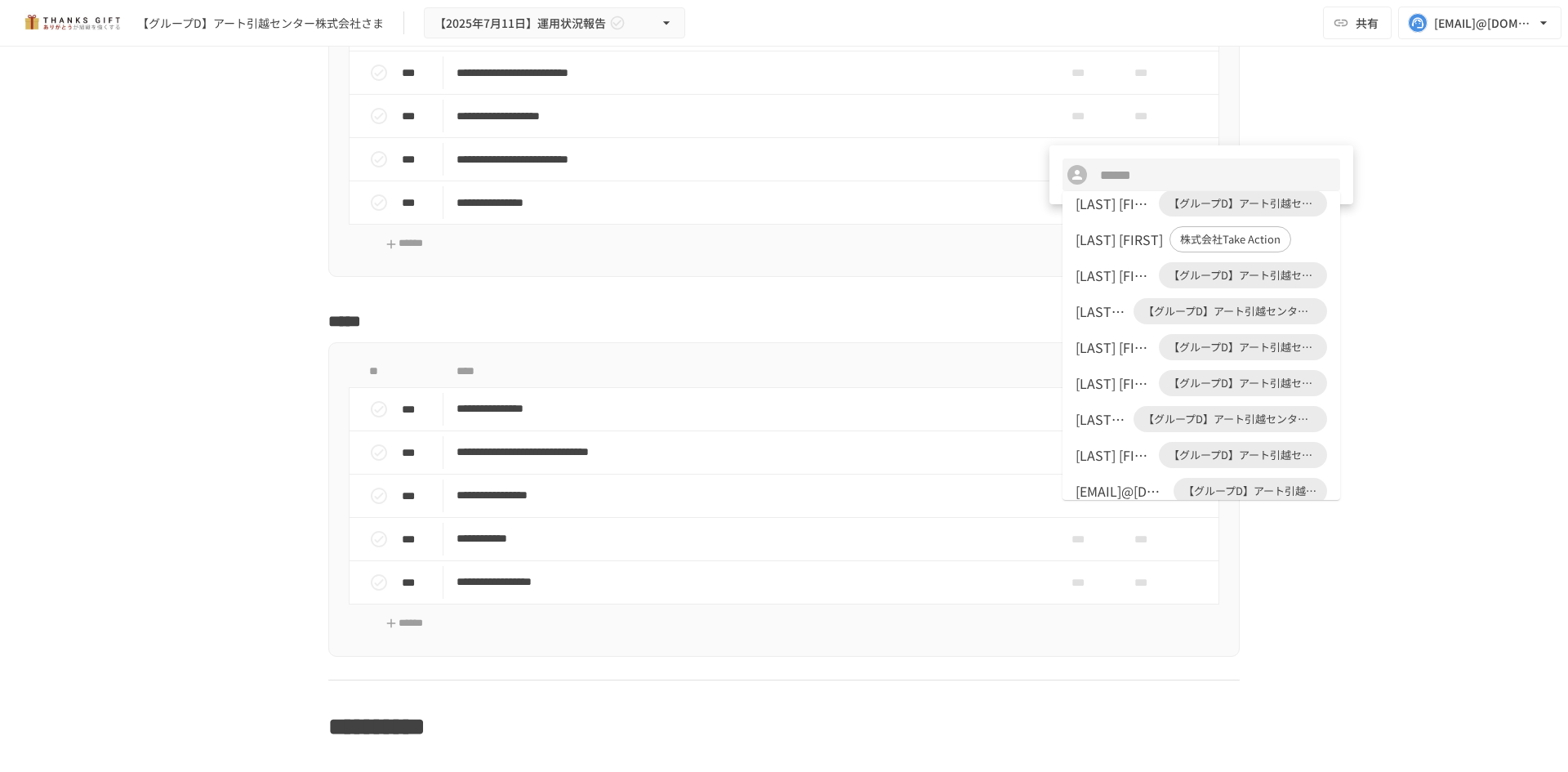 scroll, scrollTop: 208, scrollLeft: 0, axis: vertical 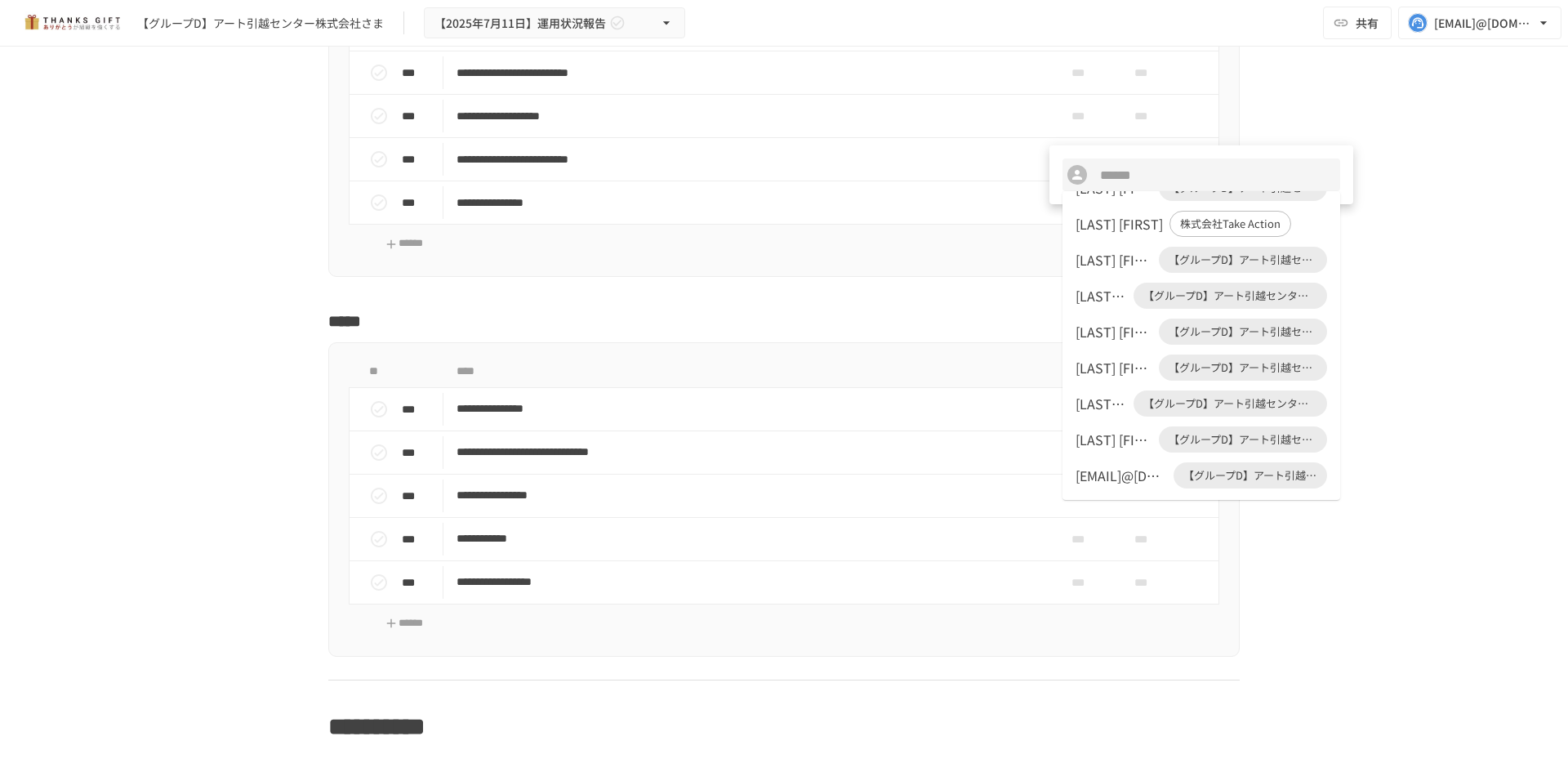 click on "[LAST] [FIRST]さま" at bounding box center (1114, 440) 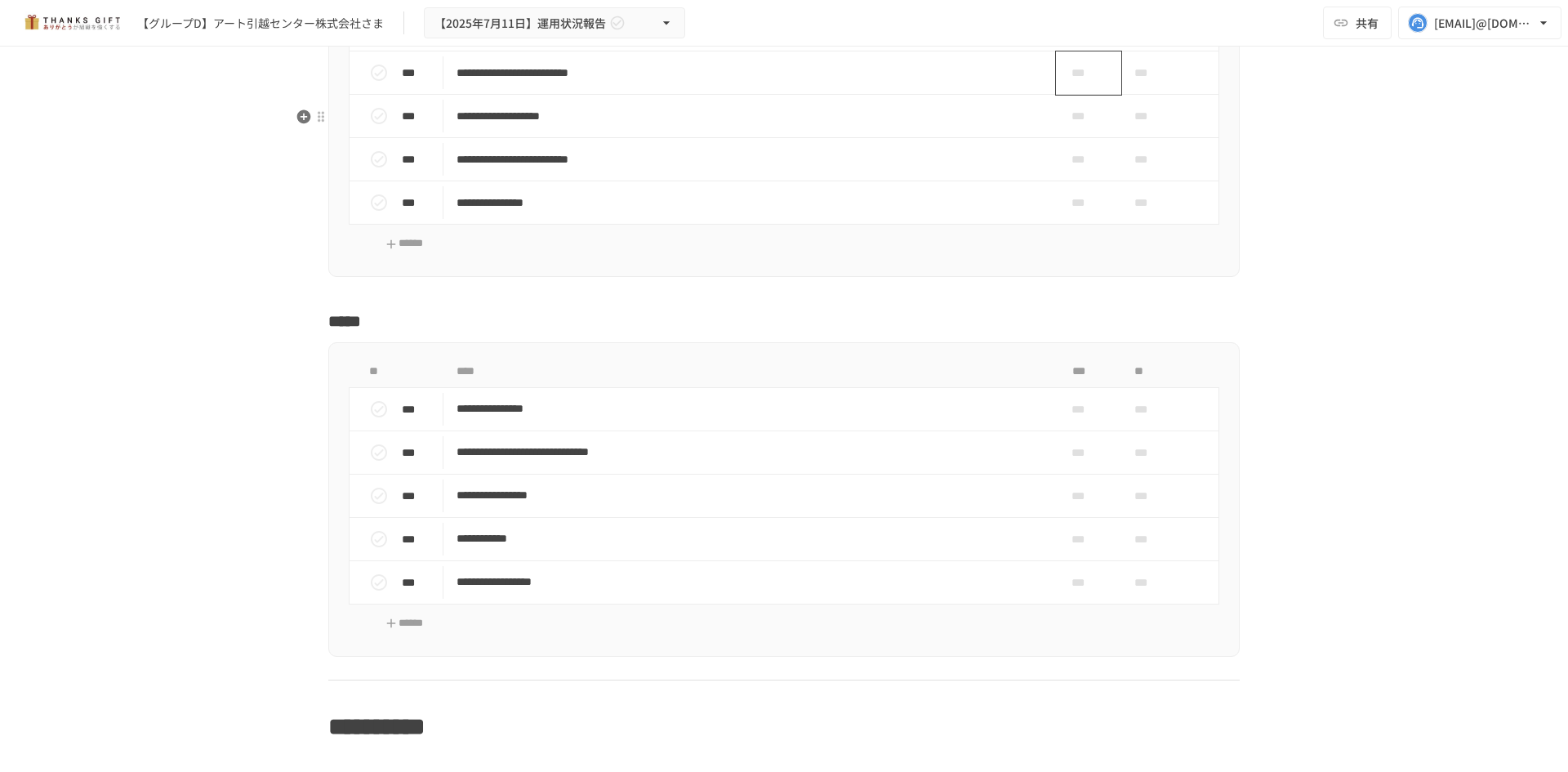 click on "***" at bounding box center (1082, 73) 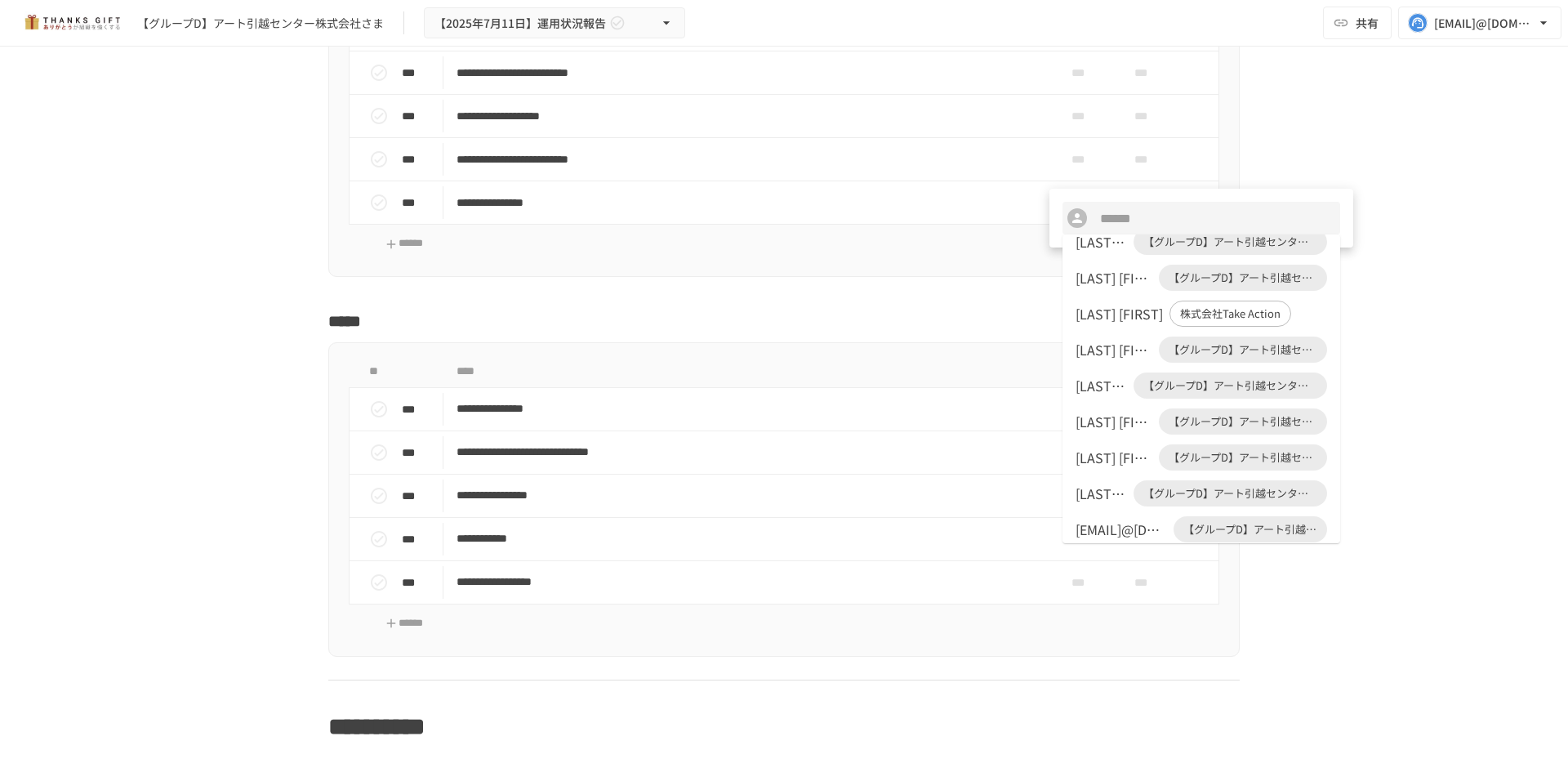 scroll, scrollTop: 208, scrollLeft: 0, axis: vertical 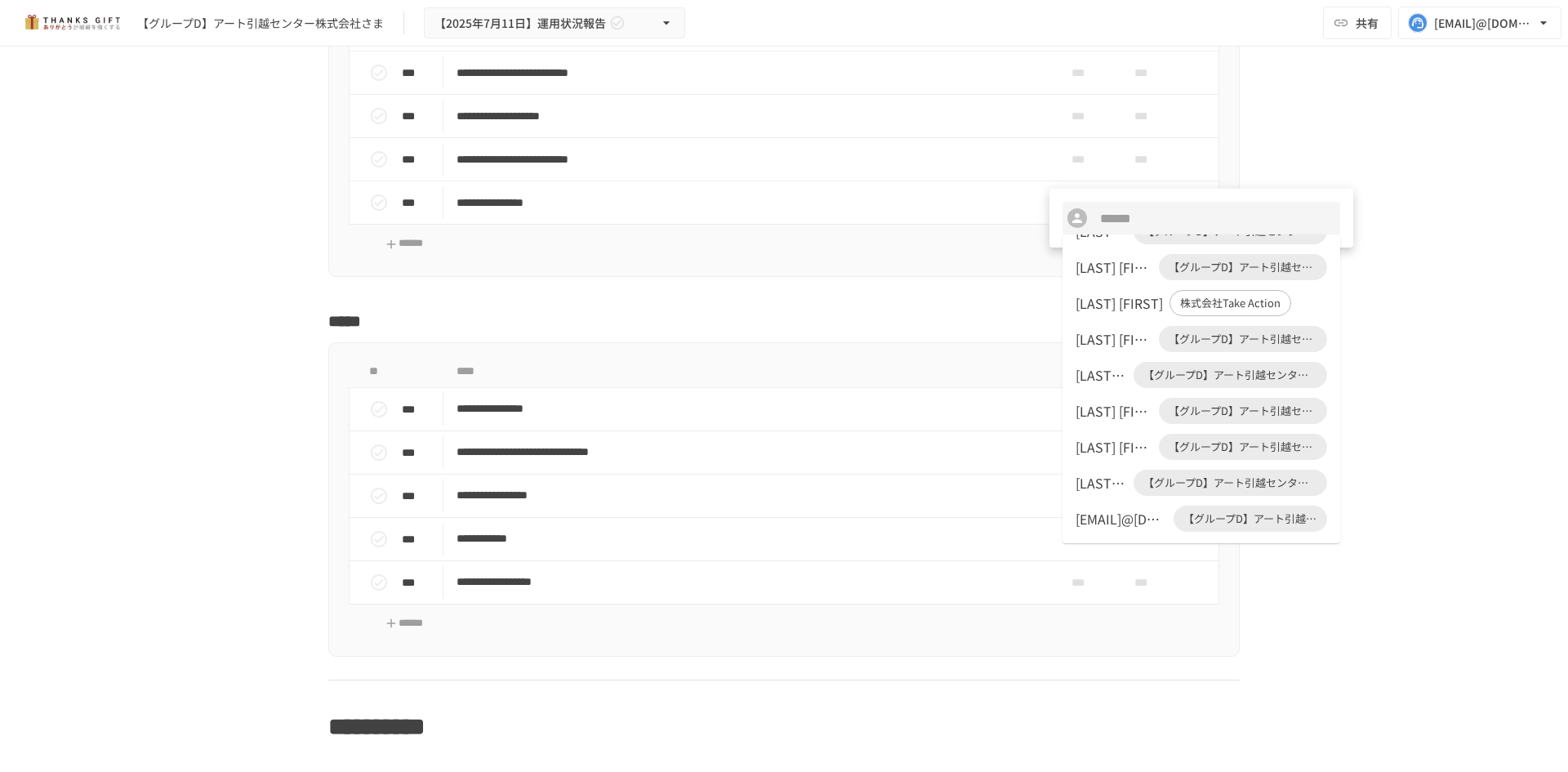 click on "[LAST] [FIRST]さま" at bounding box center [1114, 411] 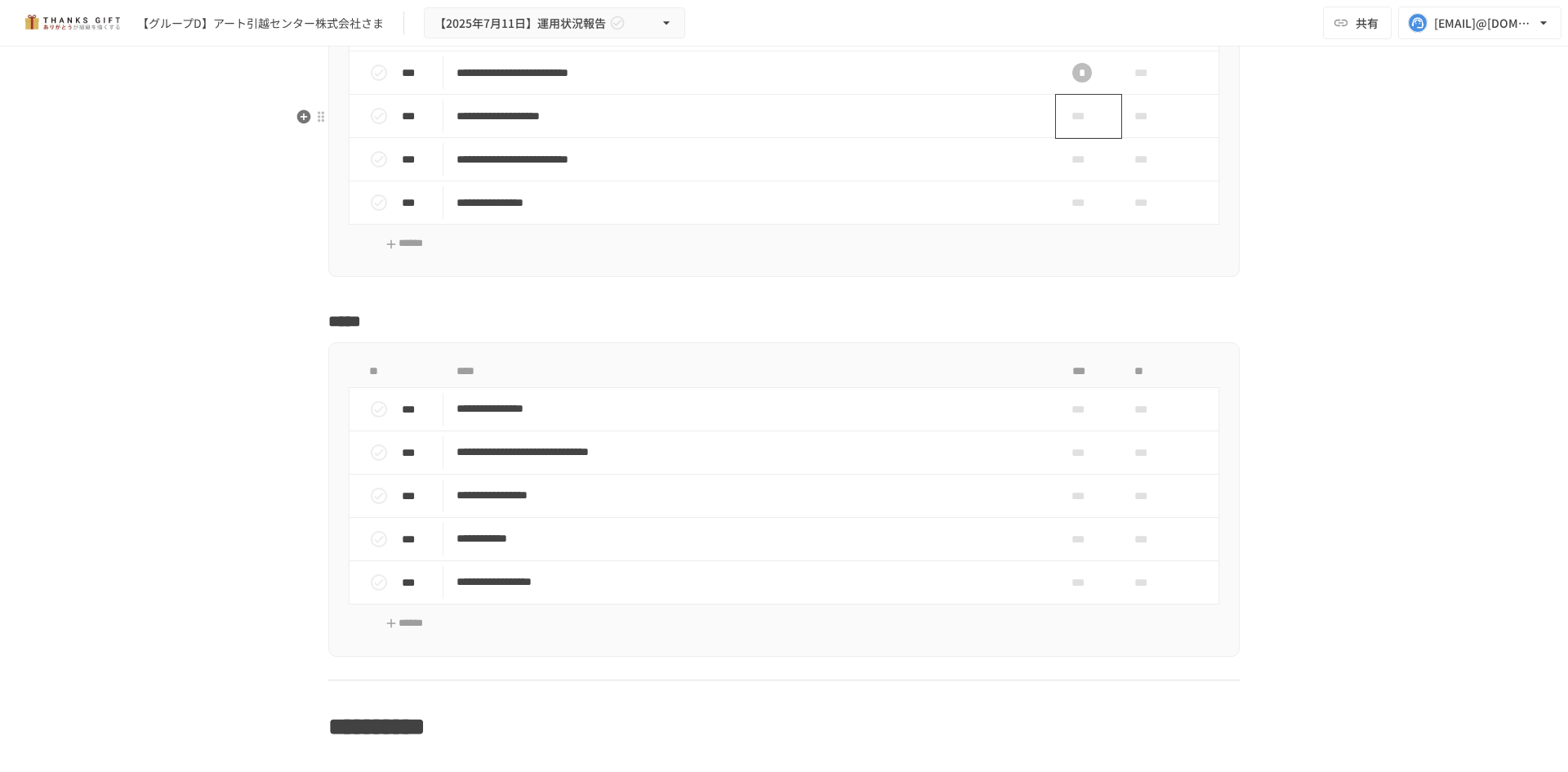 click on "***" at bounding box center (1082, 116) 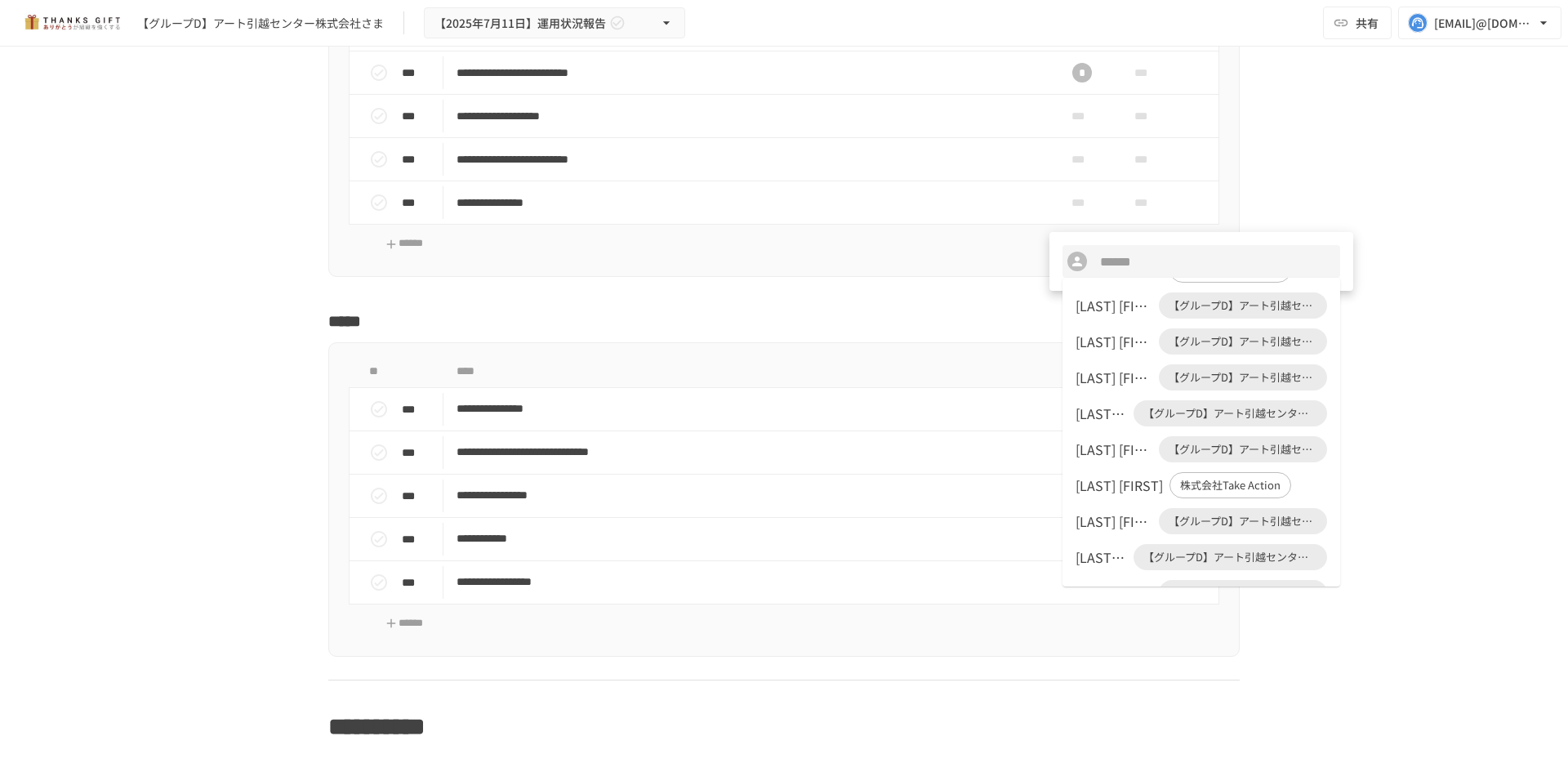 scroll, scrollTop: 163, scrollLeft: 0, axis: vertical 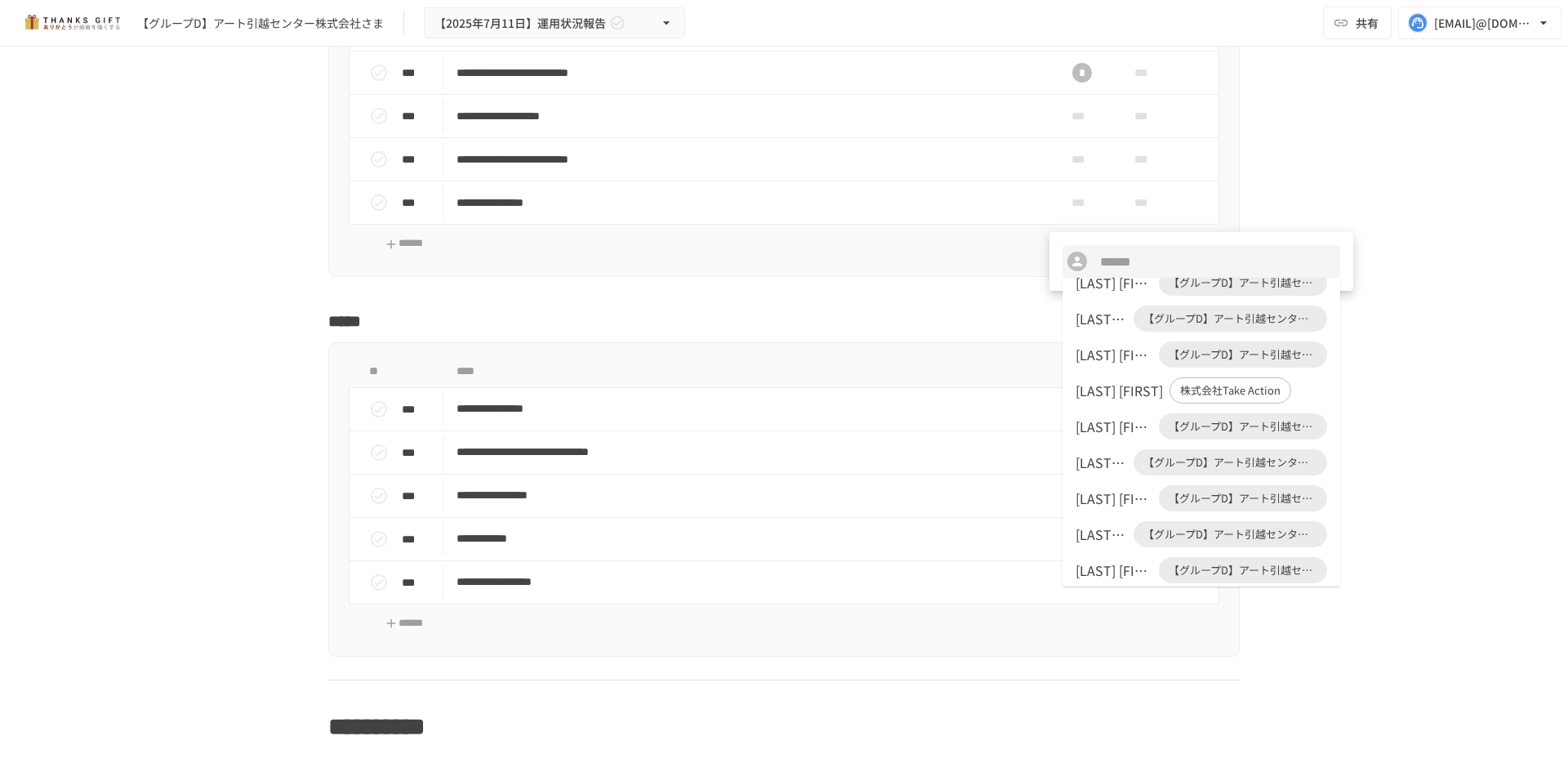 click on "[LAST]さま" at bounding box center (1101, 462) 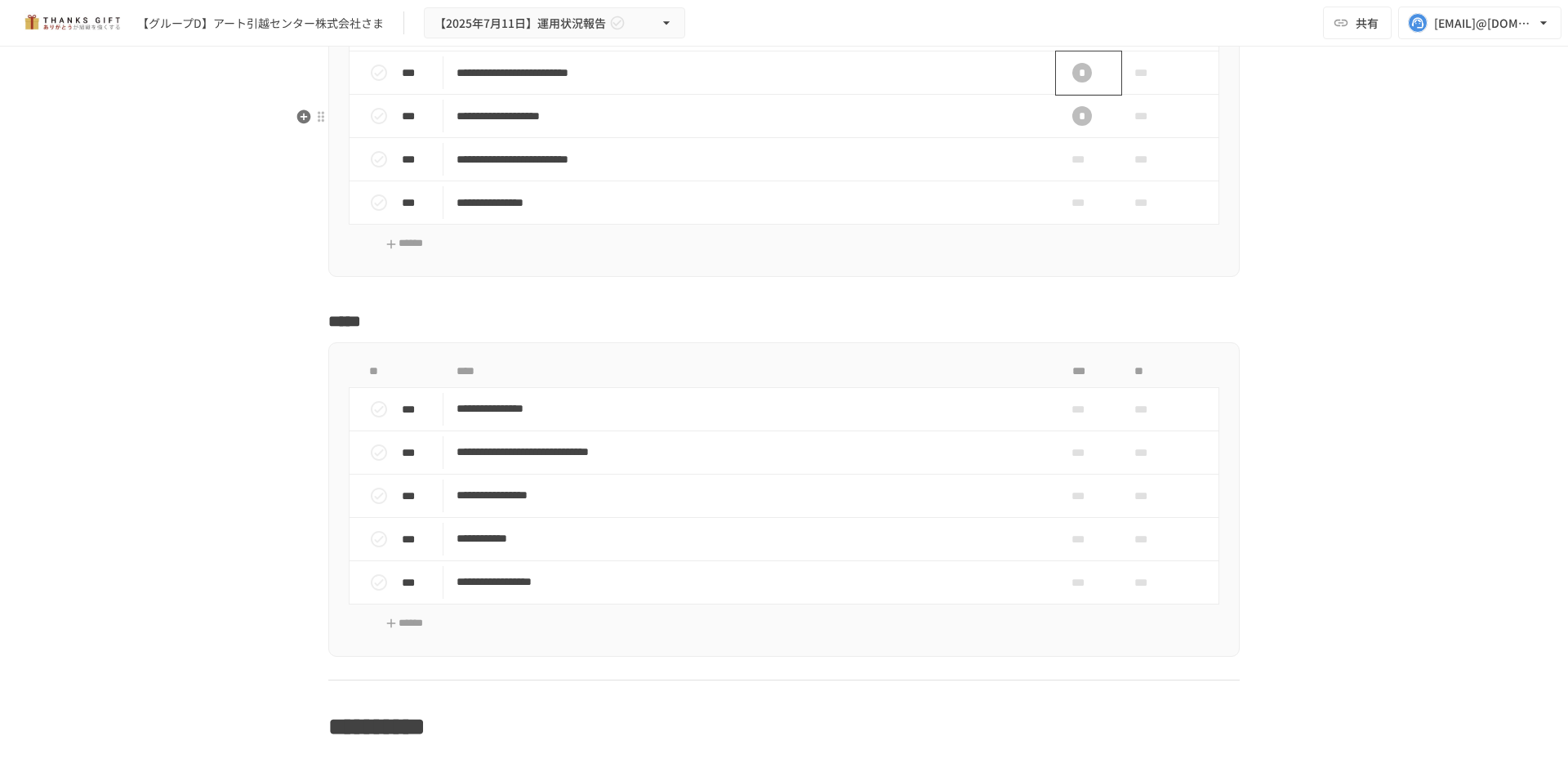 click on "*" at bounding box center [1089, 73] 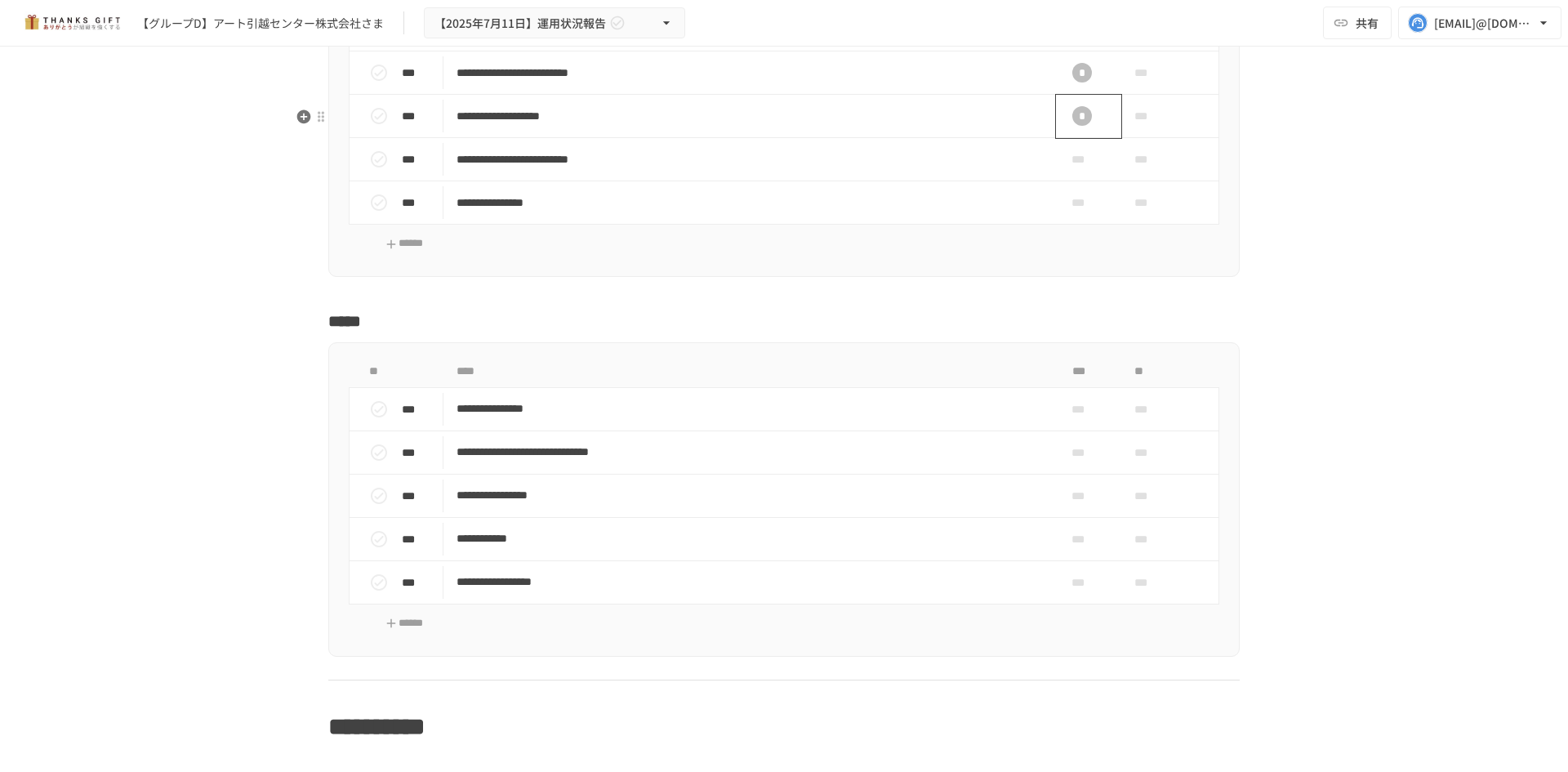 click on "*" at bounding box center [1082, 116] 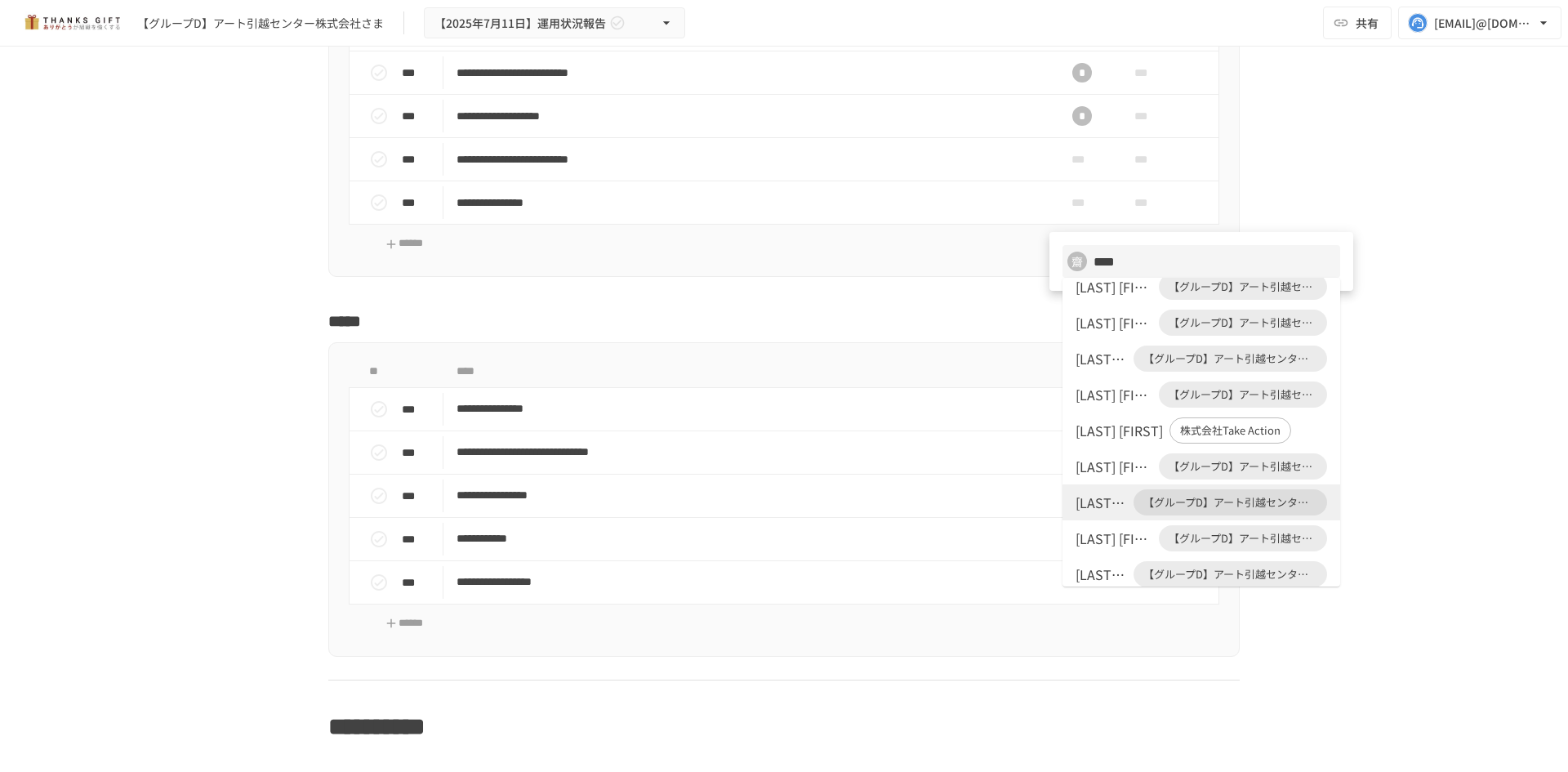 scroll, scrollTop: 208, scrollLeft: 0, axis: vertical 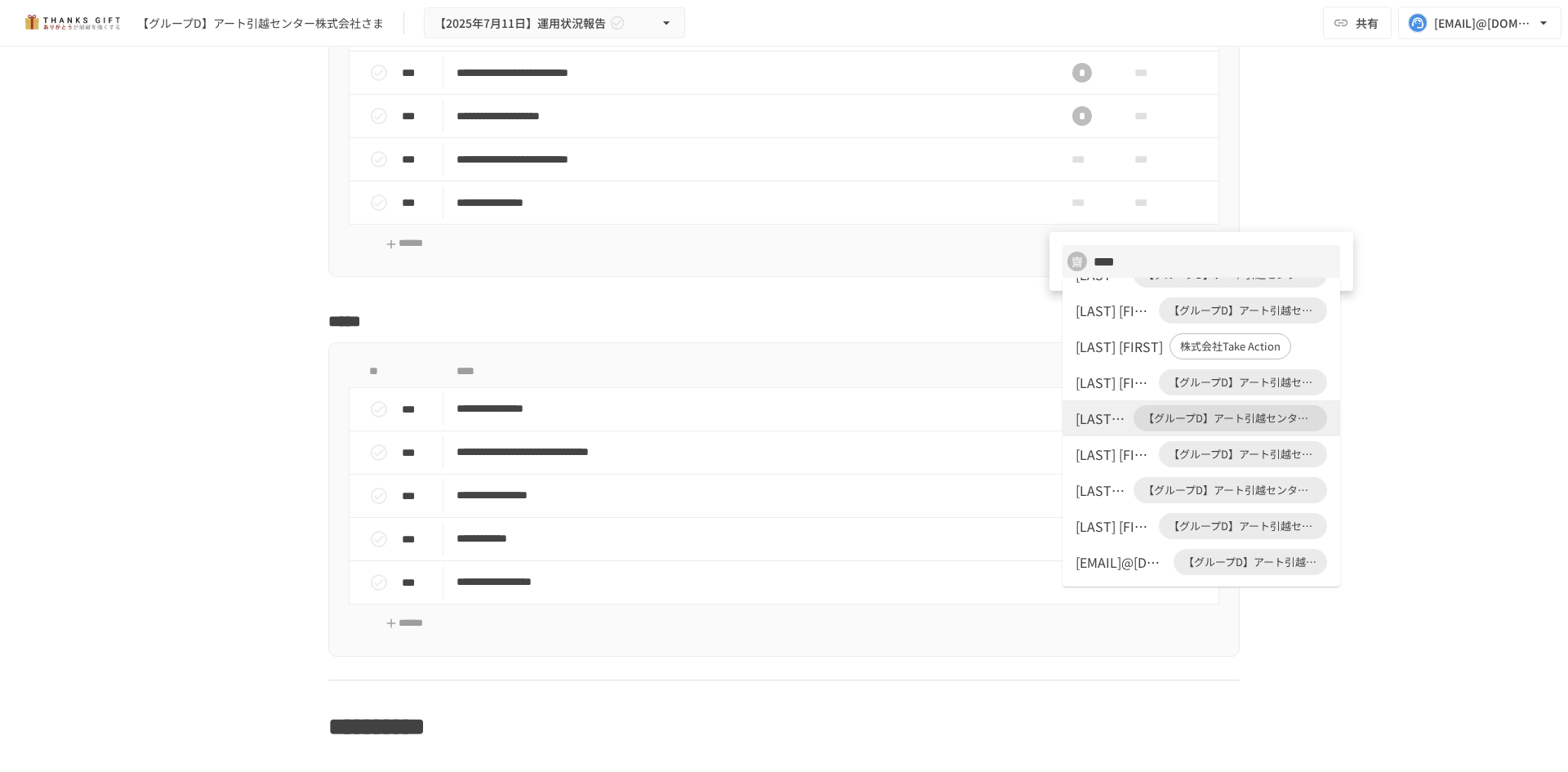 click on "[LAST] [FIRST]さま" at bounding box center [1114, 382] 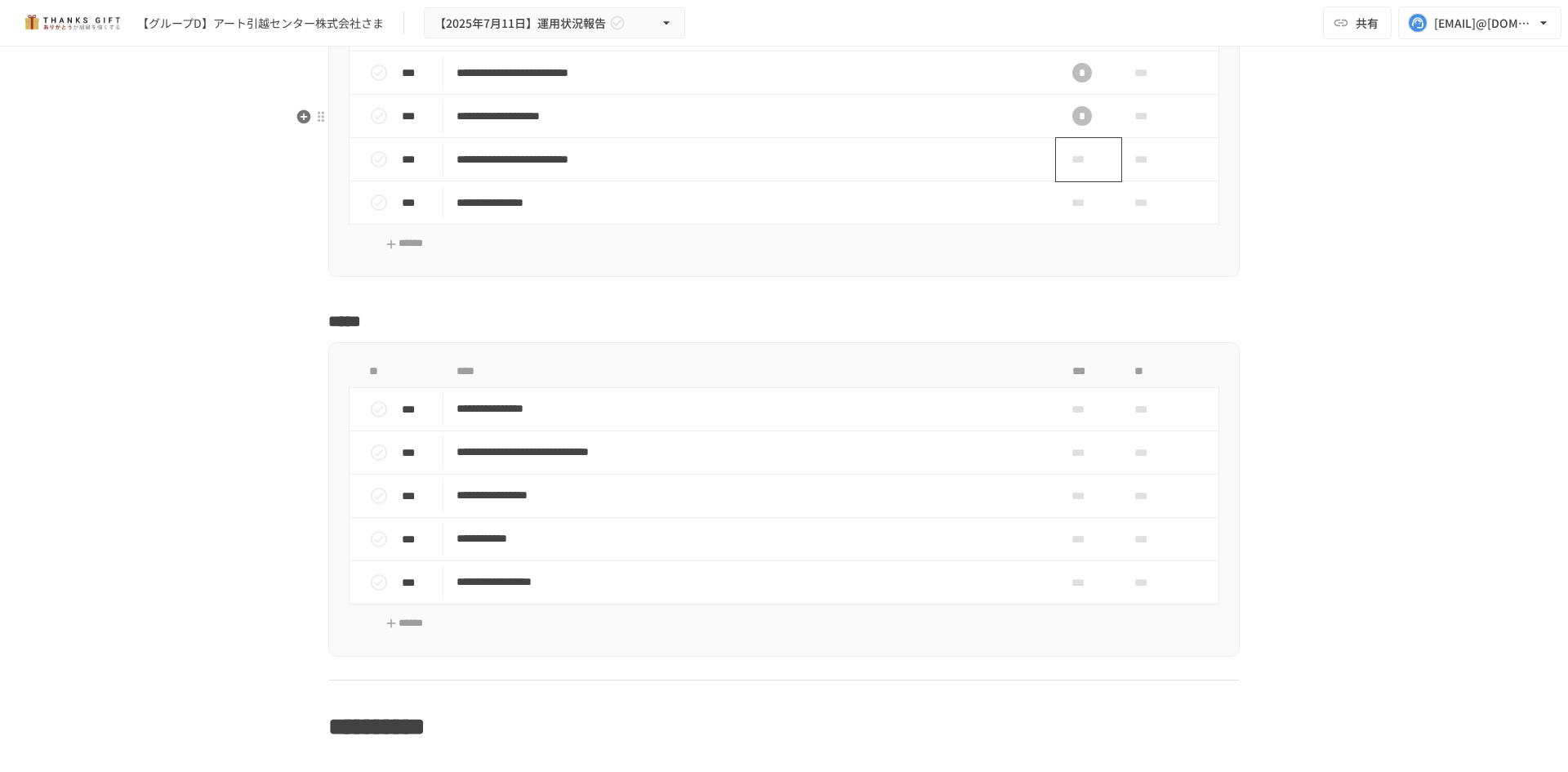click on "***" at bounding box center (1082, 159) 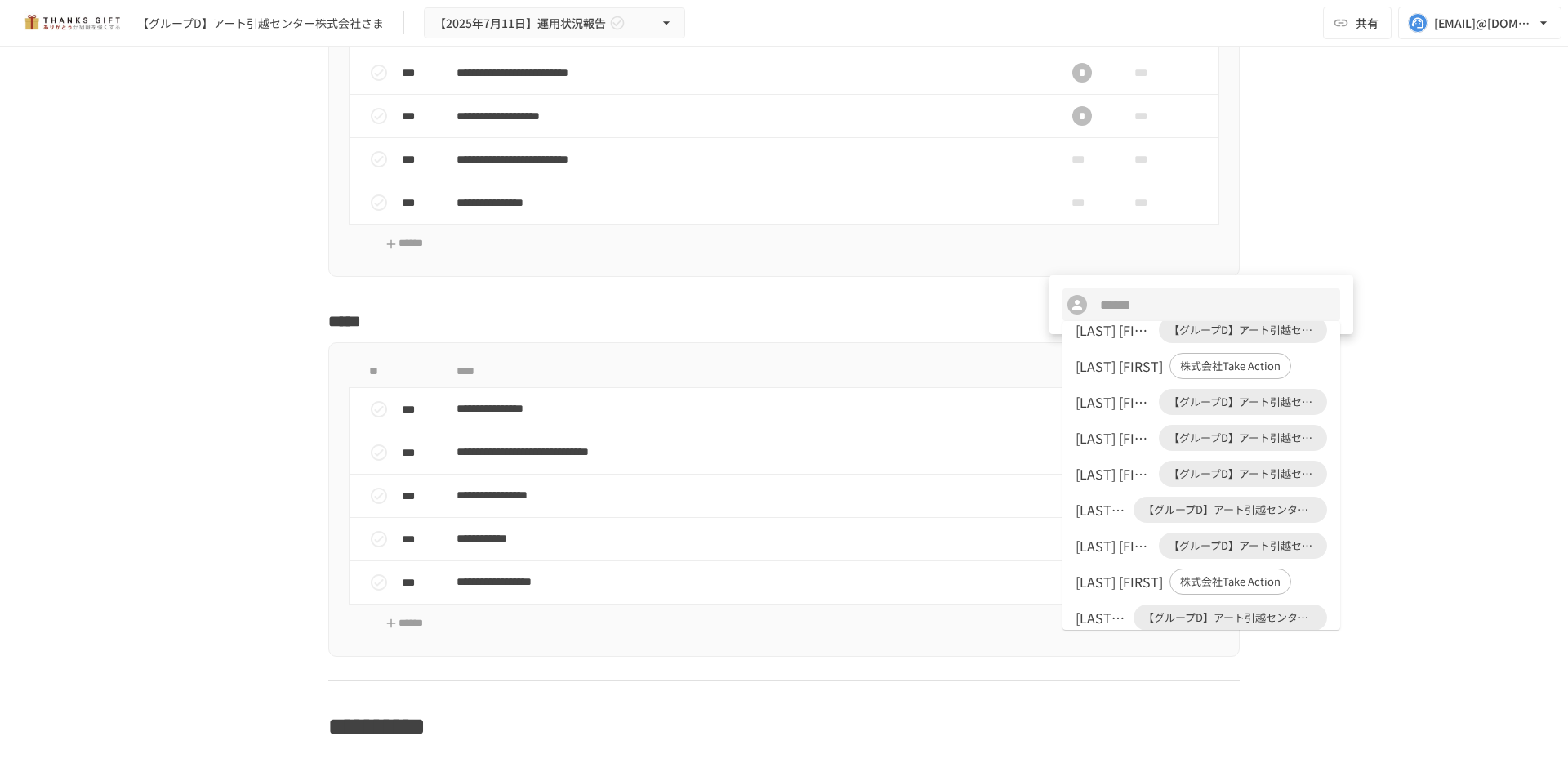 scroll, scrollTop: 0, scrollLeft: 0, axis: both 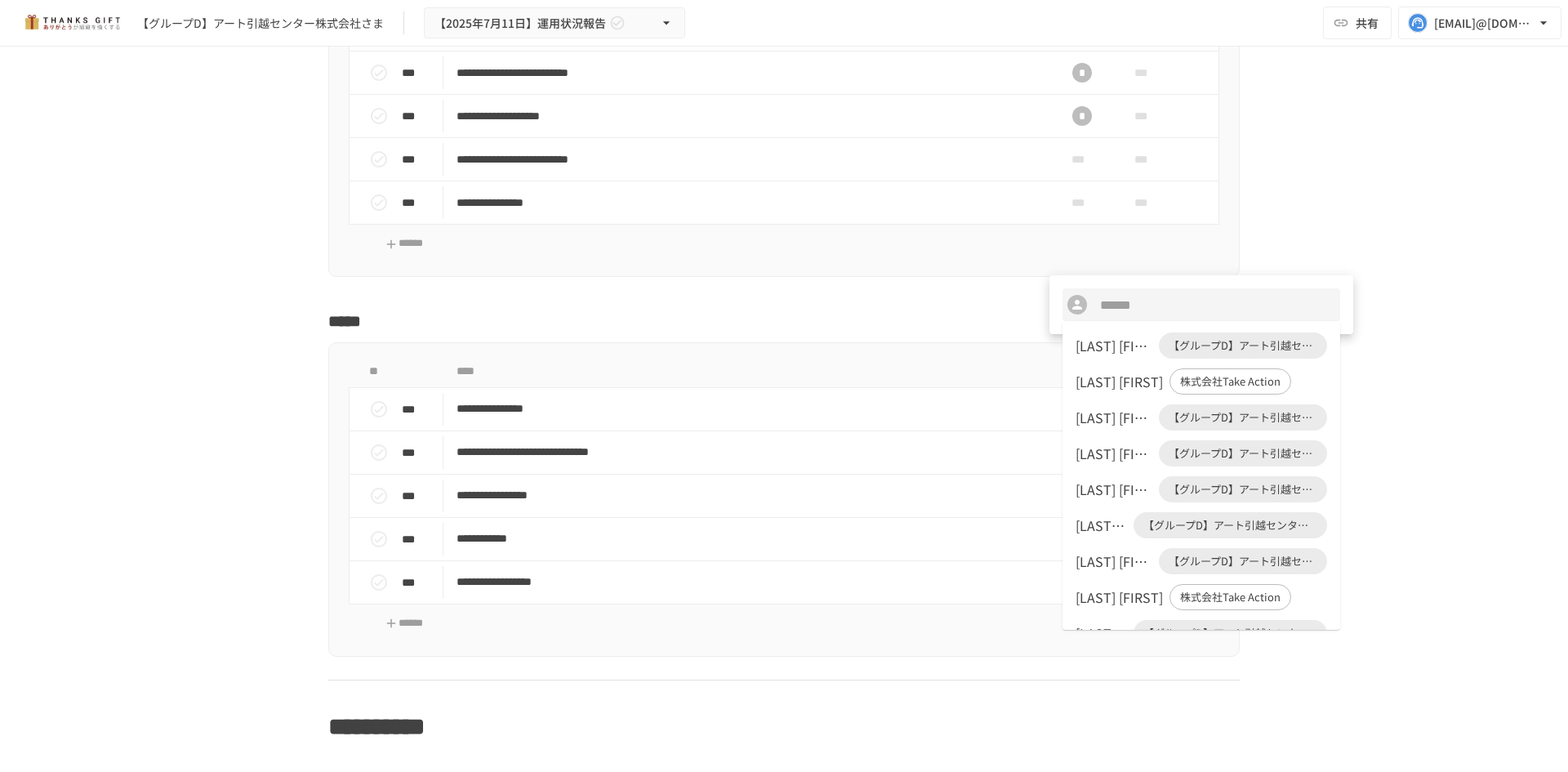 click on "[LAST] [FIRST]さま" at bounding box center [1114, 417] 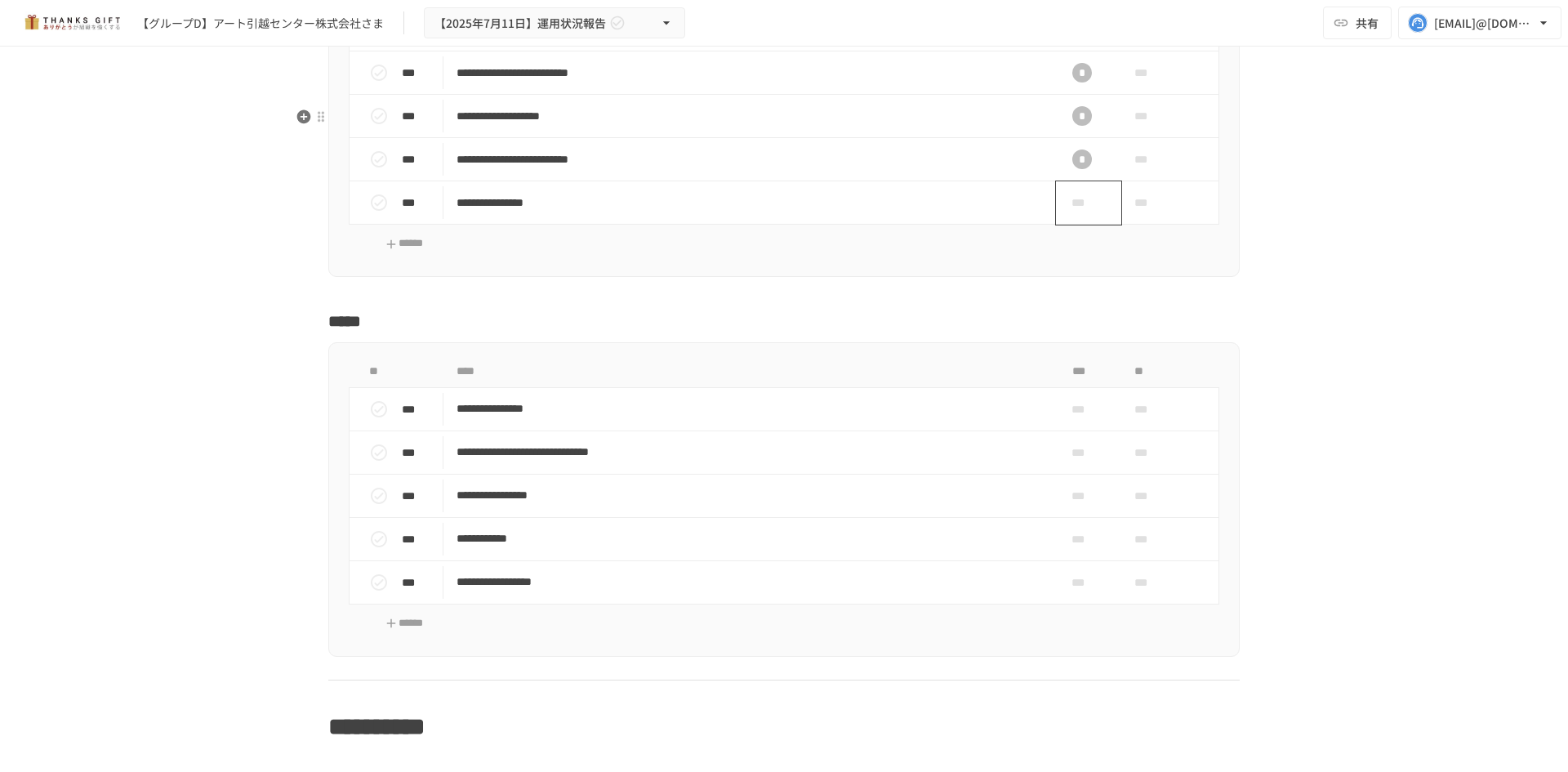click on "***" at bounding box center (1082, 203) 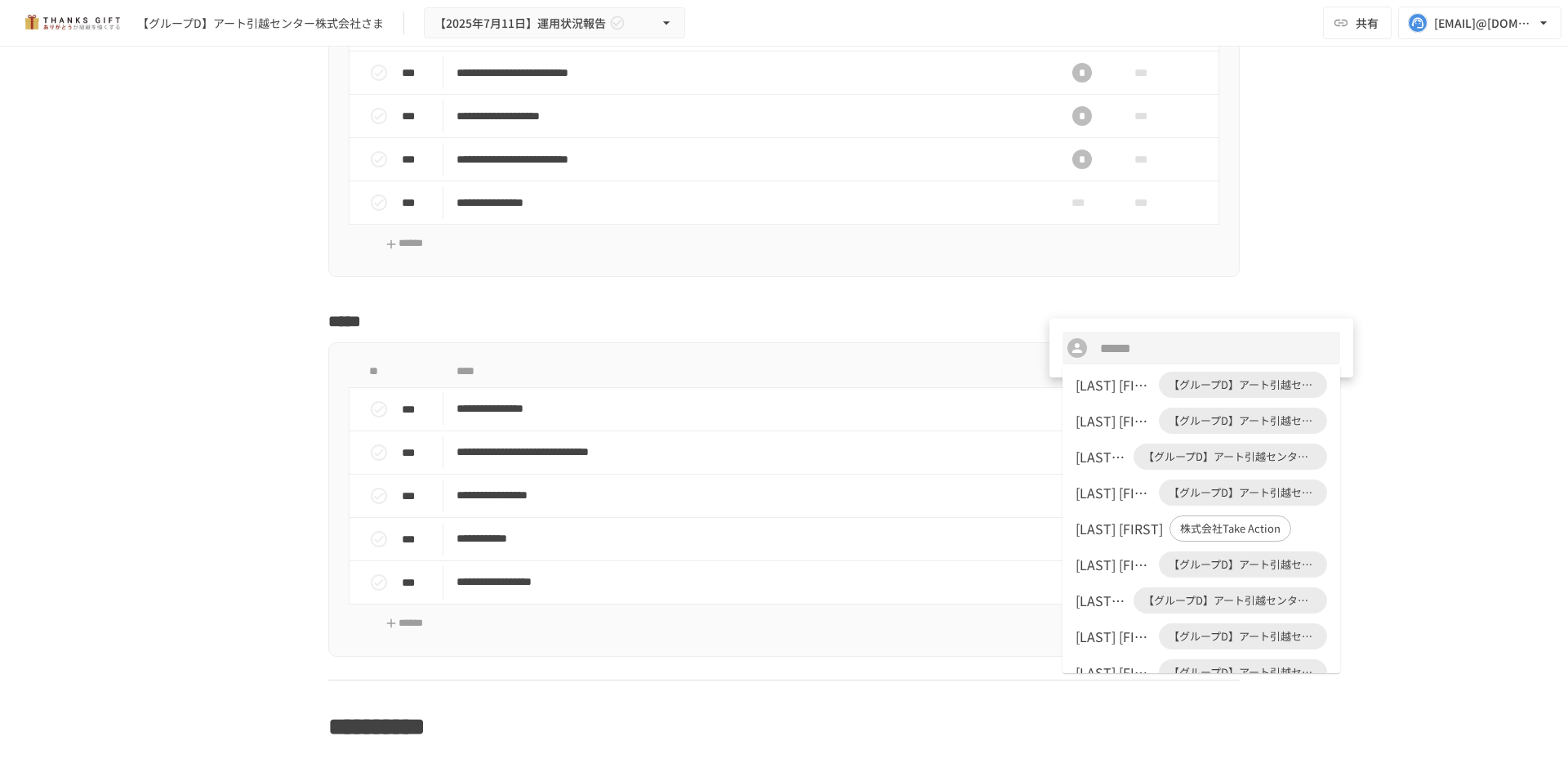 scroll, scrollTop: 0, scrollLeft: 0, axis: both 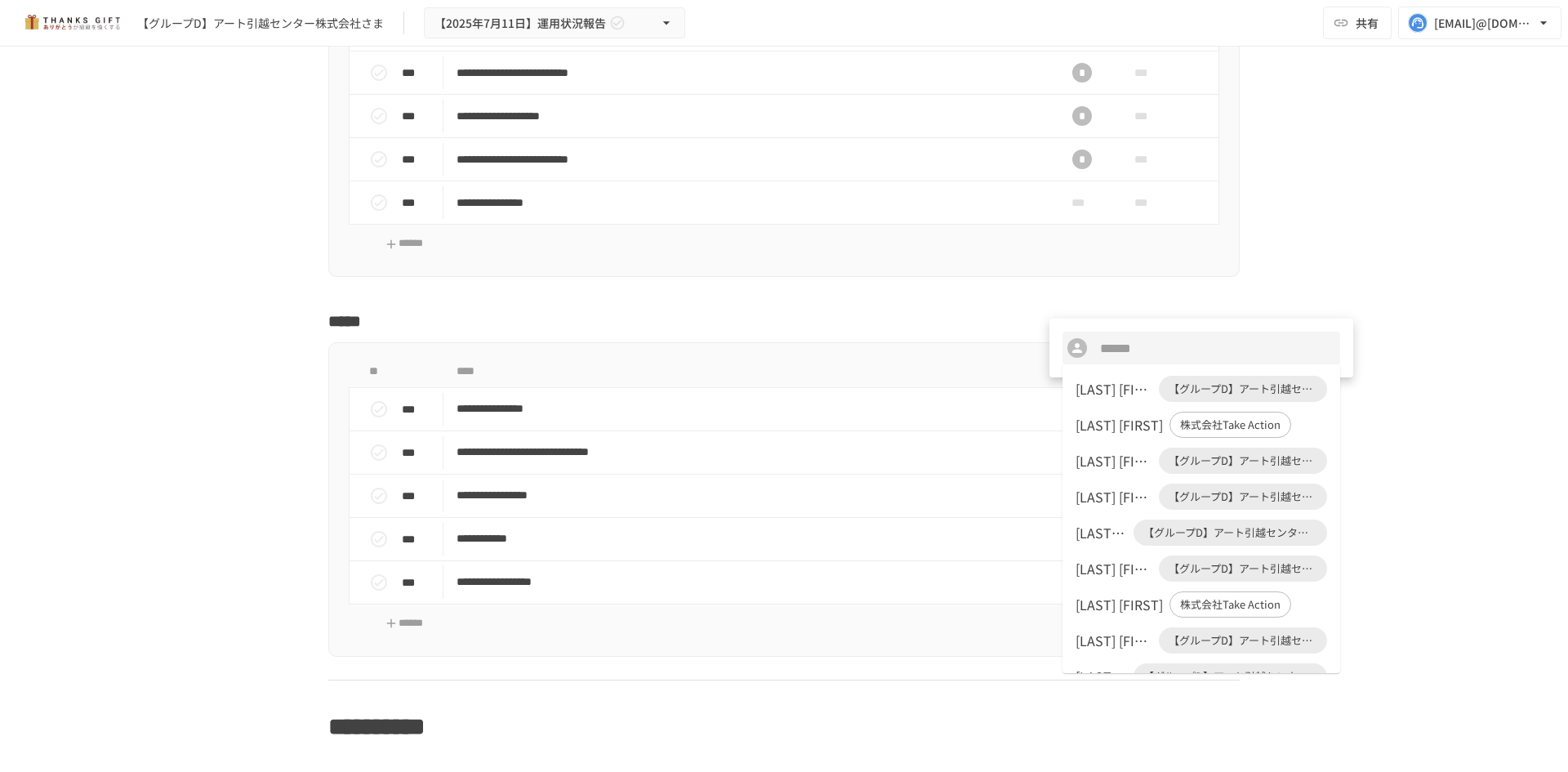 click on "[LAST] [FIRST]さま 【グループD】アート引越センター株式会社さま" at bounding box center (1201, 497) 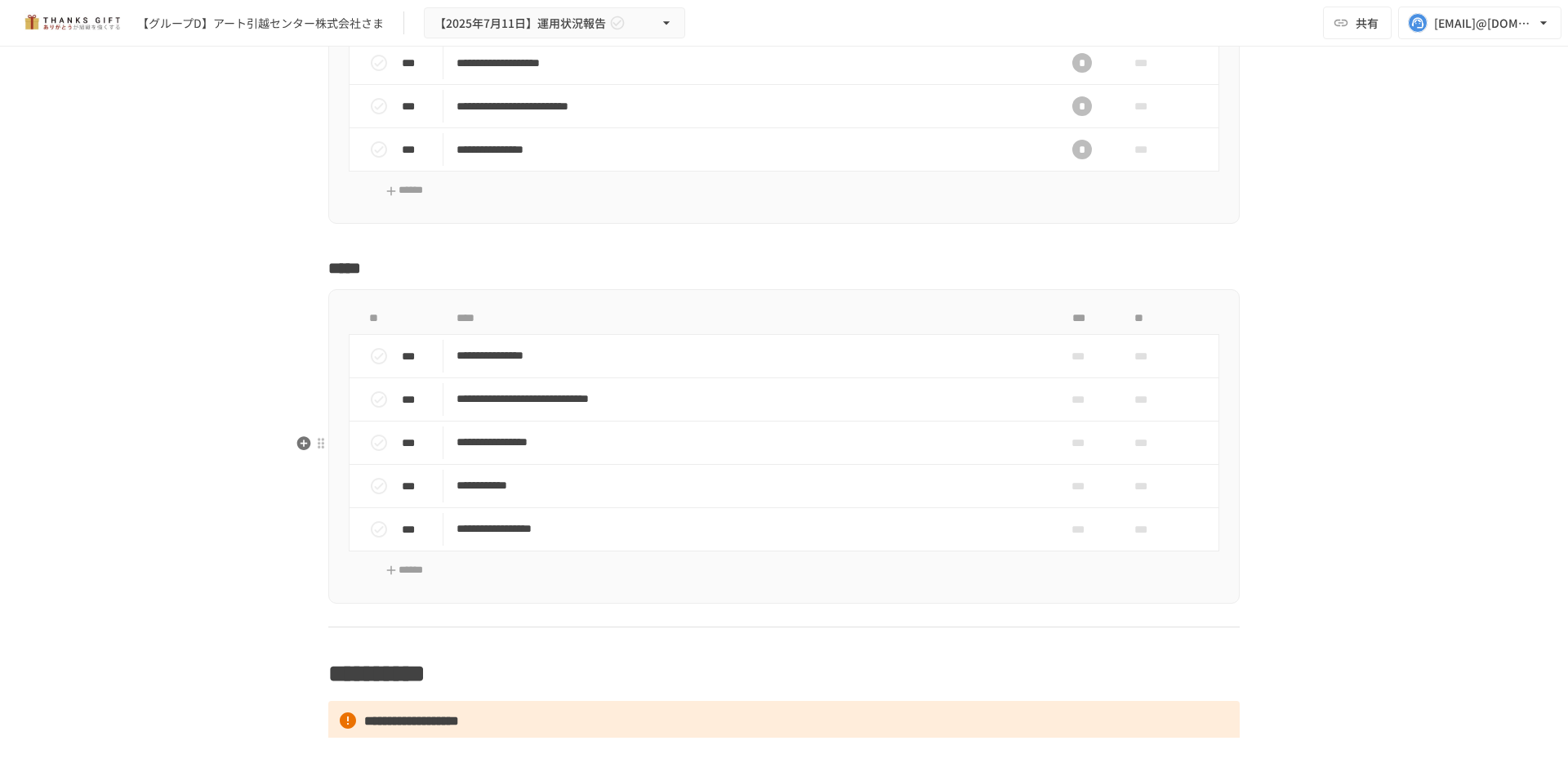 scroll, scrollTop: 16665, scrollLeft: 0, axis: vertical 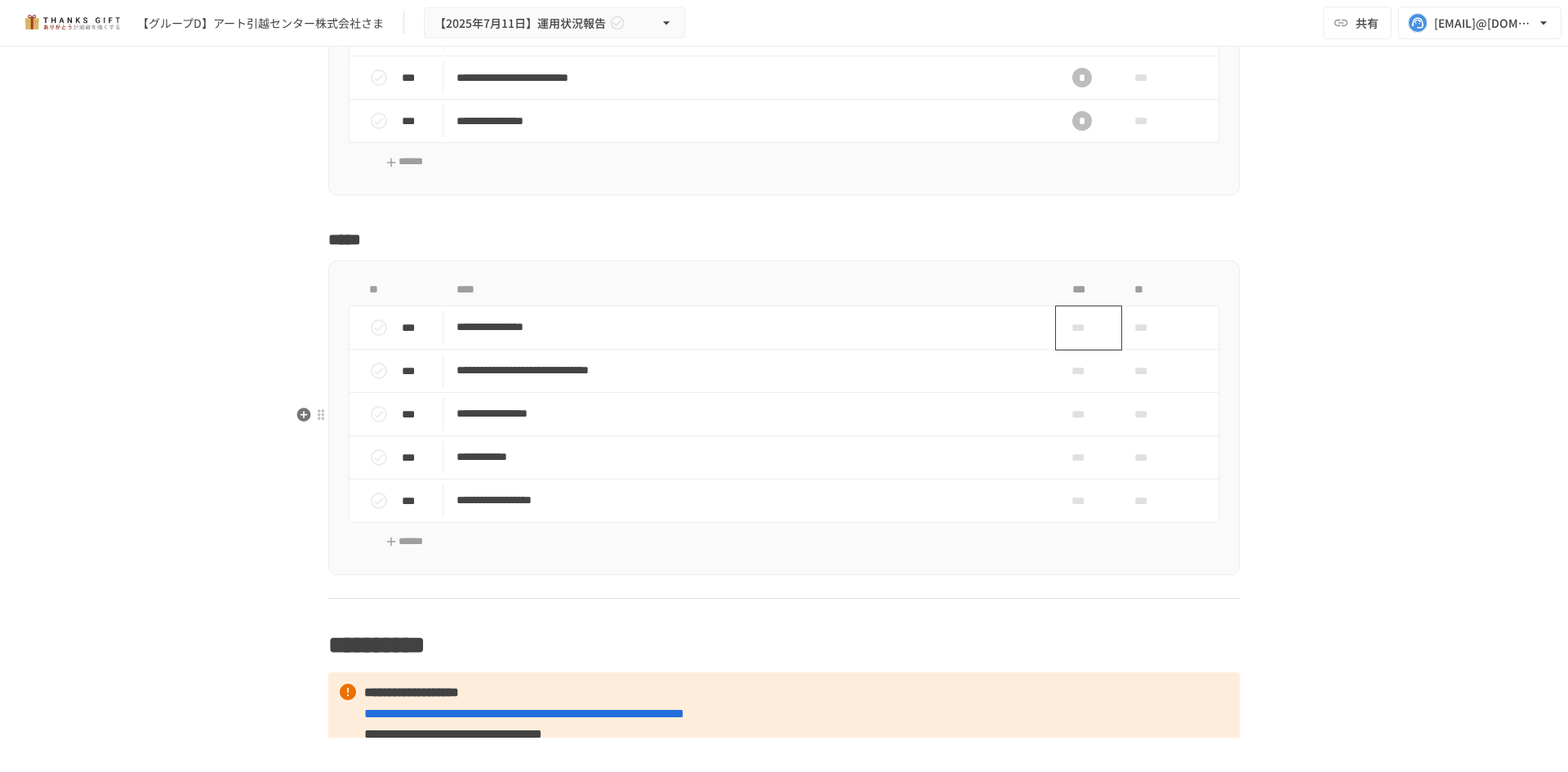 click on "***" at bounding box center [1082, 328] 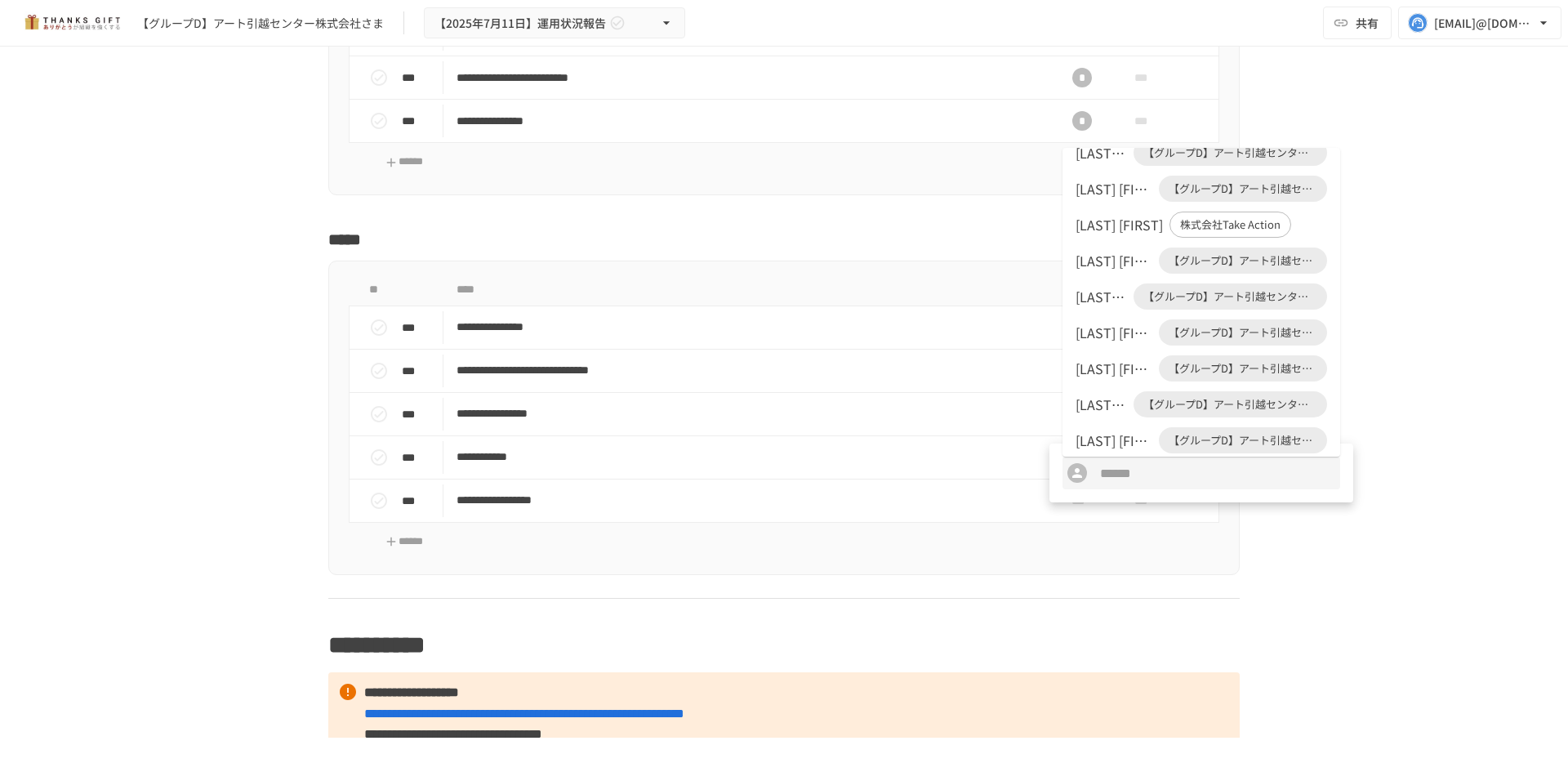 scroll, scrollTop: 208, scrollLeft: 0, axis: vertical 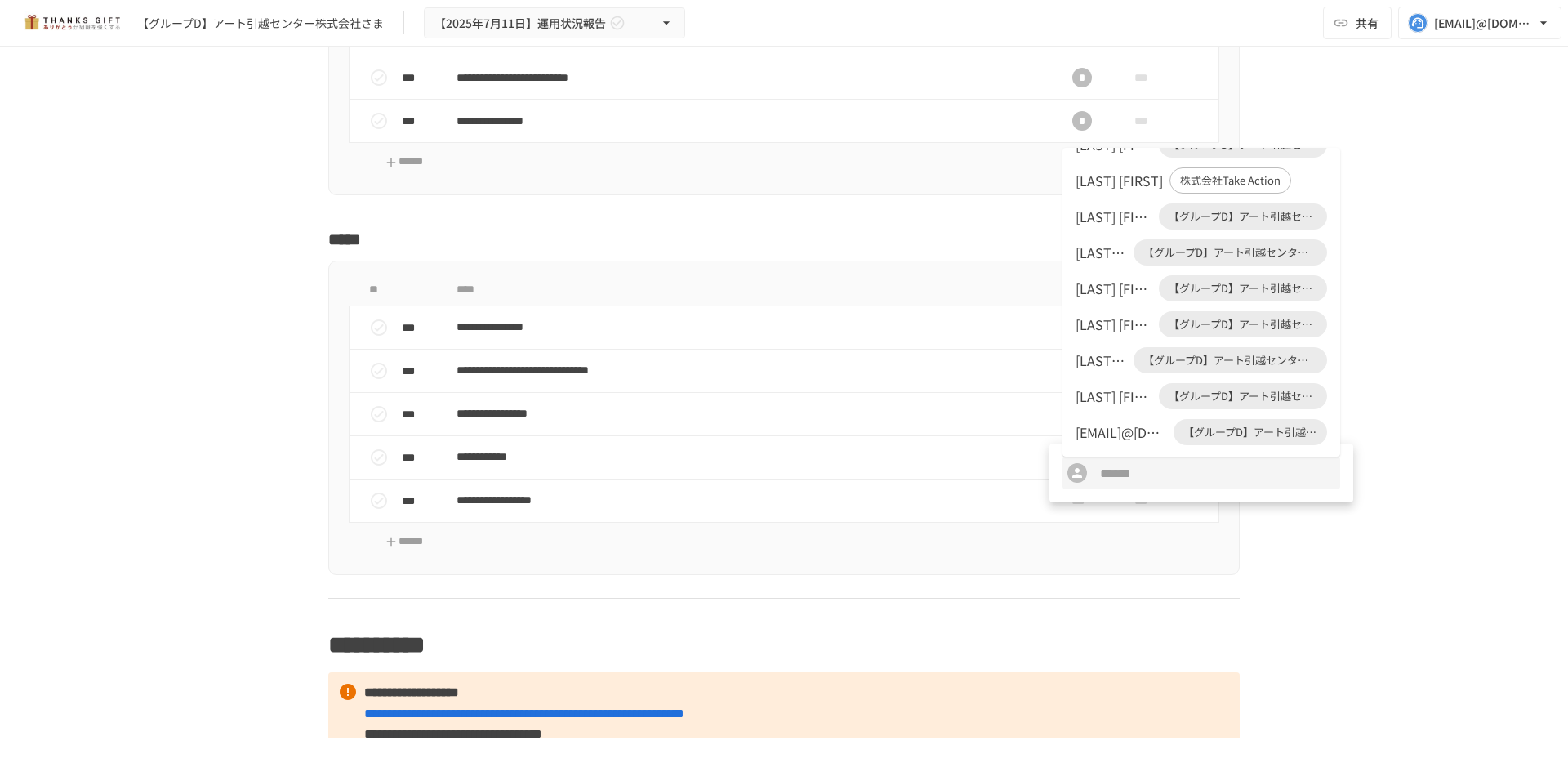 click on "[LAST] [FIRST]さま" at bounding box center (1114, 396) 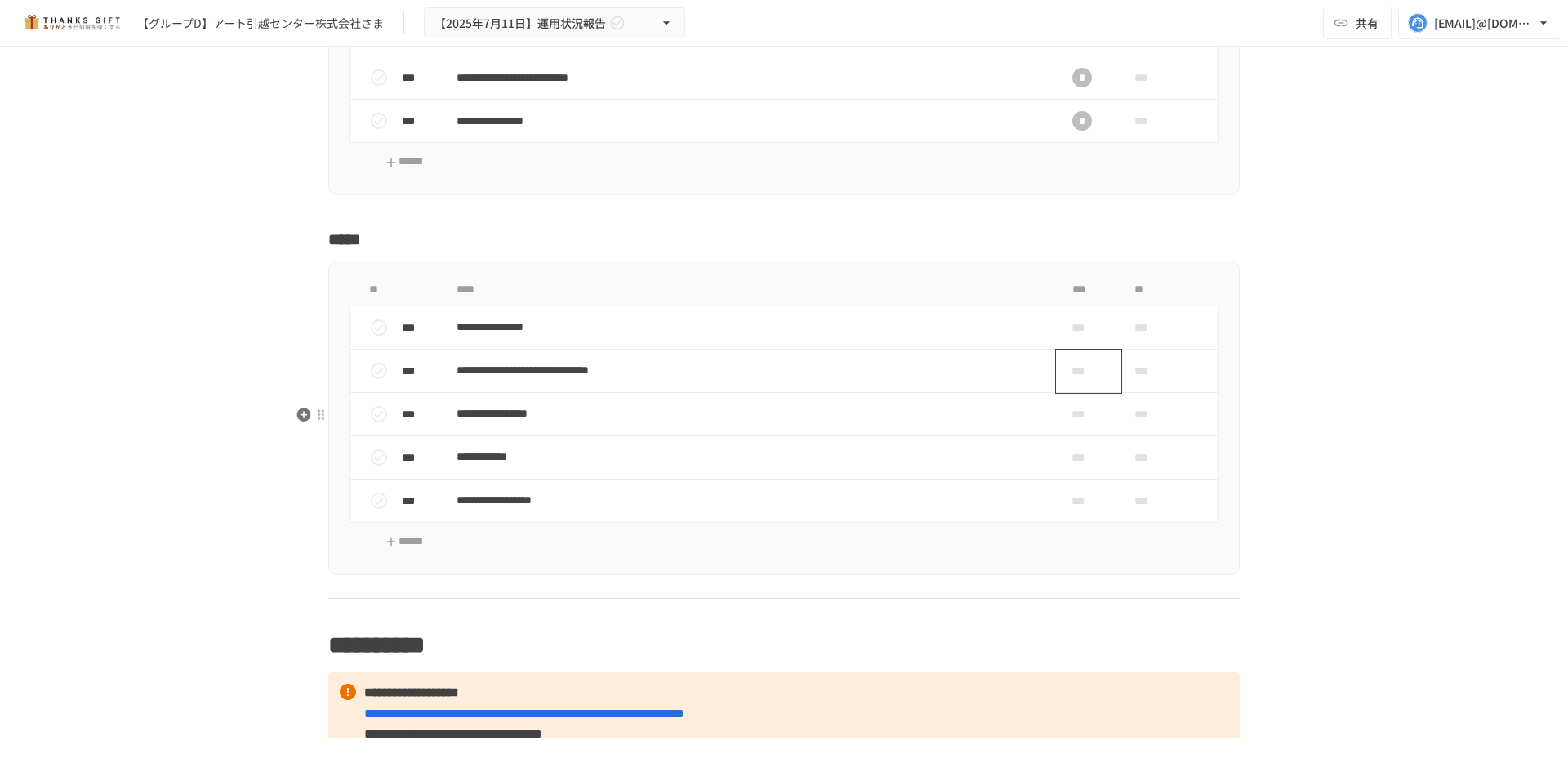 click on "***" at bounding box center [1089, 371] 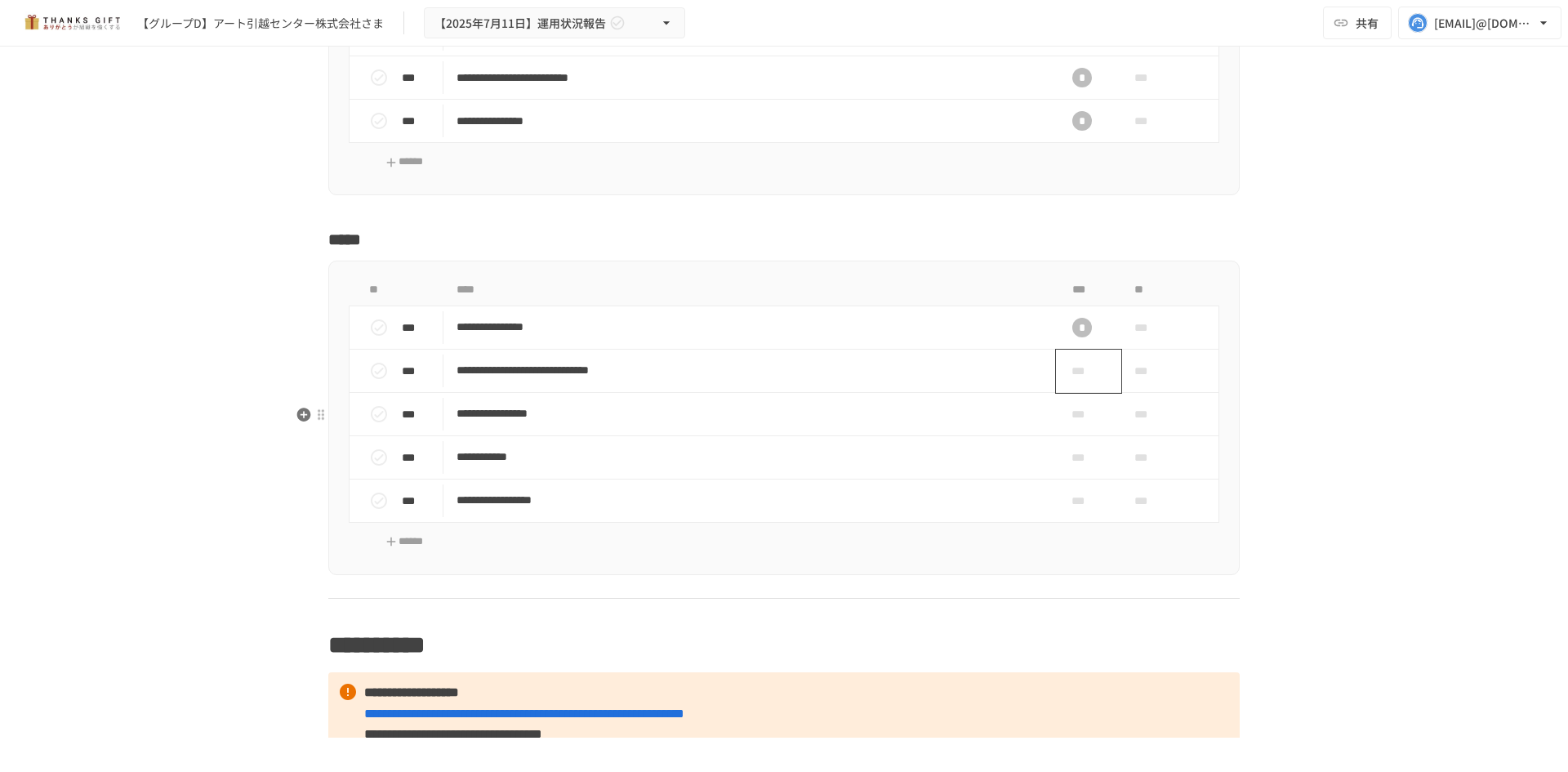 click on "***" at bounding box center (1082, 371) 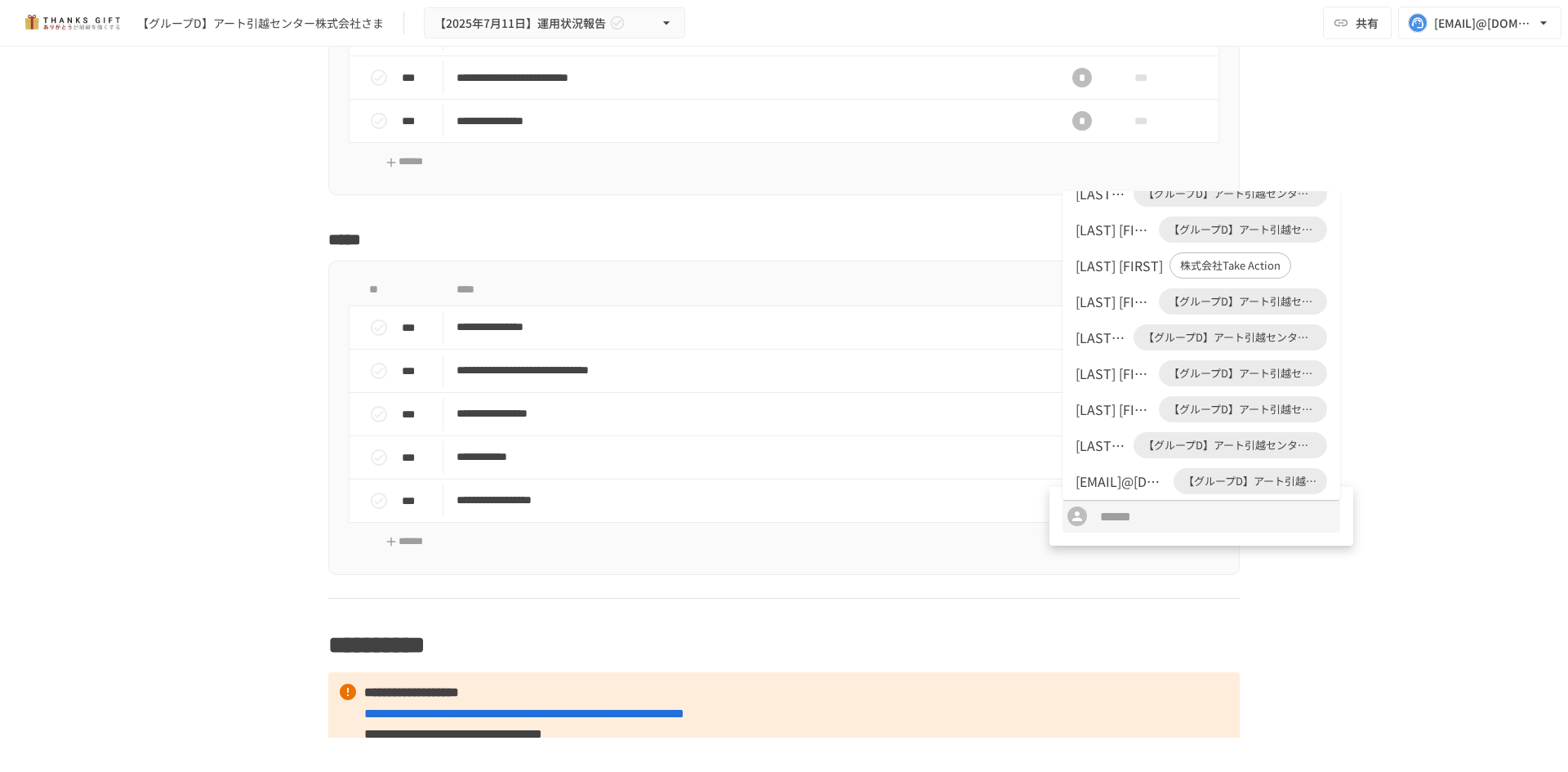 scroll, scrollTop: 208, scrollLeft: 0, axis: vertical 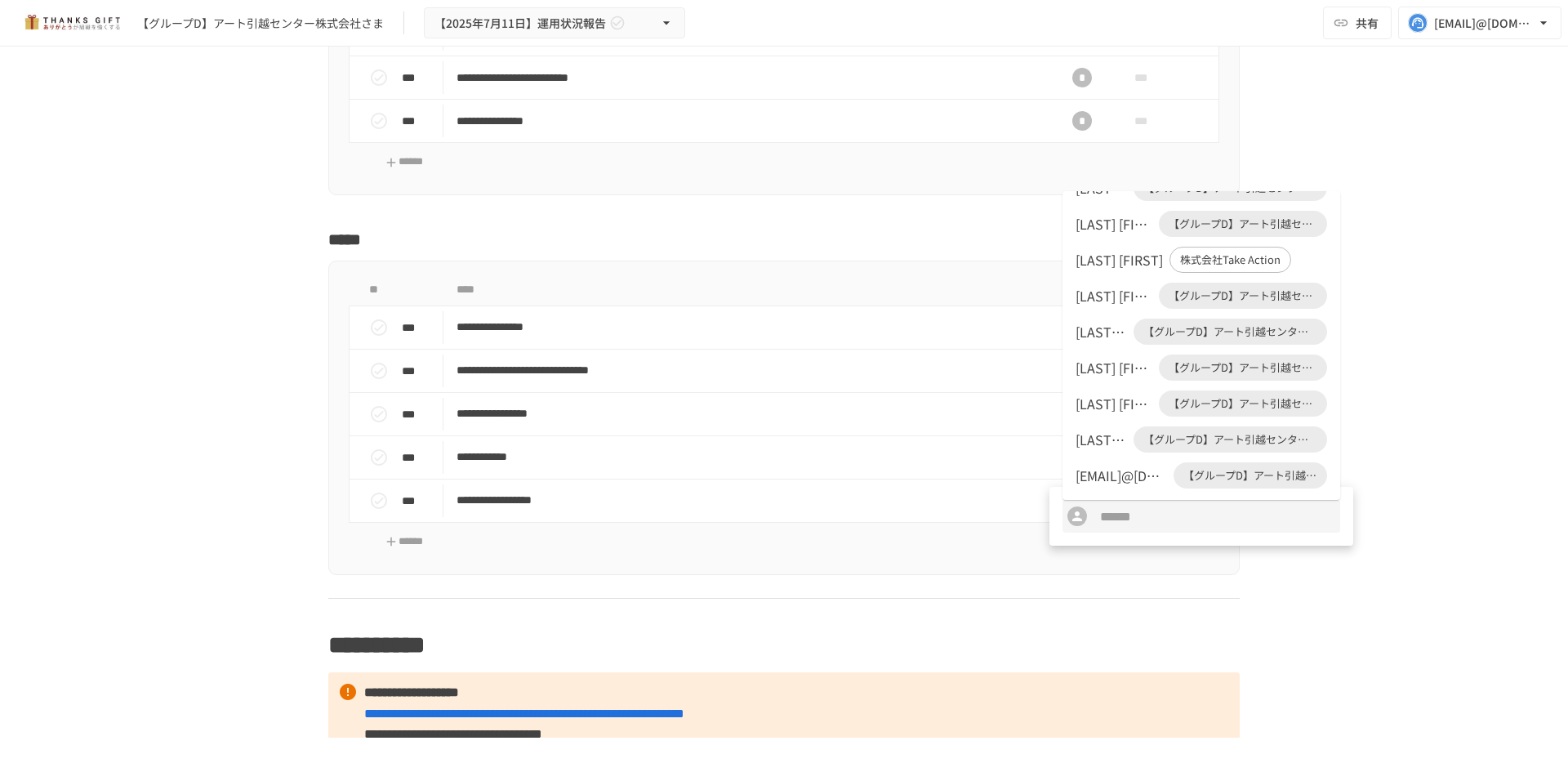 click on "[LAST] [FIRST]さま 【グループD】アート引越センター株式会社さま" at bounding box center (1201, 368) 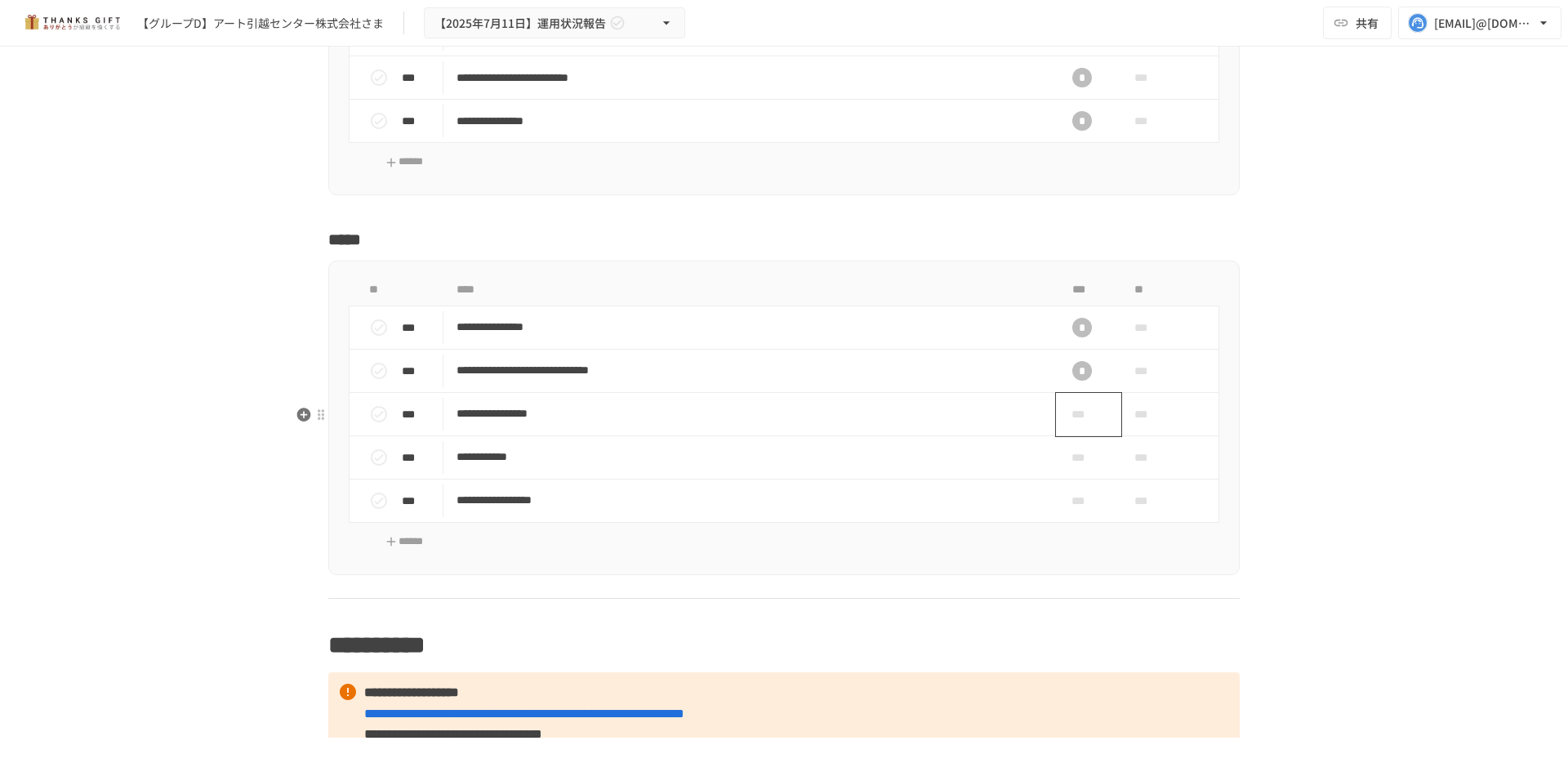 click on "***" at bounding box center (1082, 414) 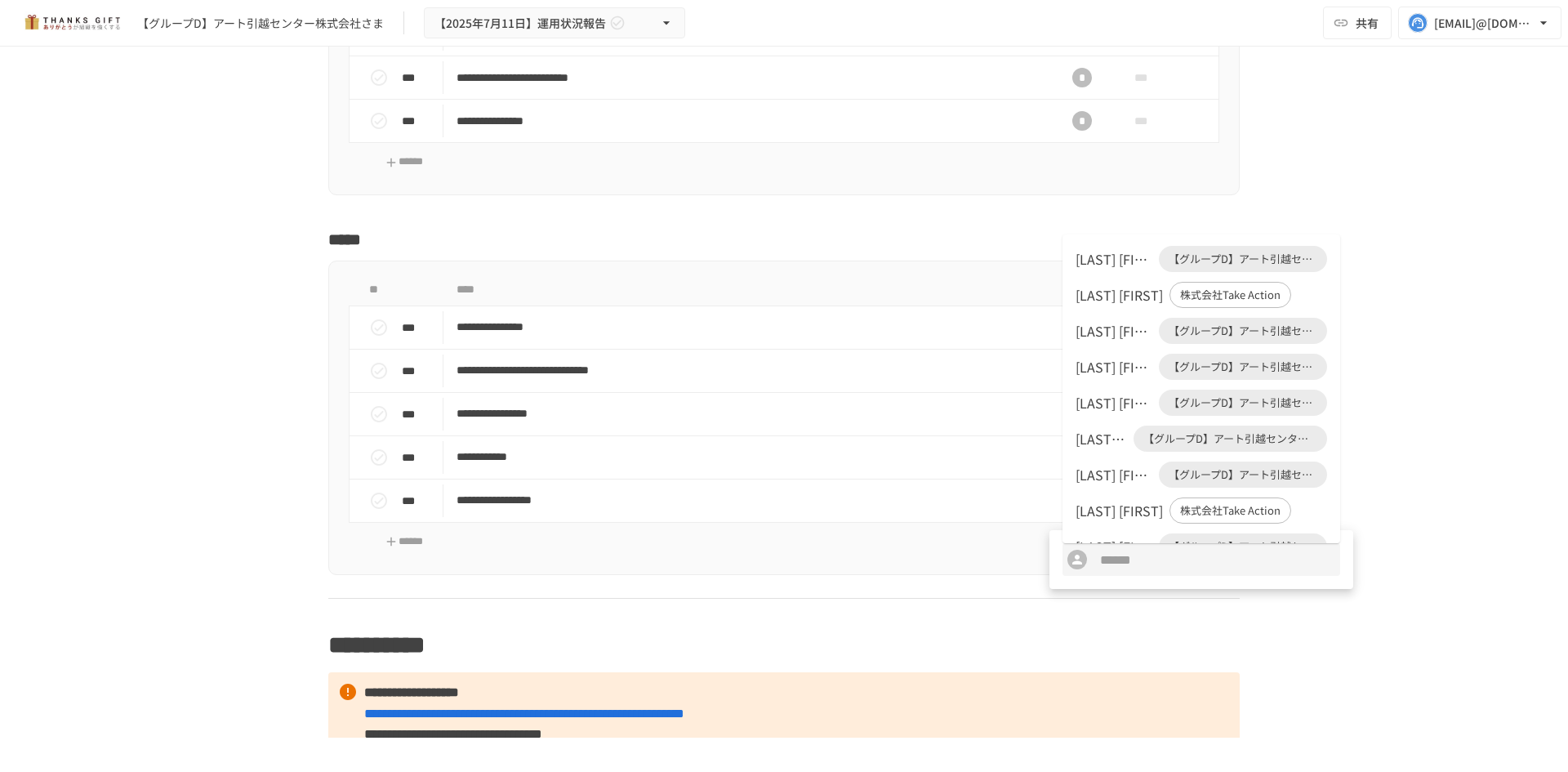 click at bounding box center (784, 386) 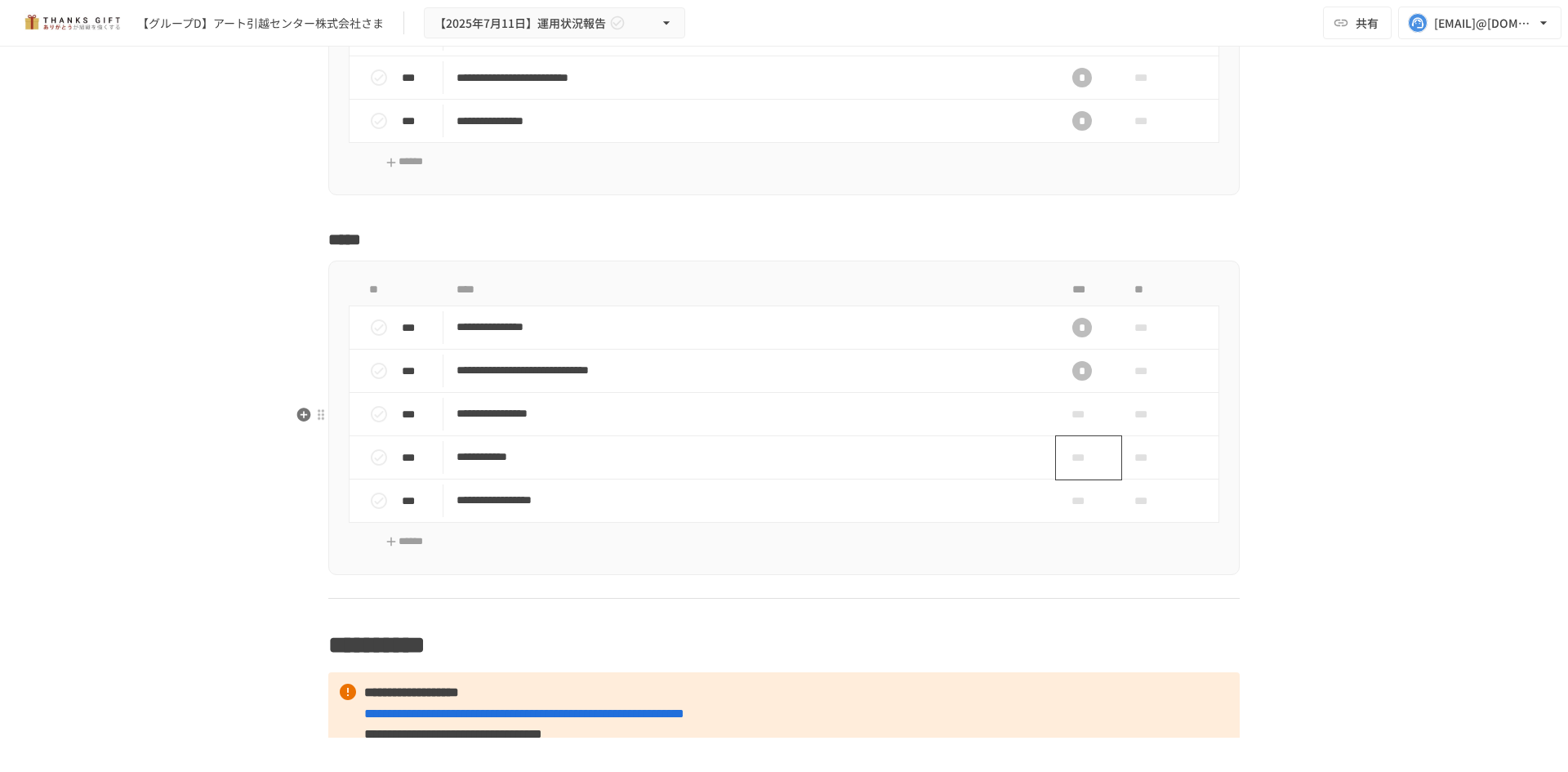 click on "***" at bounding box center [1082, 457] 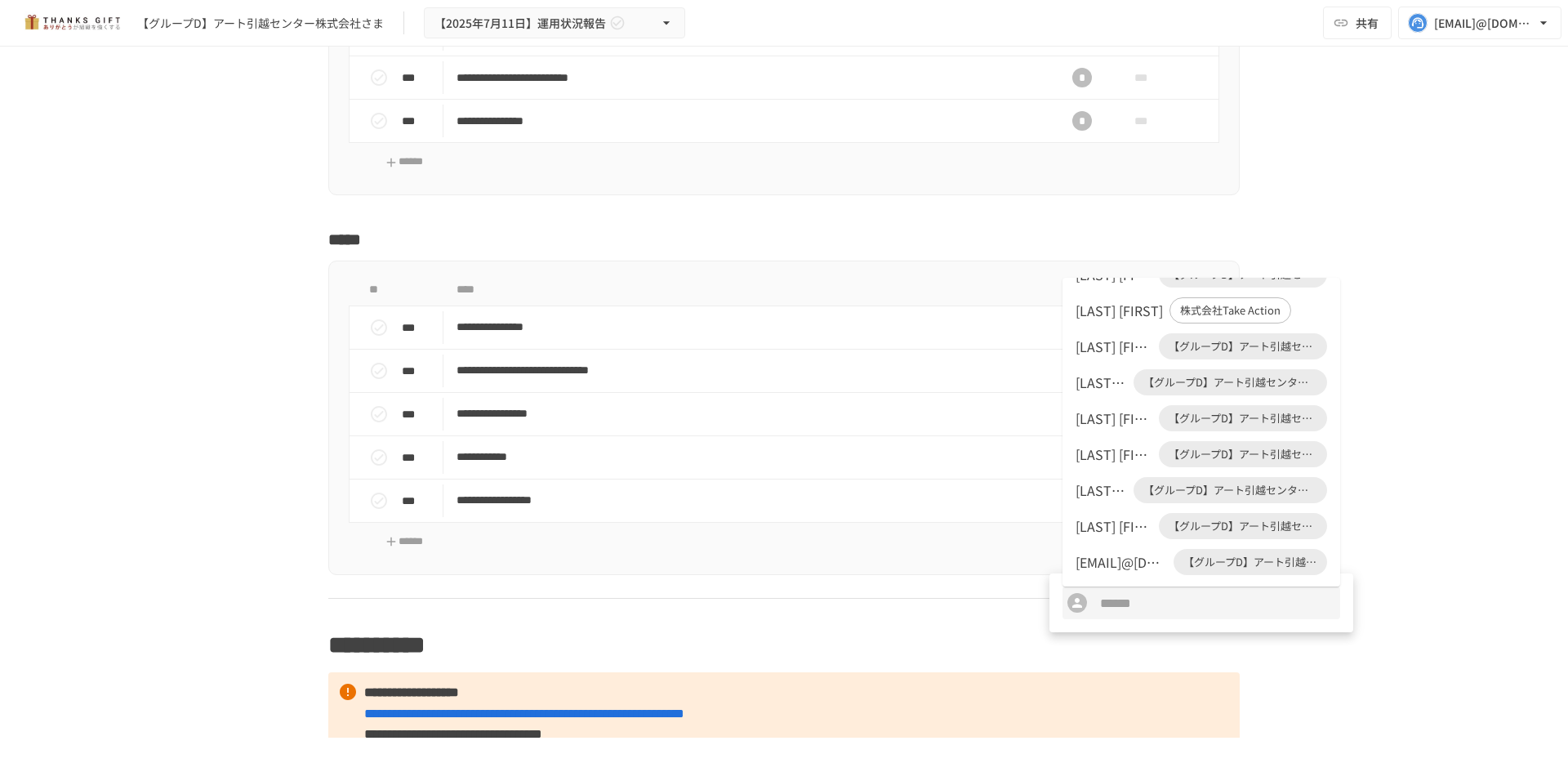 scroll, scrollTop: 0, scrollLeft: 0, axis: both 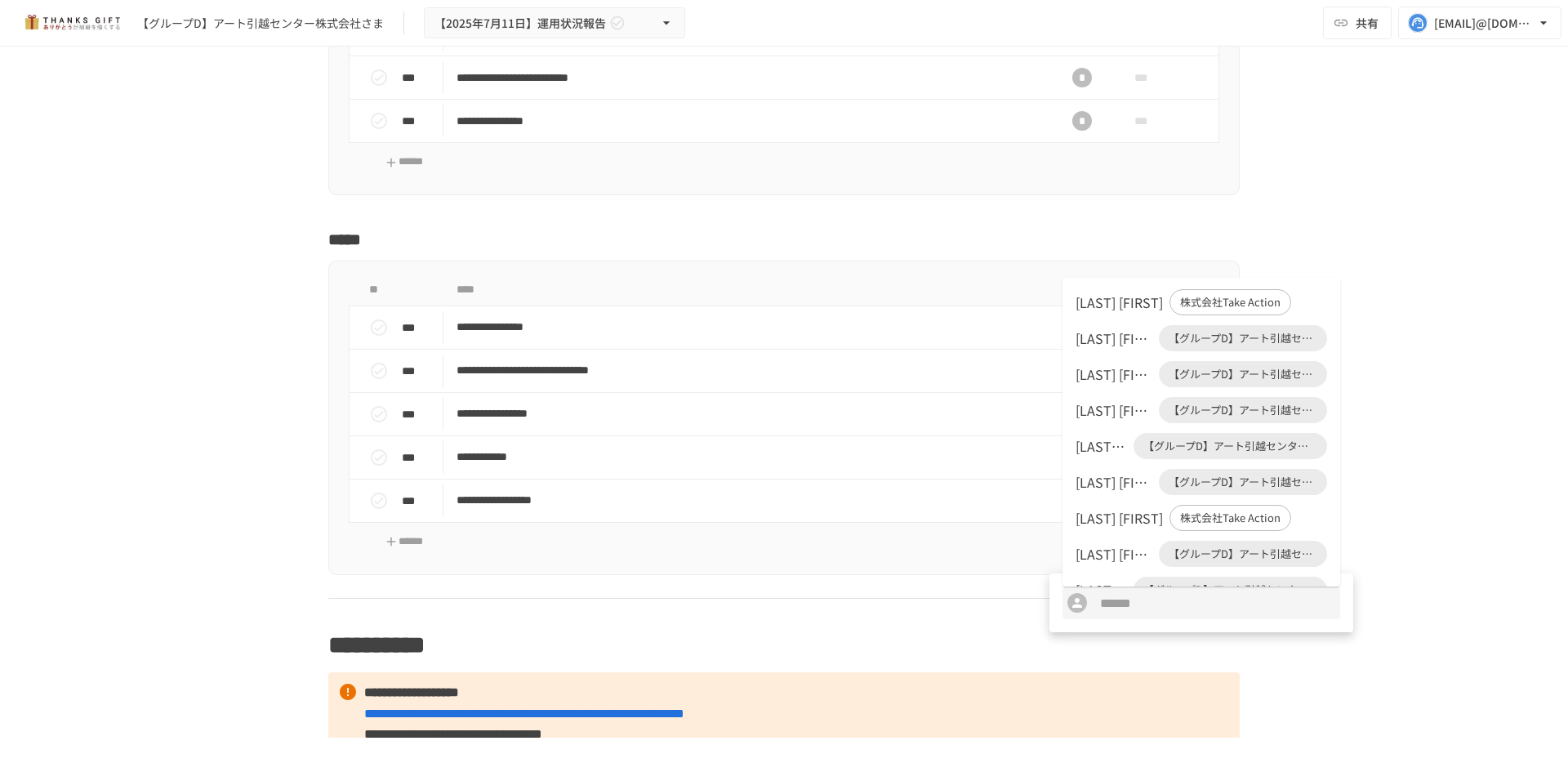 click on "[LAST] [FIRST]さま" at bounding box center (1114, 338) 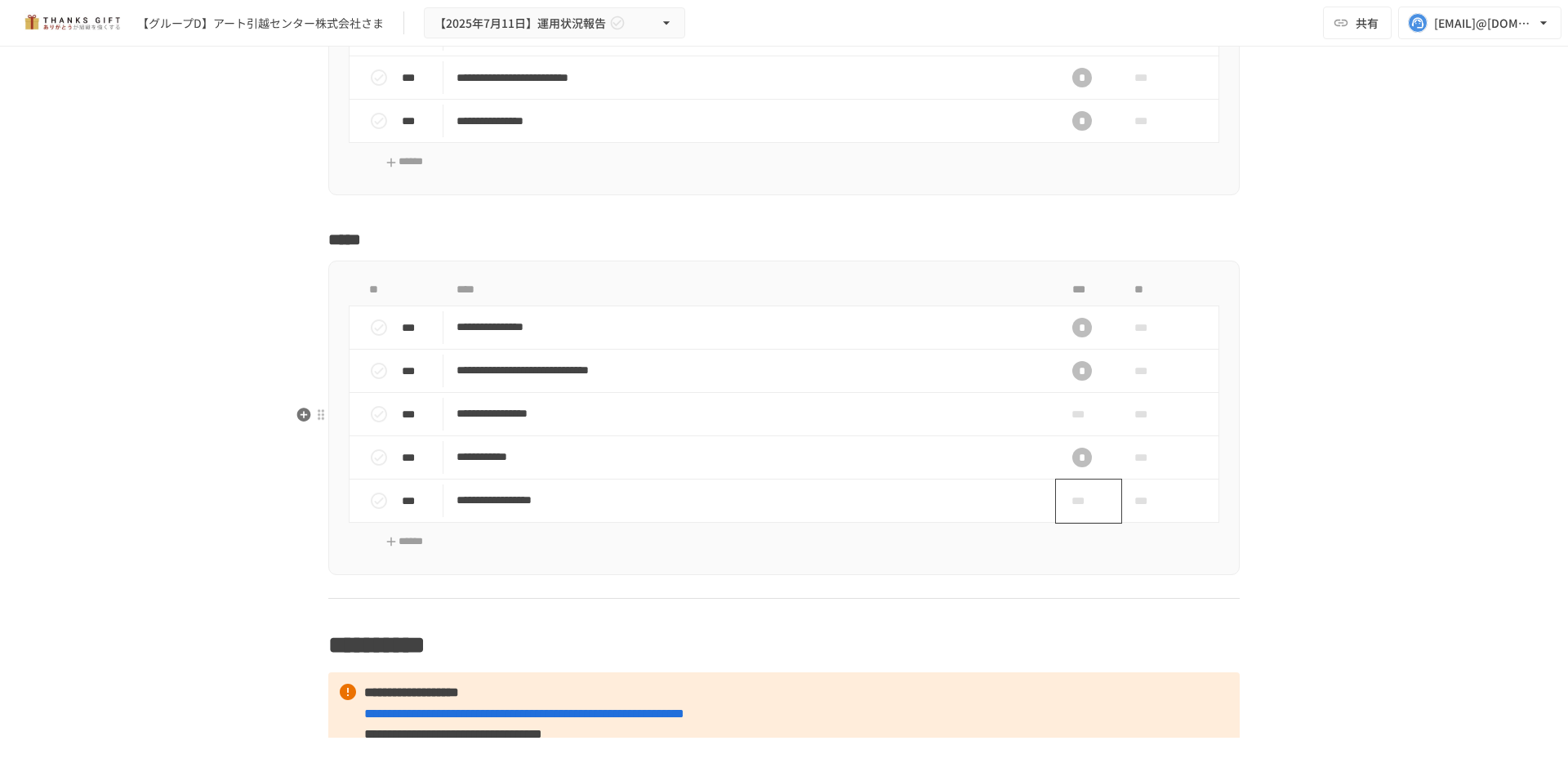 click on "***" at bounding box center [1082, 501] 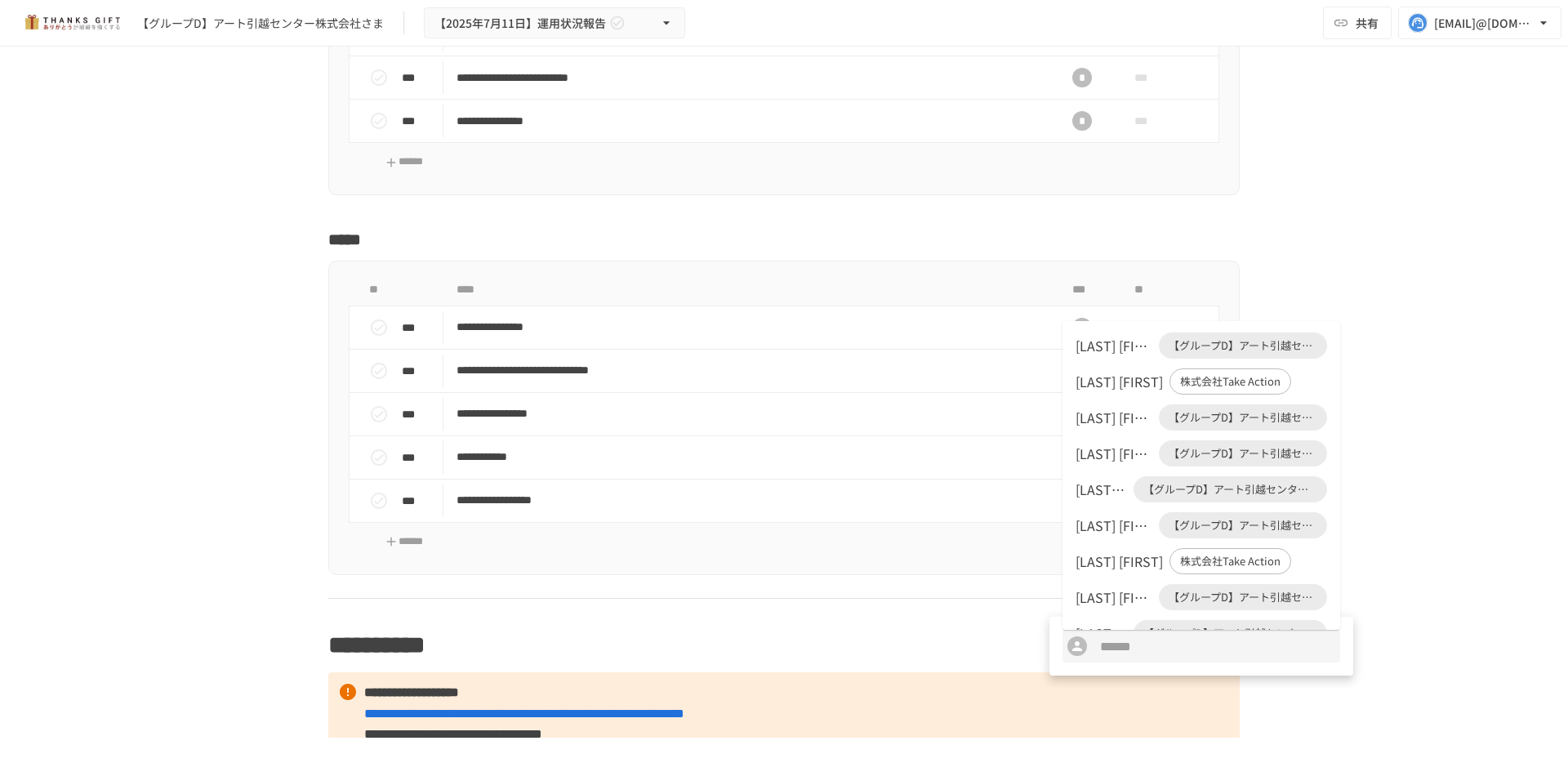 click on "[LAST] [FIRST]さま" at bounding box center (1114, 453) 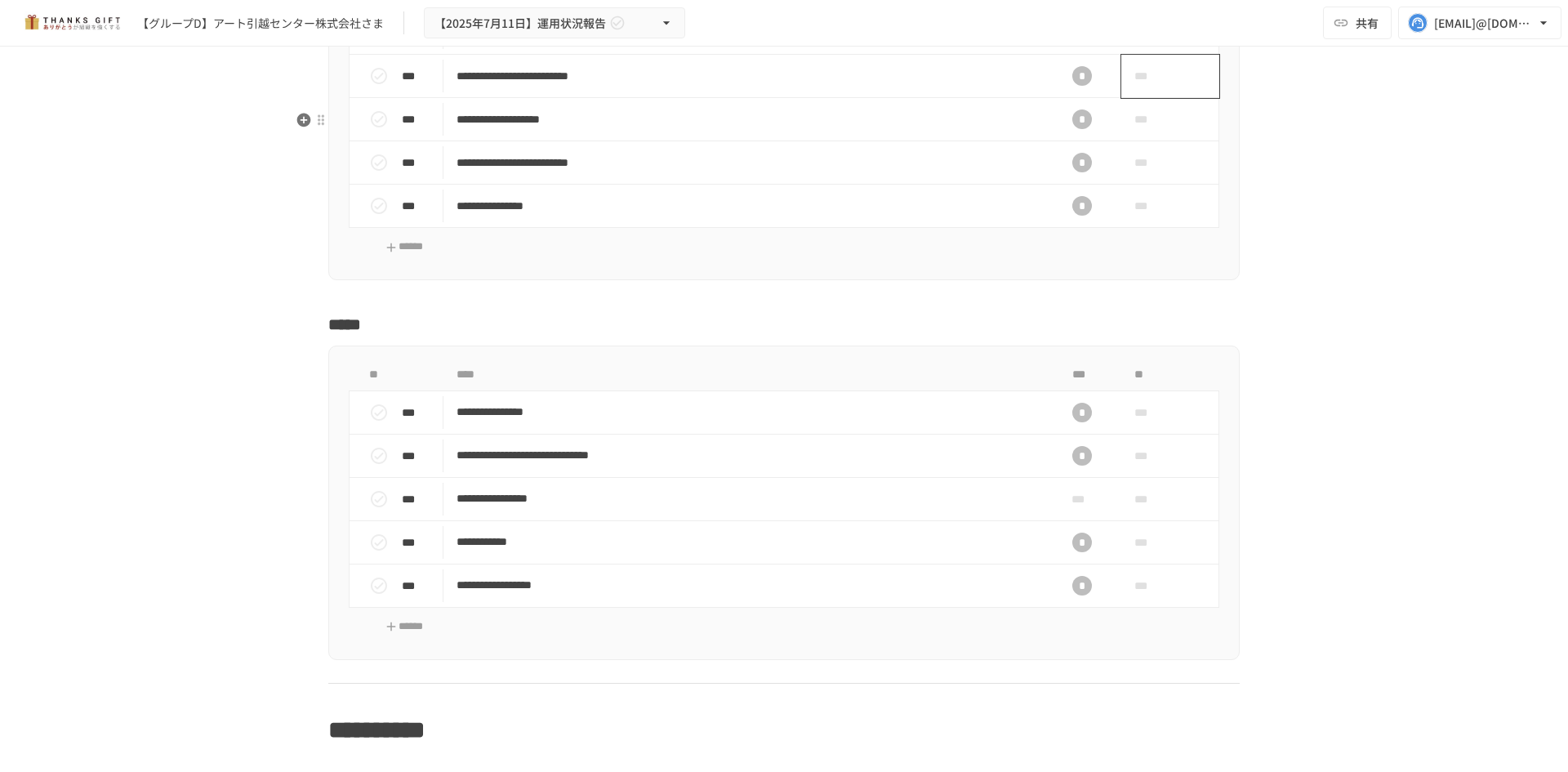 scroll, scrollTop: 16502, scrollLeft: 0, axis: vertical 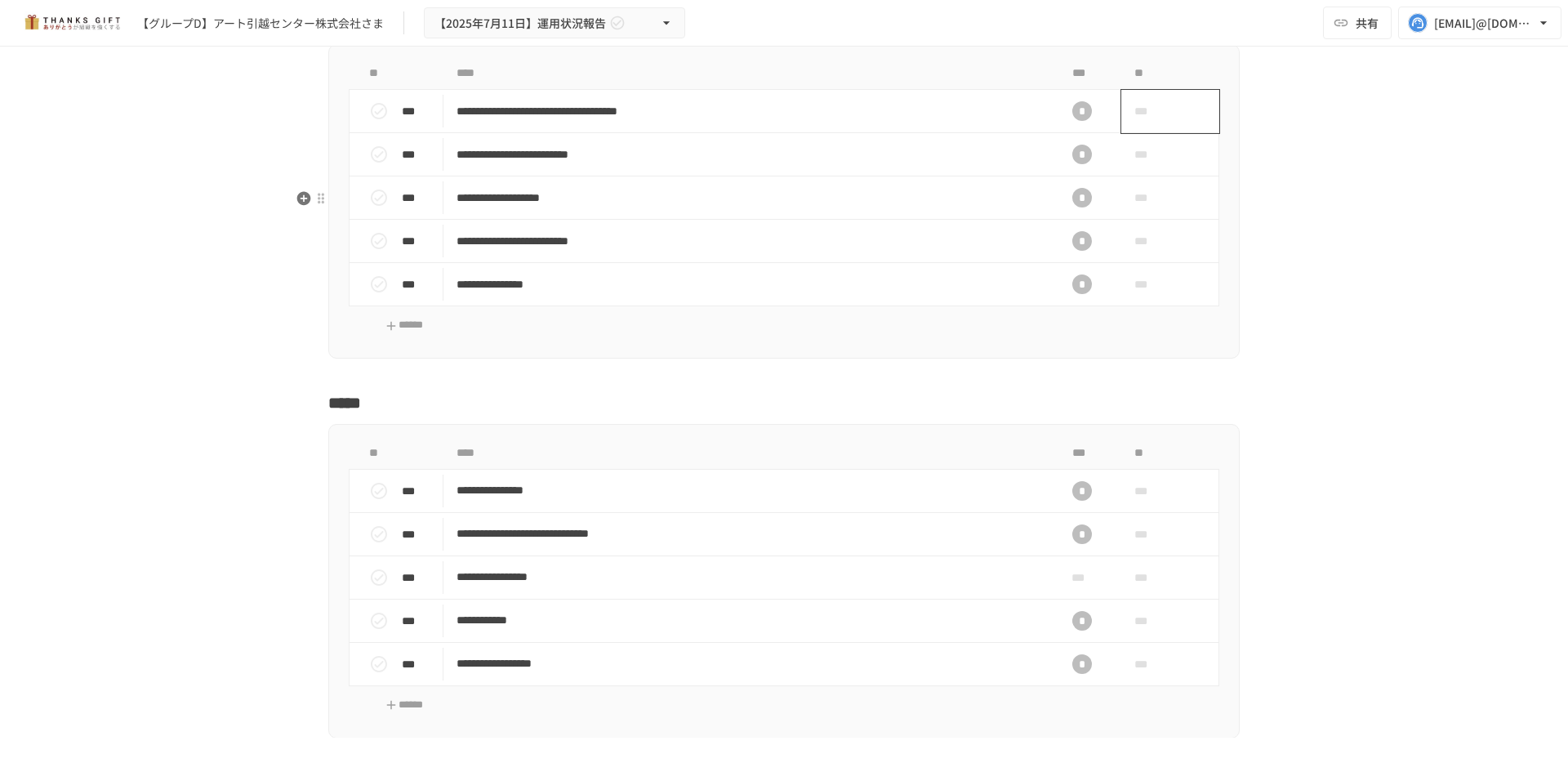 click on "***" at bounding box center [1152, 111] 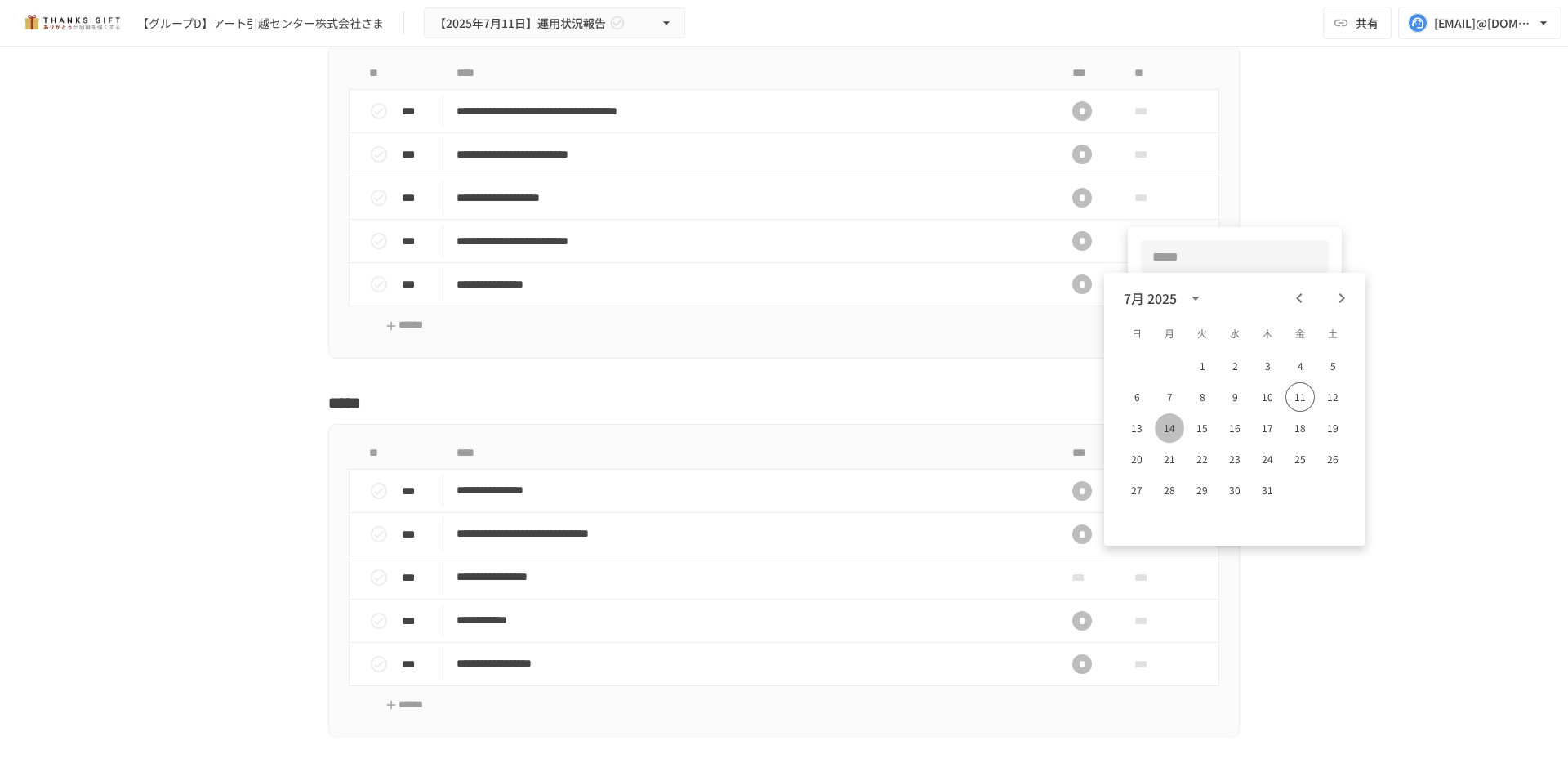 click on "14" at bounding box center (1169, 428) 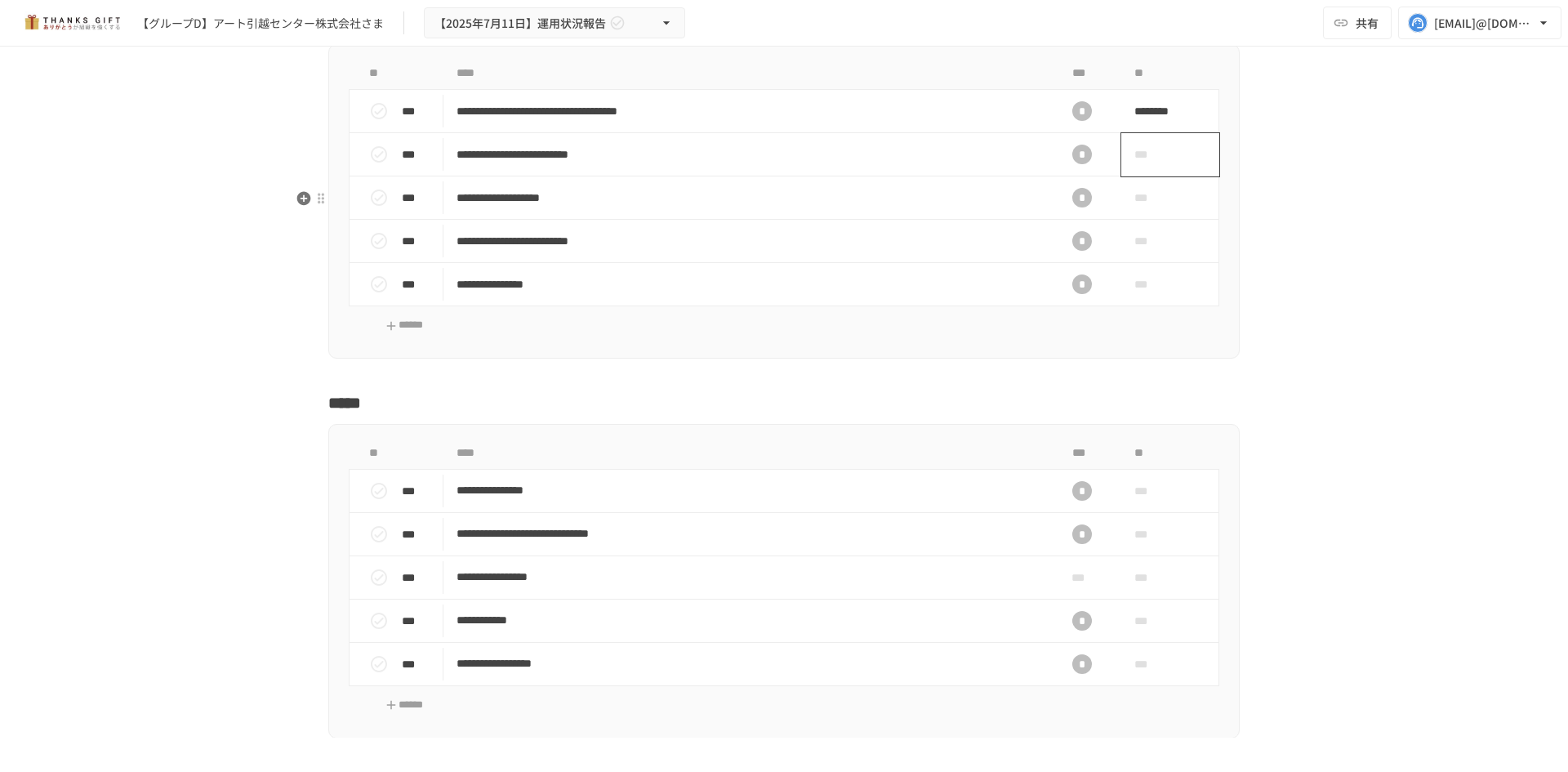 click on "***" at bounding box center [1152, 154] 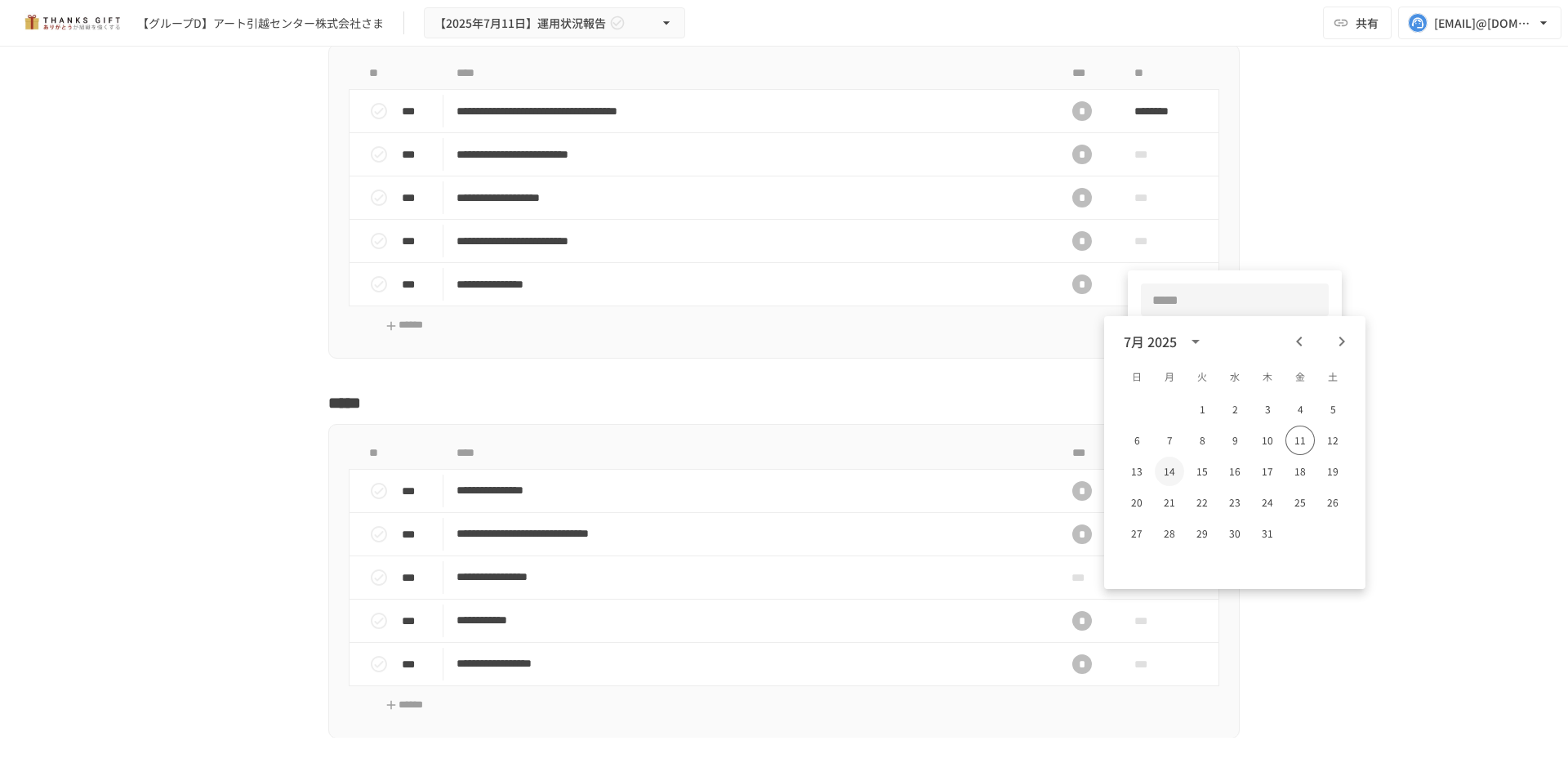 click on "14" at bounding box center [1169, 471] 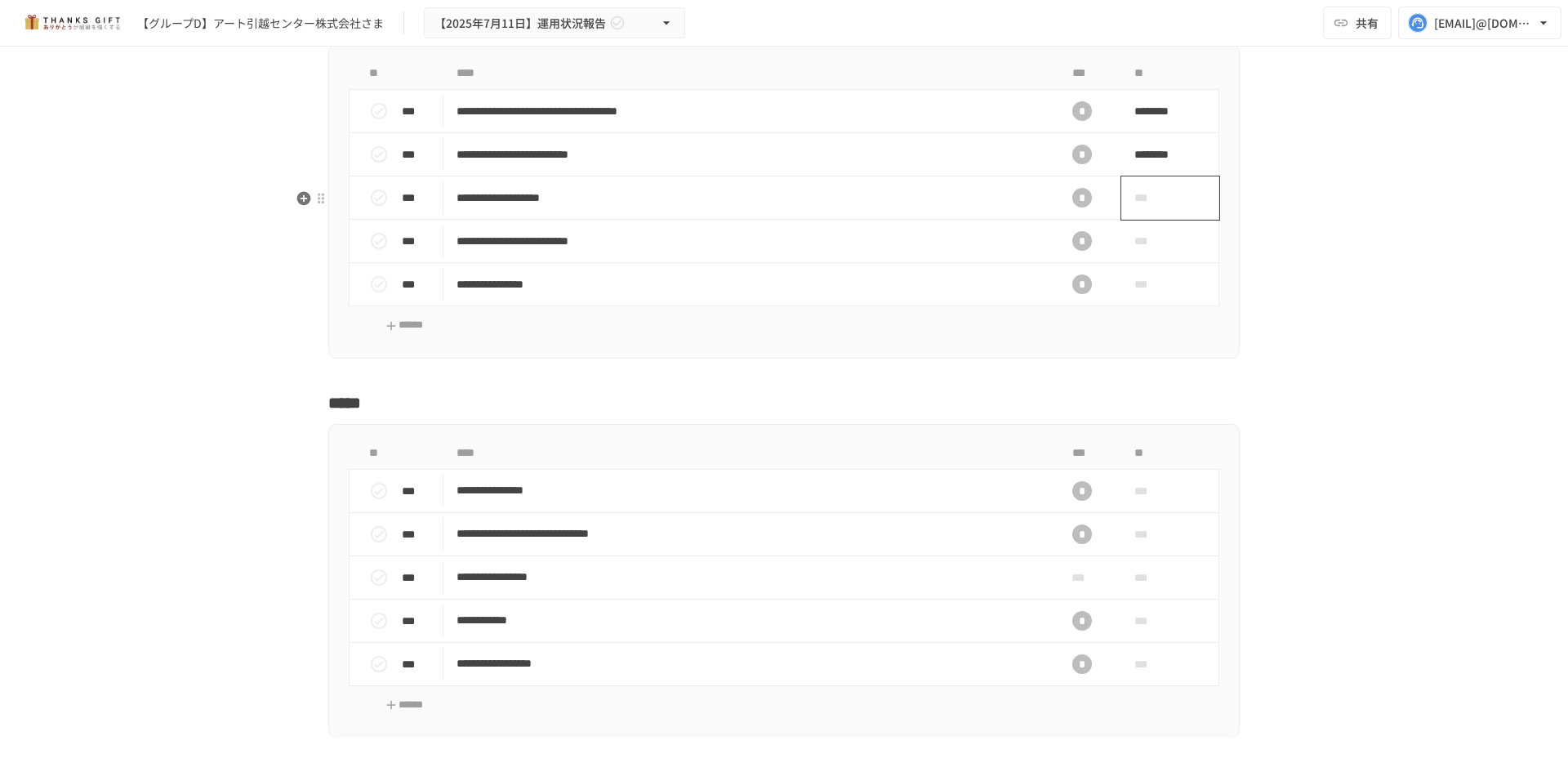 click on "***" at bounding box center [1152, 198] 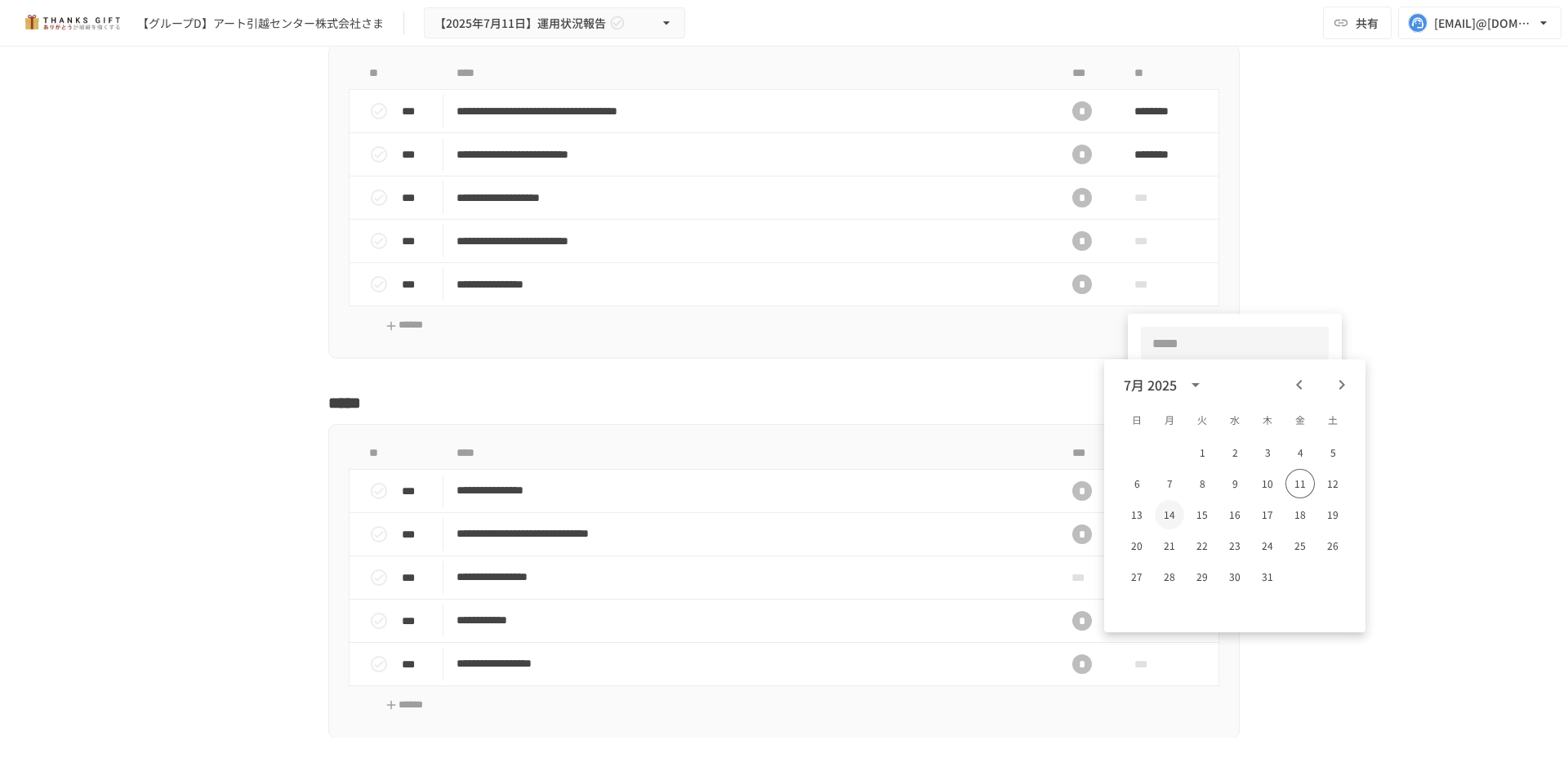 click on "14" at bounding box center (1169, 515) 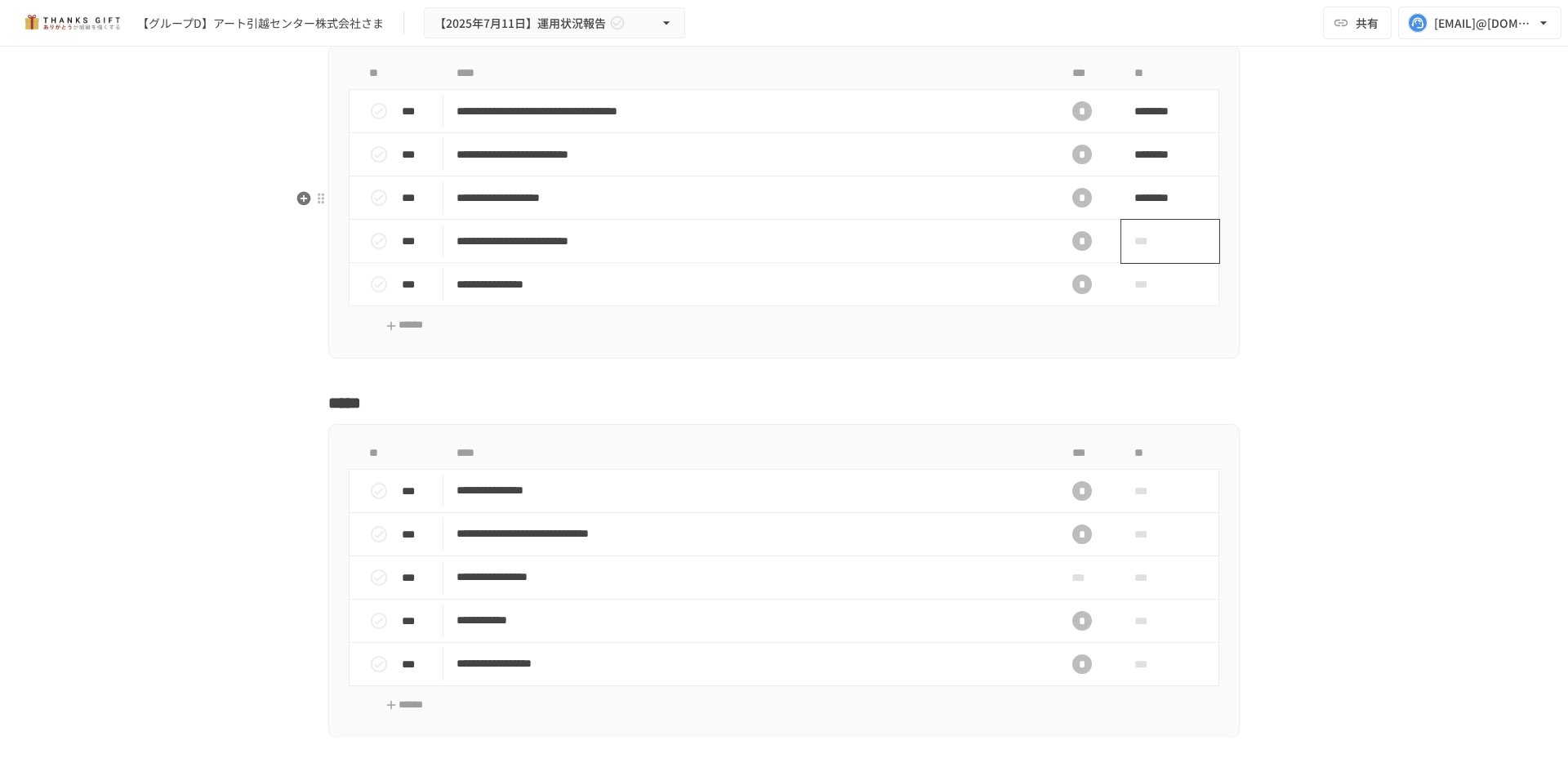 click on "***" at bounding box center [1152, 241] 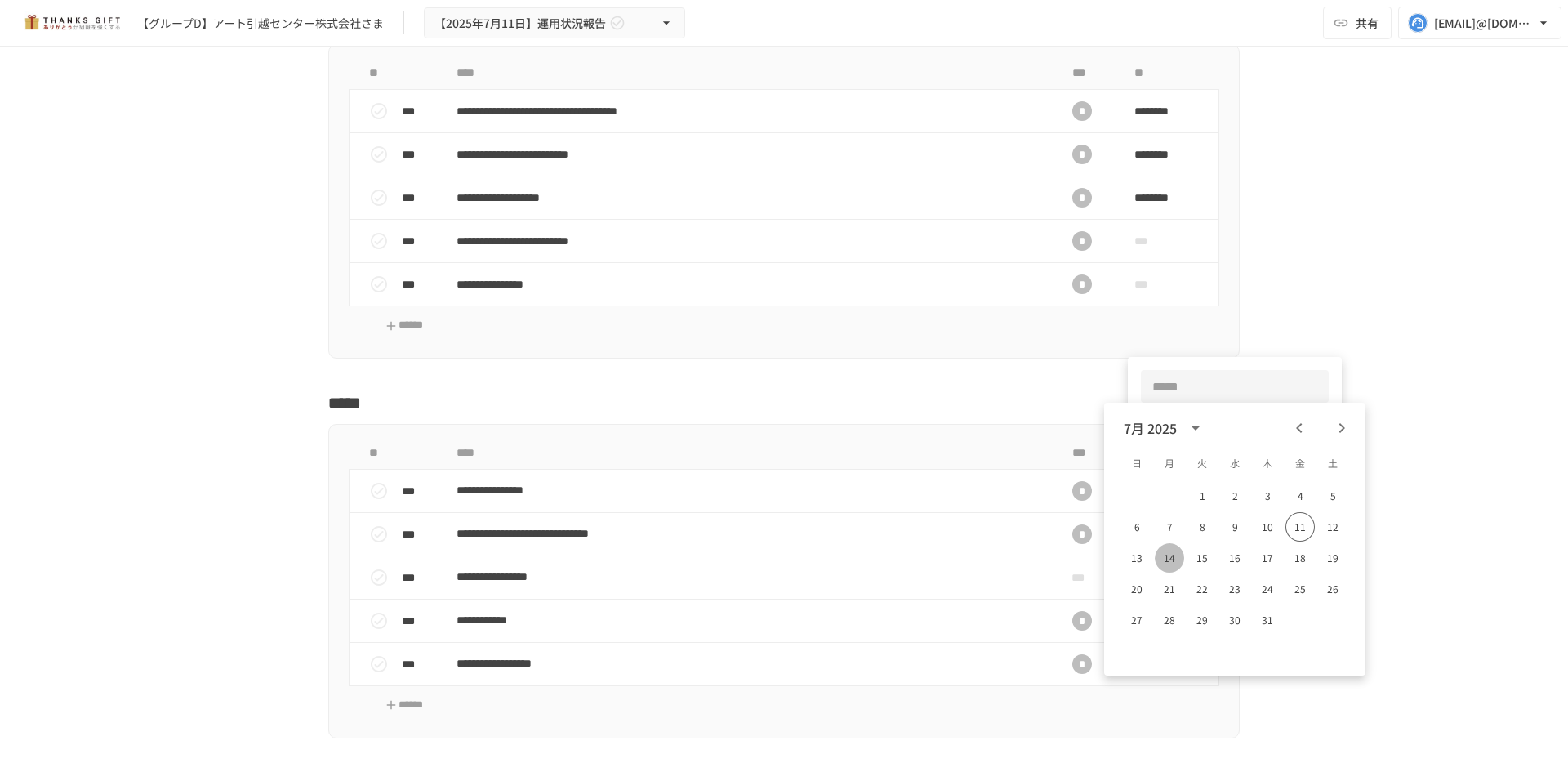 click on "14" at bounding box center (1169, 558) 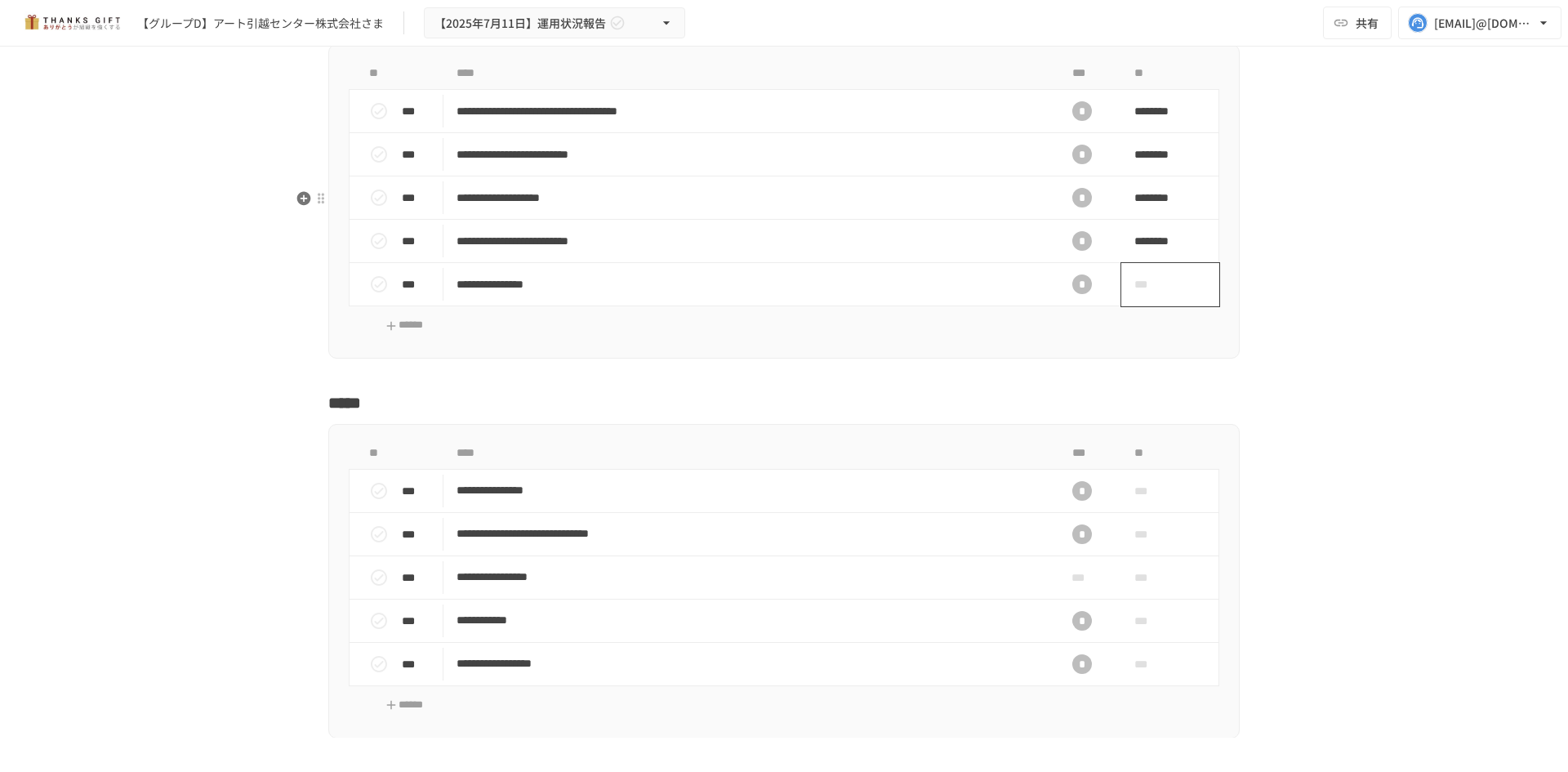 click on "***" at bounding box center (1152, 284) 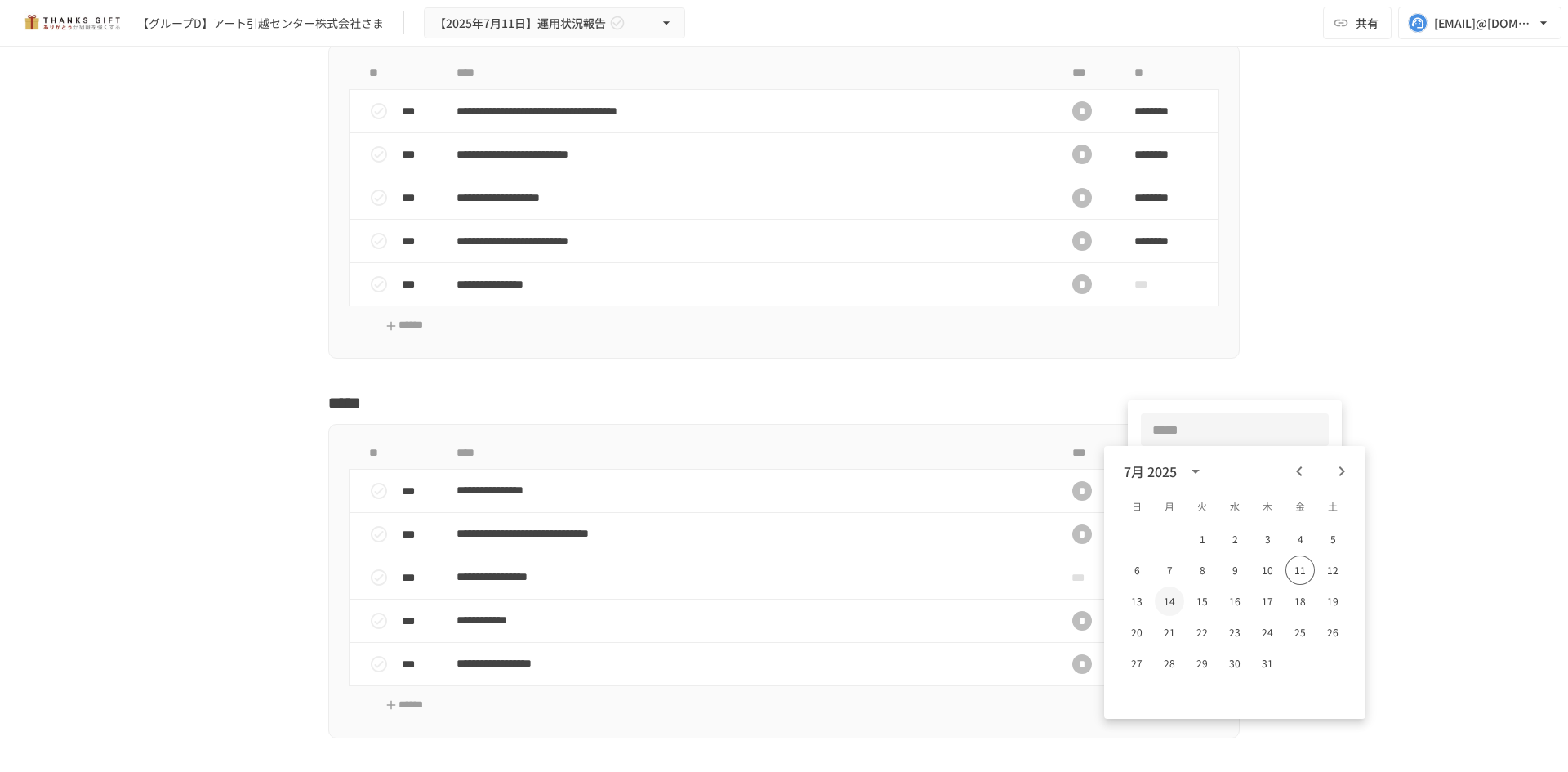 click on "14" at bounding box center [1169, 601] 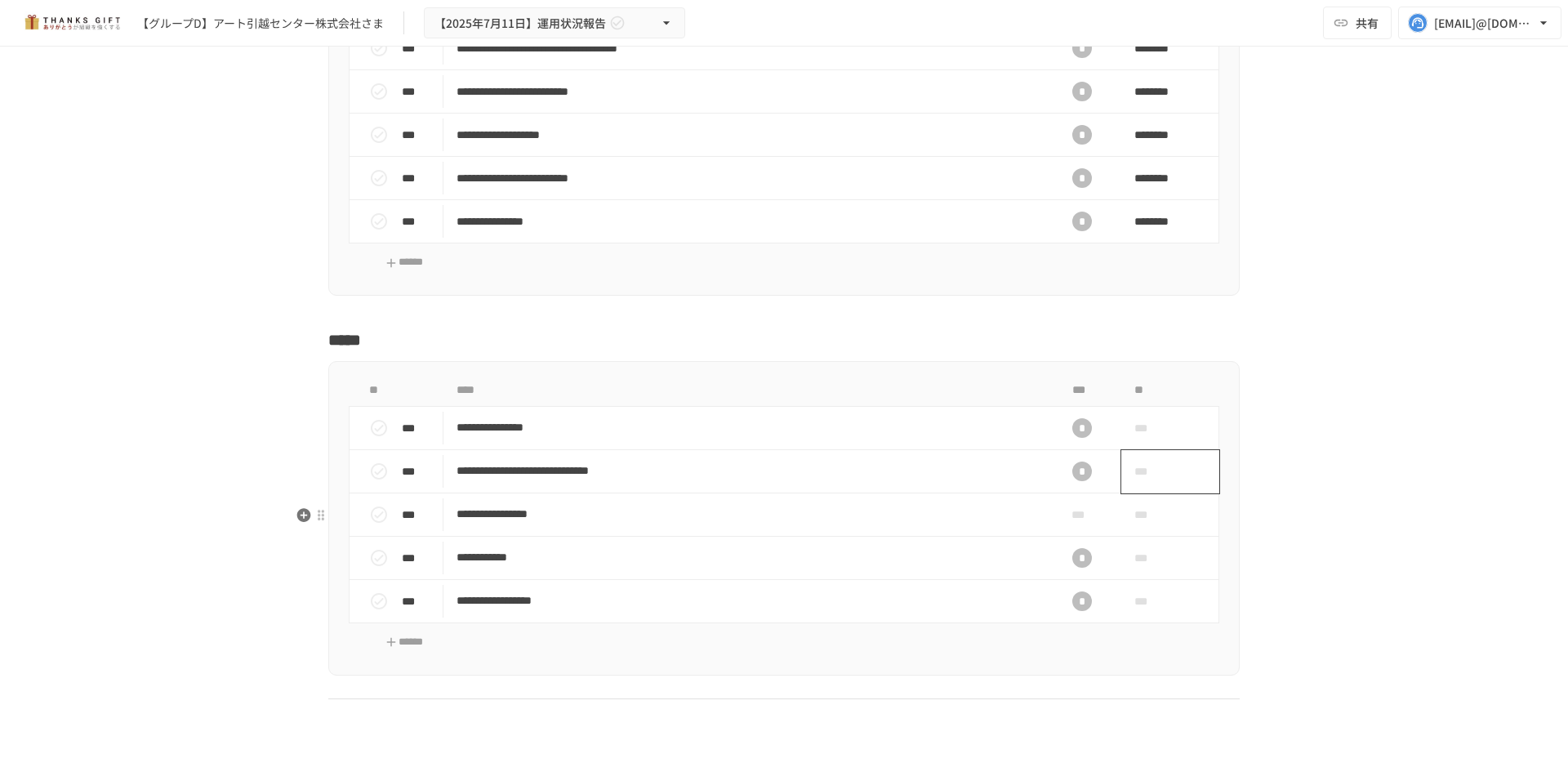 scroll, scrollTop: 16665, scrollLeft: 0, axis: vertical 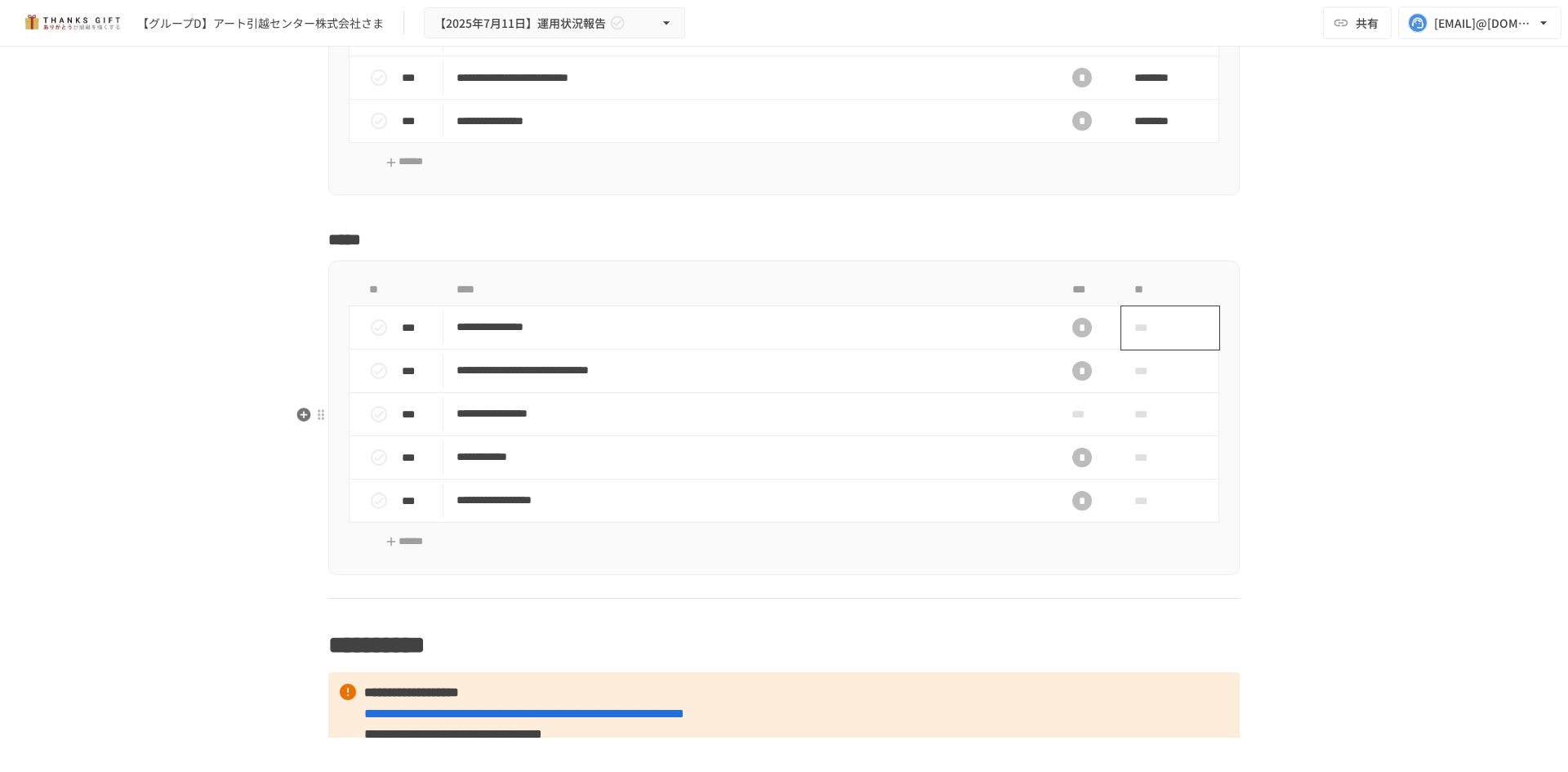 click on "***" at bounding box center (1152, 328) 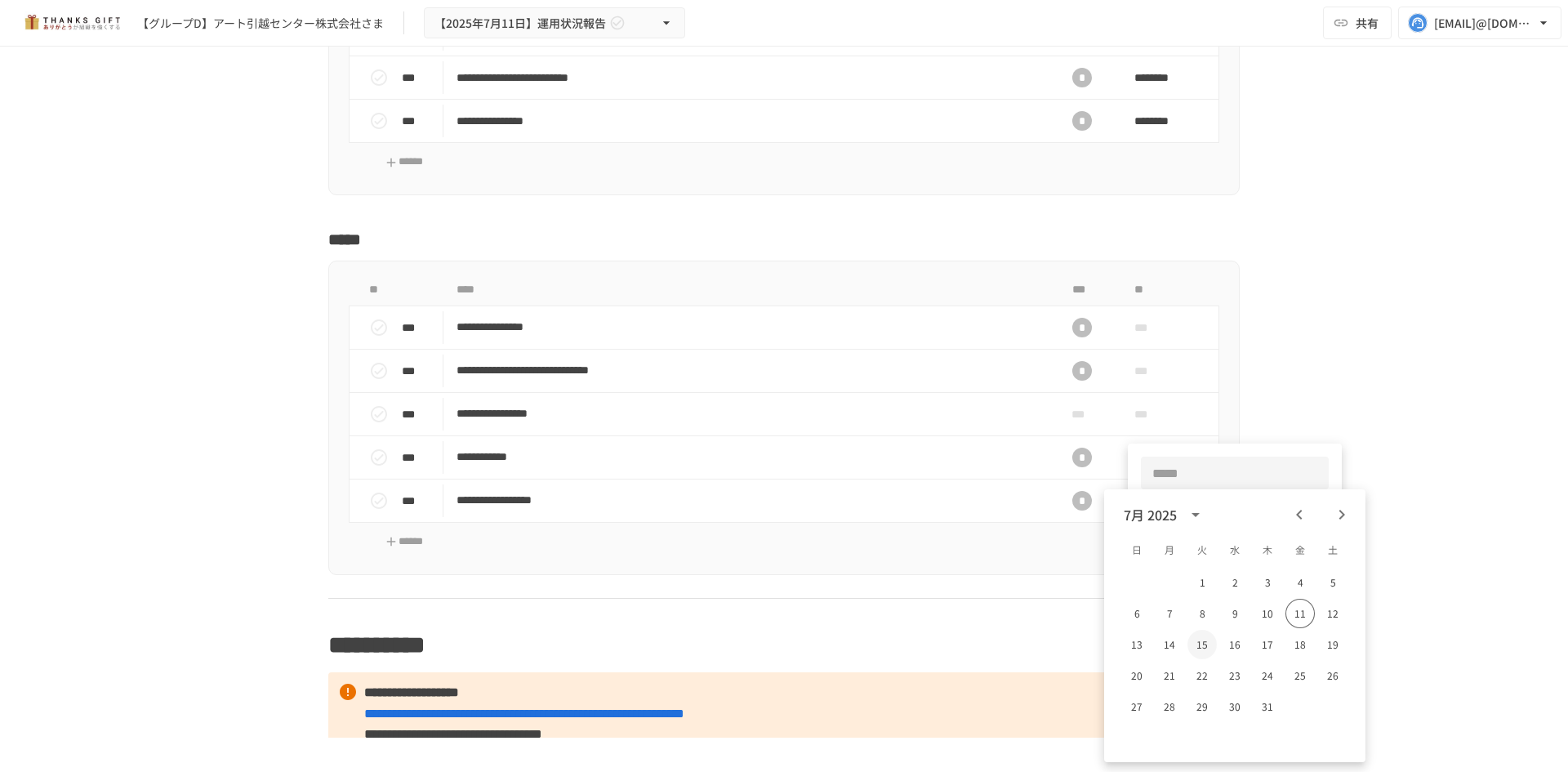 click on "15" at bounding box center [1202, 645] 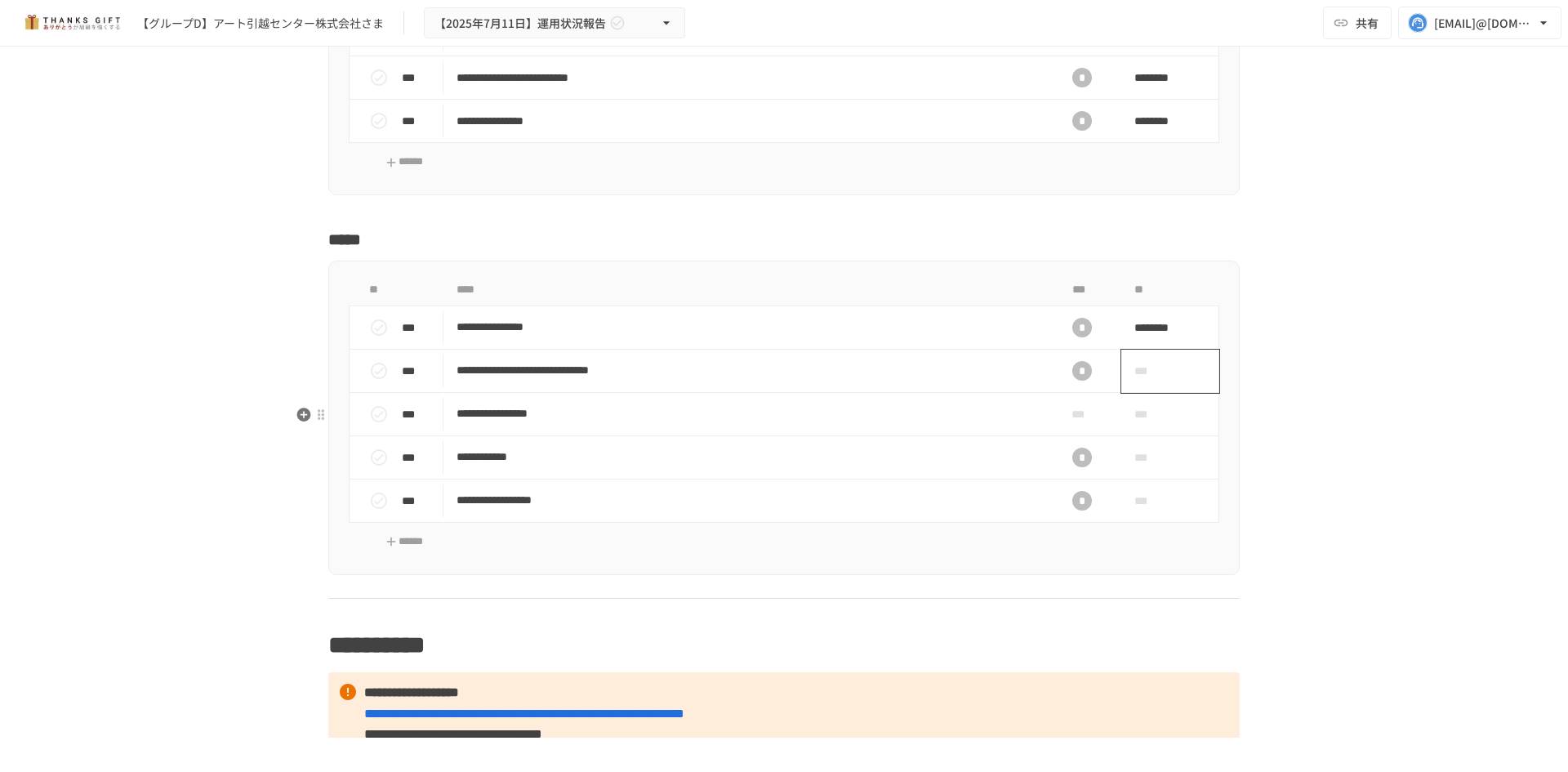 click on "***" at bounding box center [1152, 371] 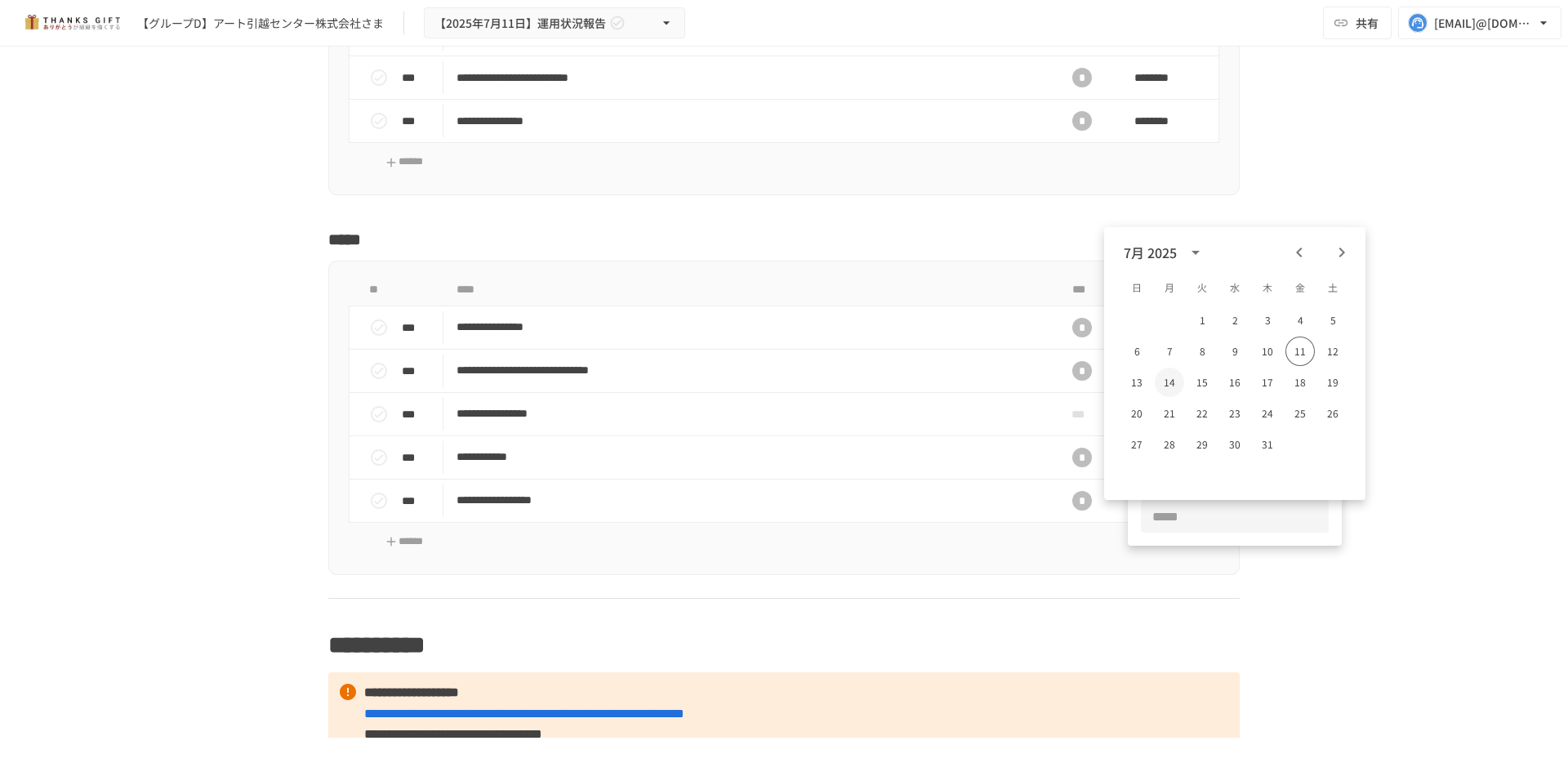 click on "14" at bounding box center [1169, 382] 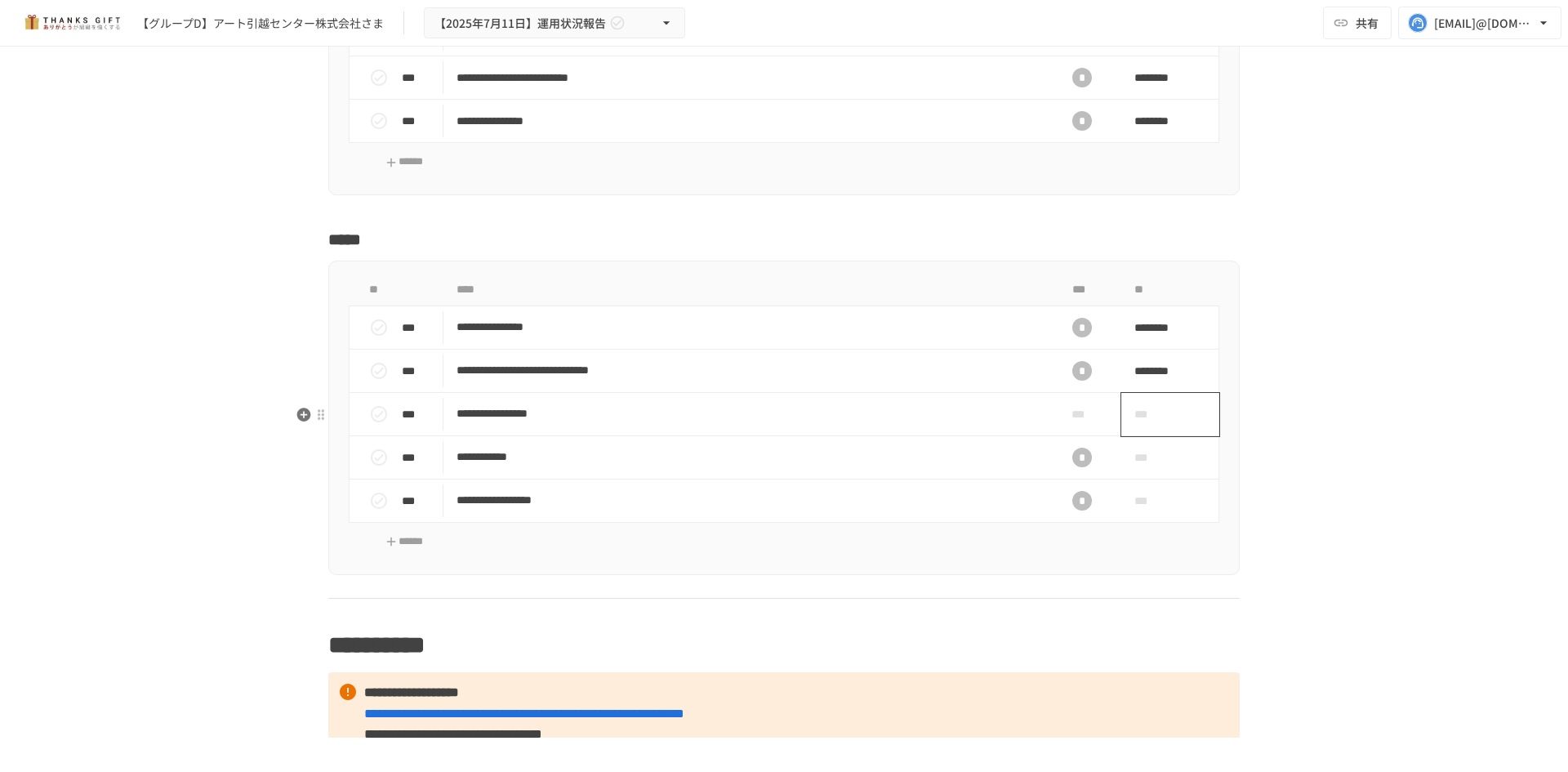 click on "***" at bounding box center (1152, 414) 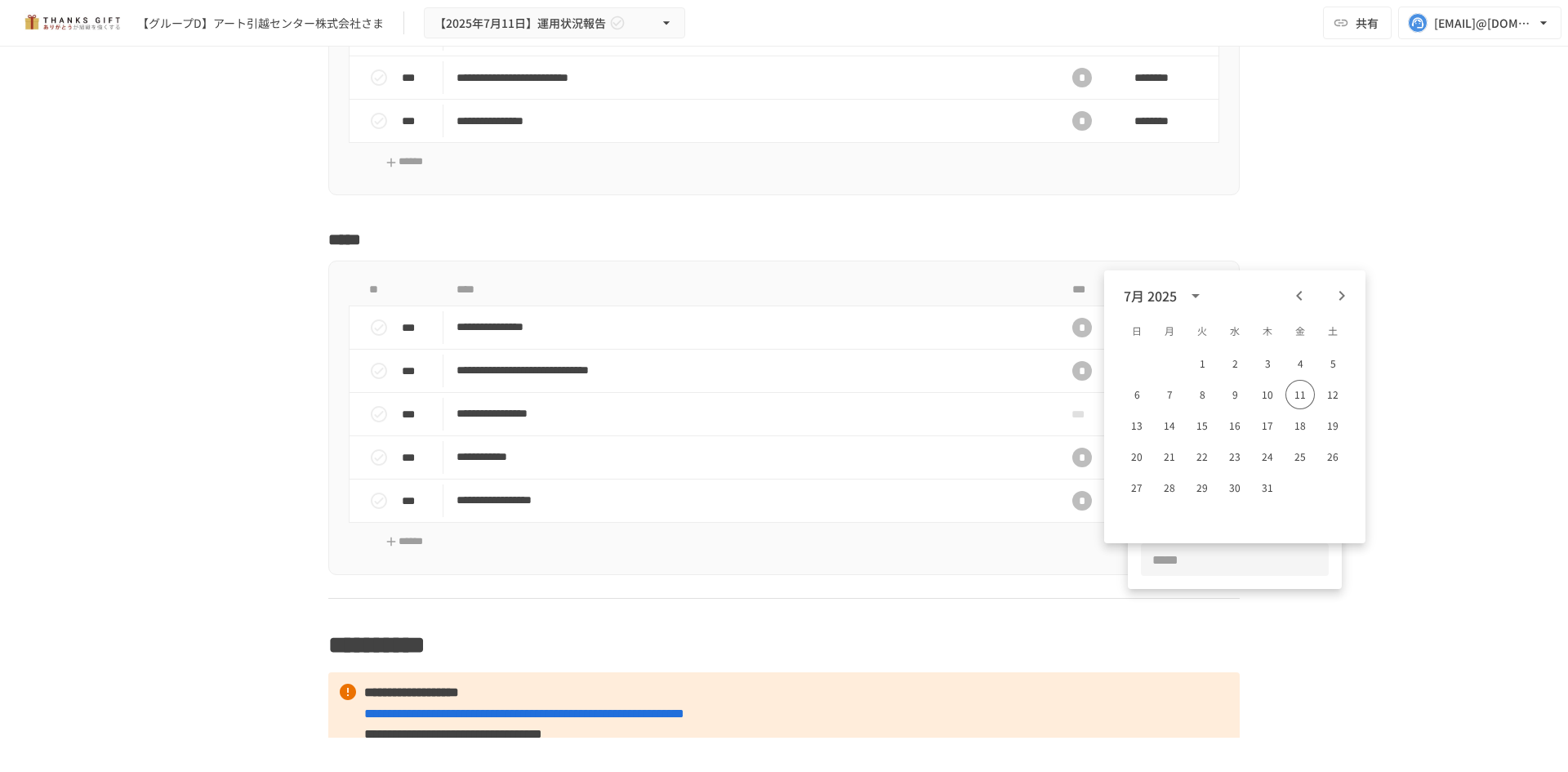 click at bounding box center (784, 386) 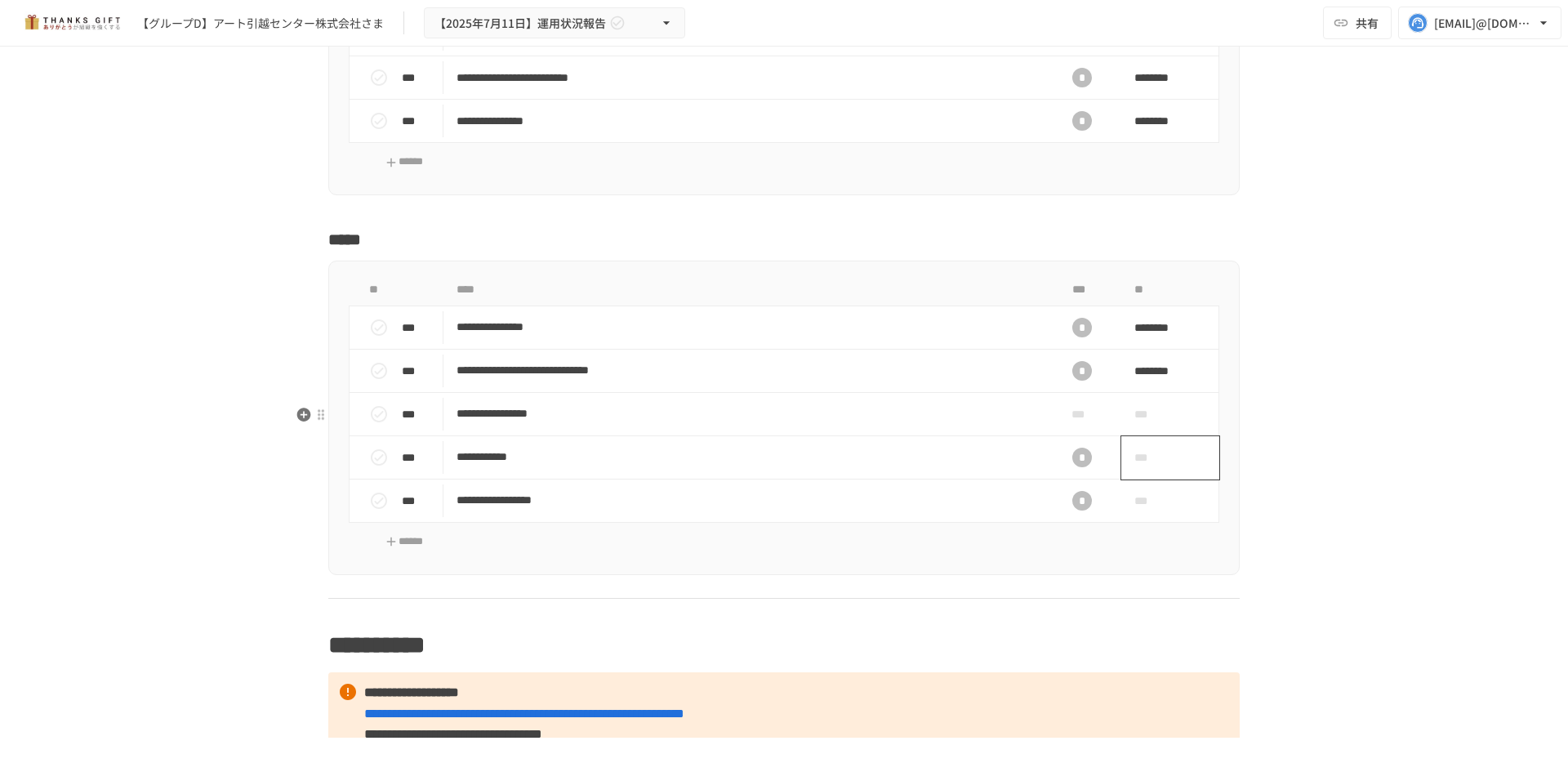 click on "***" at bounding box center [1152, 457] 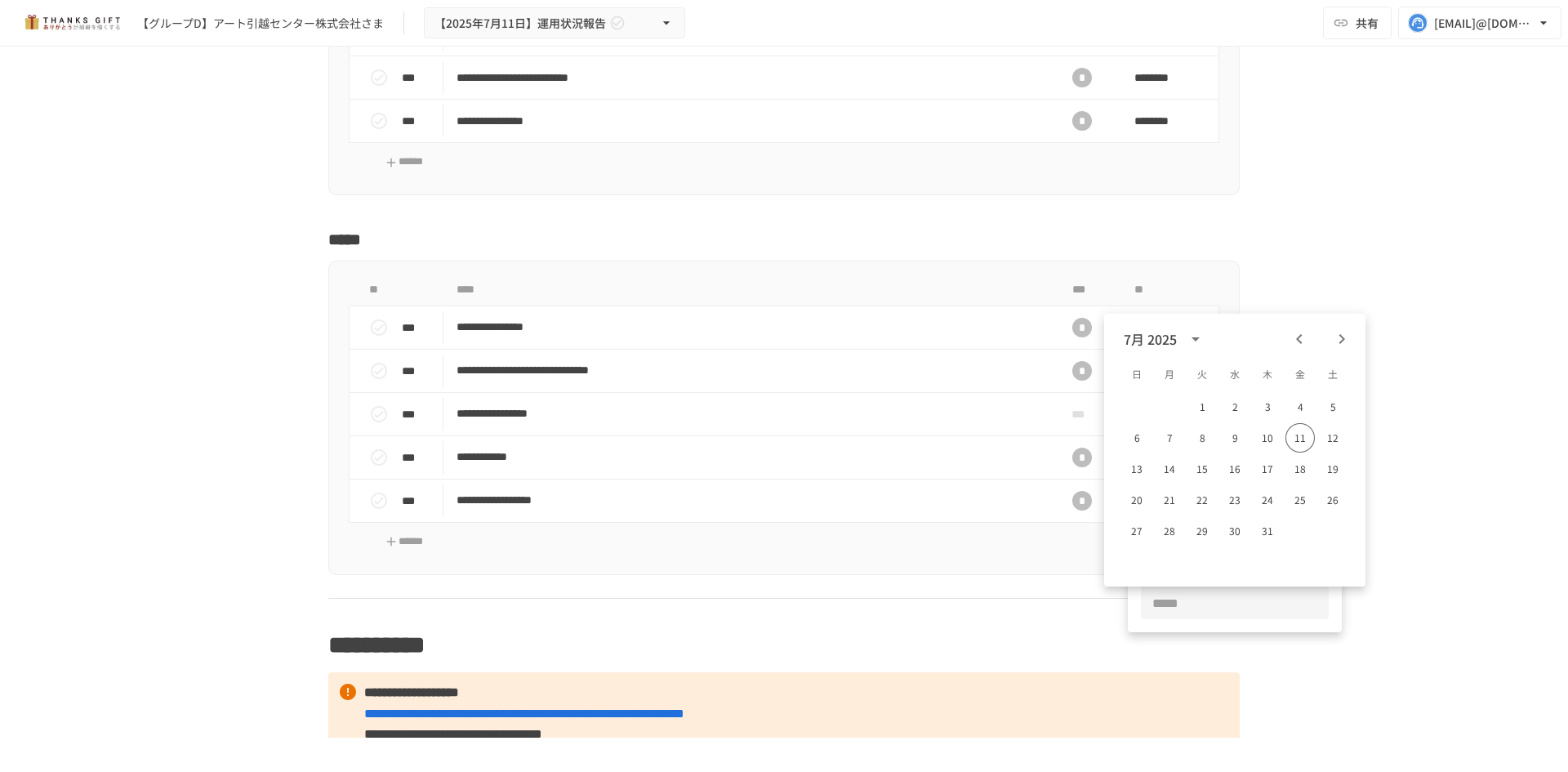 click on "1 2 3 4 5 6 7 8 9 10 11 12 13 14 15 16 17 18 19 20 21 22 23 24 25 26 27 28 29 30 31" at bounding box center [1235, 469] 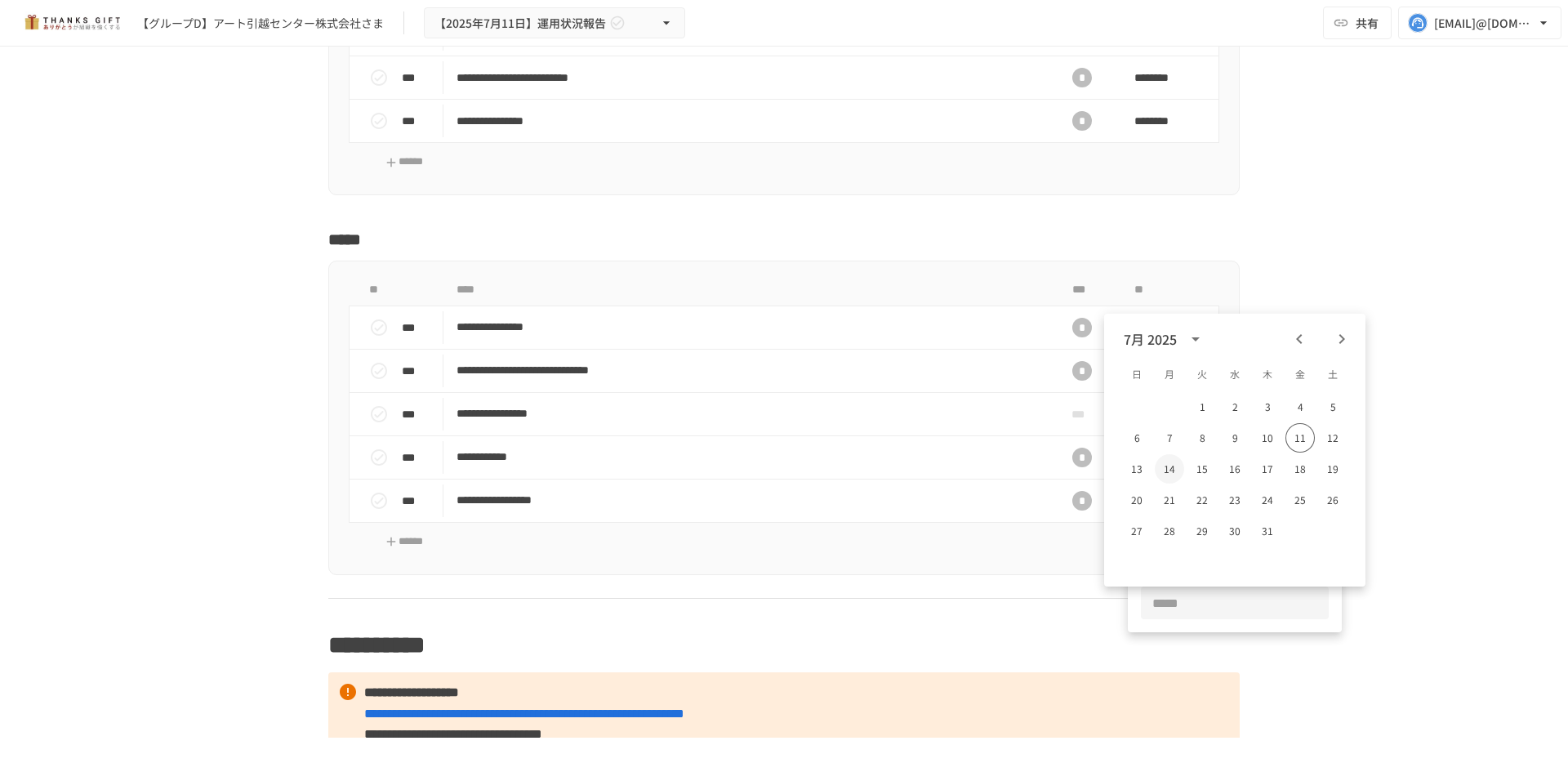 click on "14" at bounding box center (1169, 469) 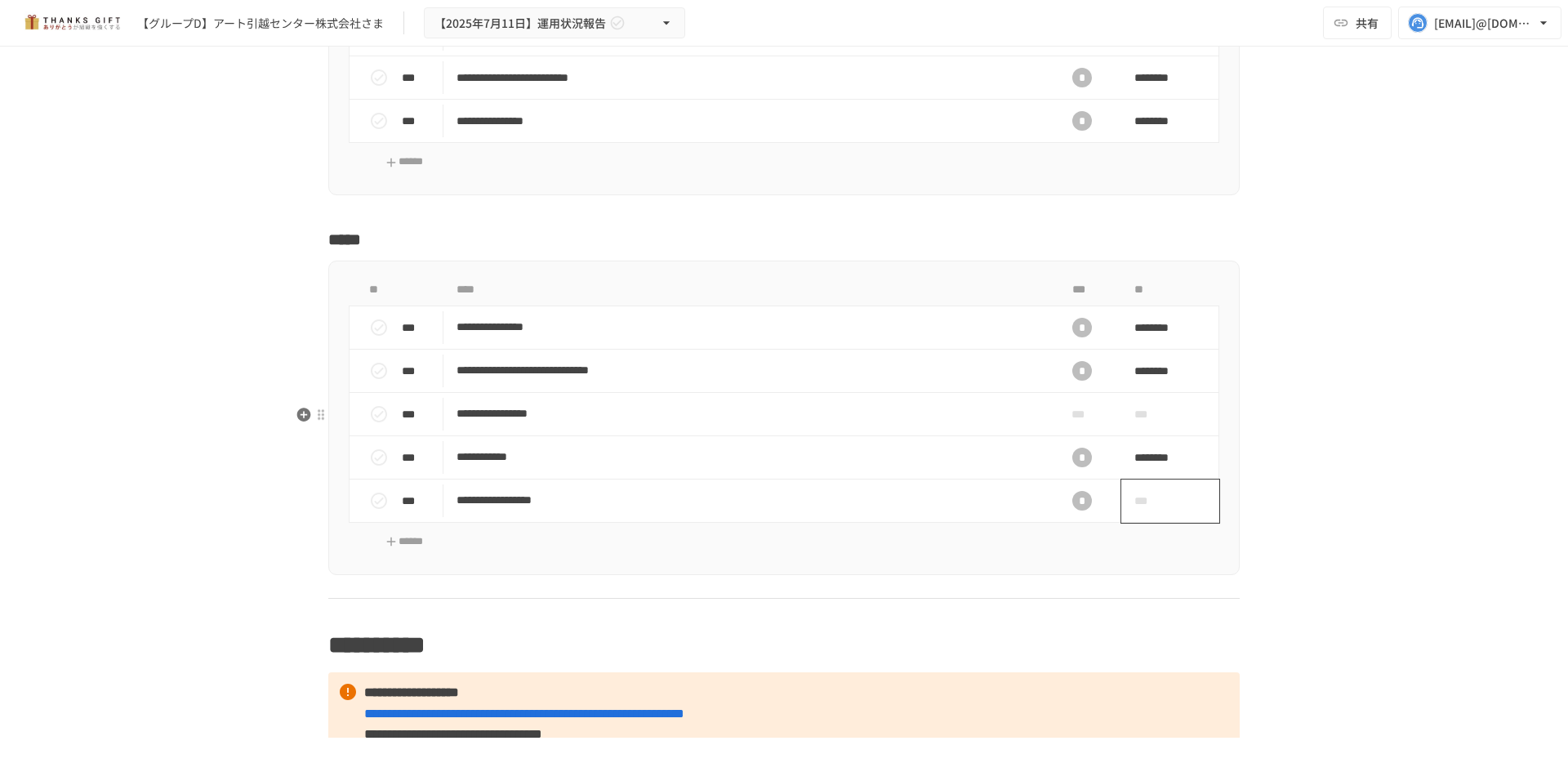 click on "***" at bounding box center [1170, 501] 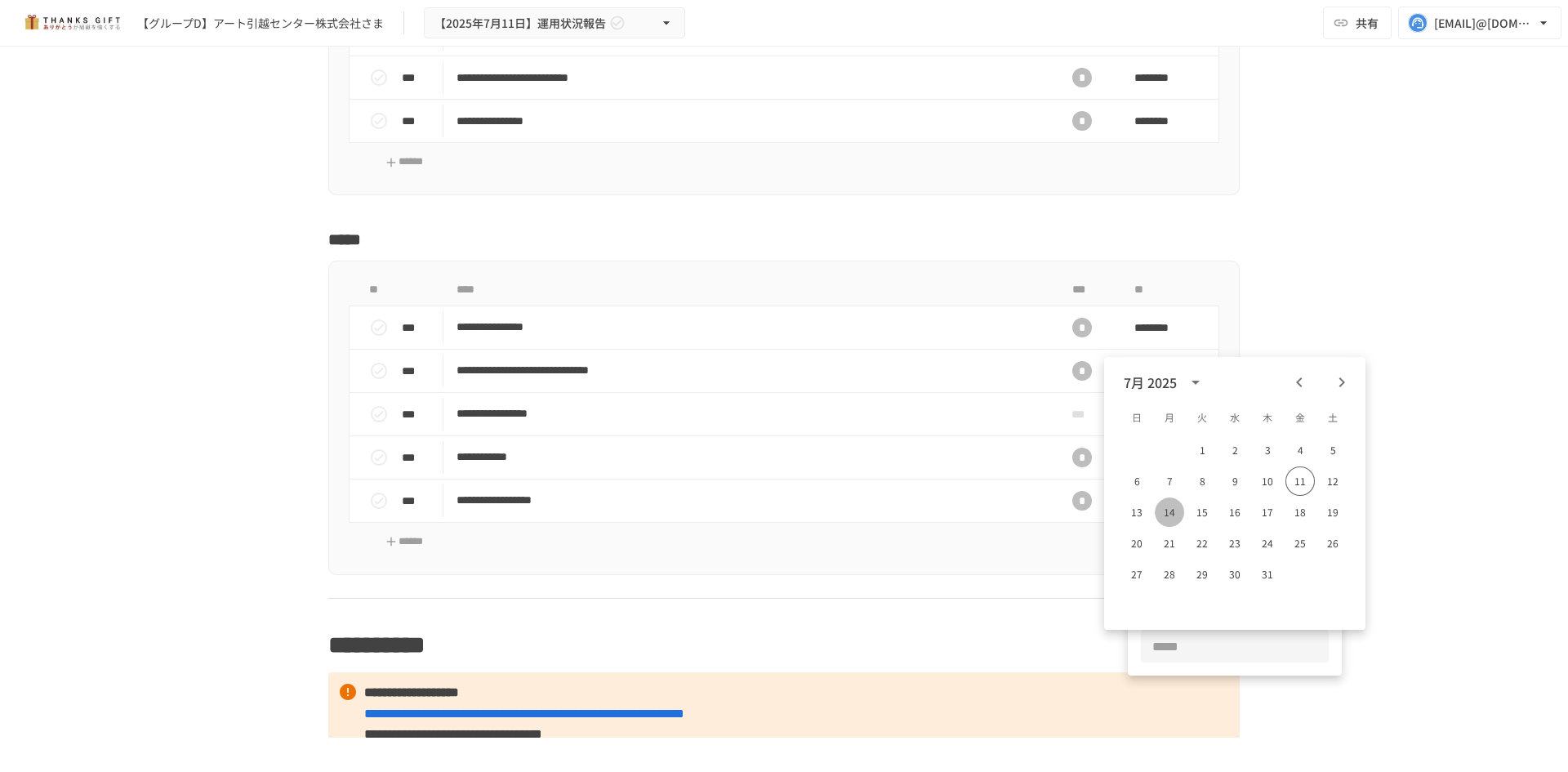 click on "14" at bounding box center [1169, 512] 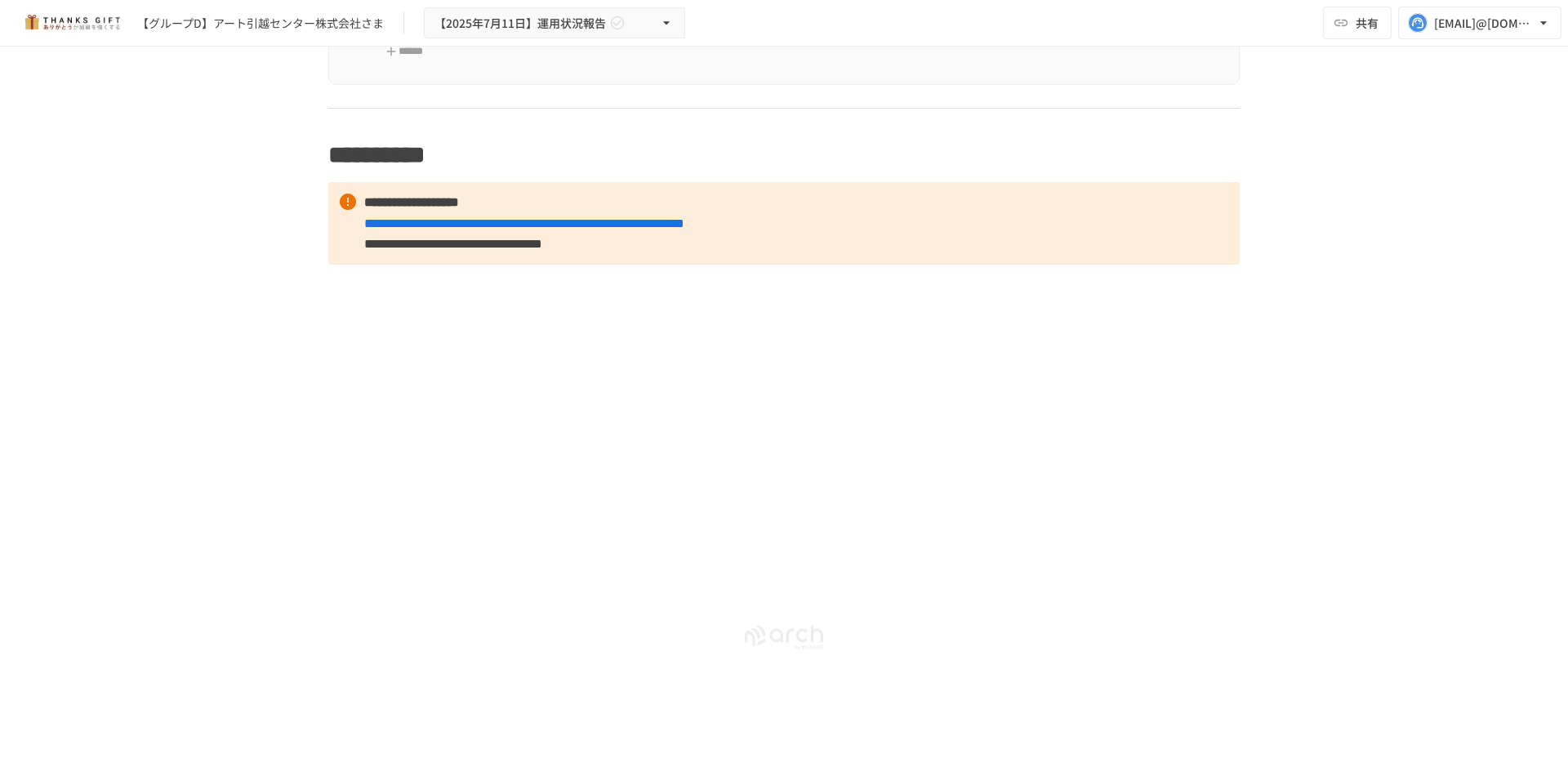 scroll, scrollTop: 17237, scrollLeft: 0, axis: vertical 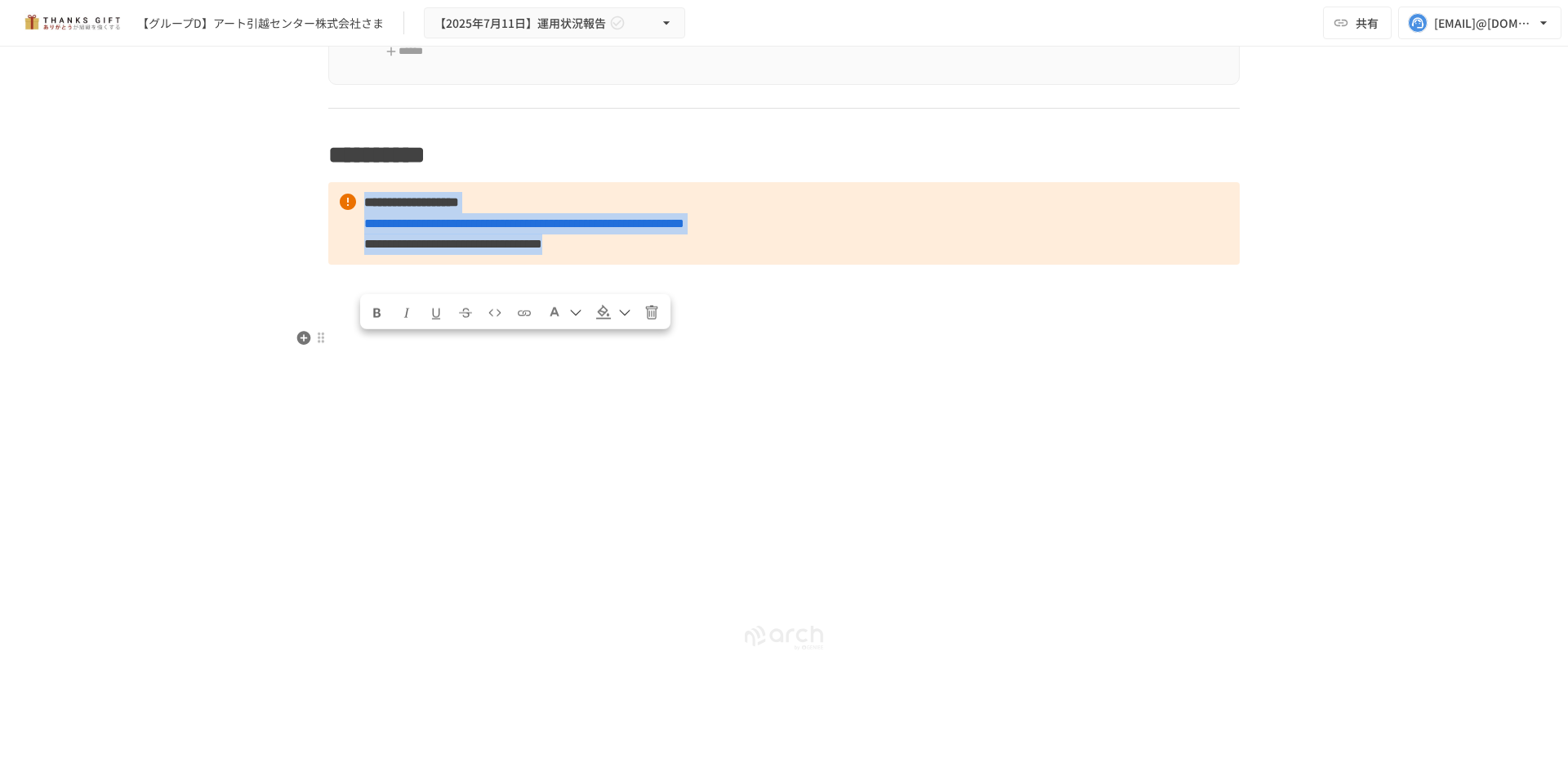 drag, startPoint x: 358, startPoint y: 258, endPoint x: 677, endPoint y: 302, distance: 322.02019 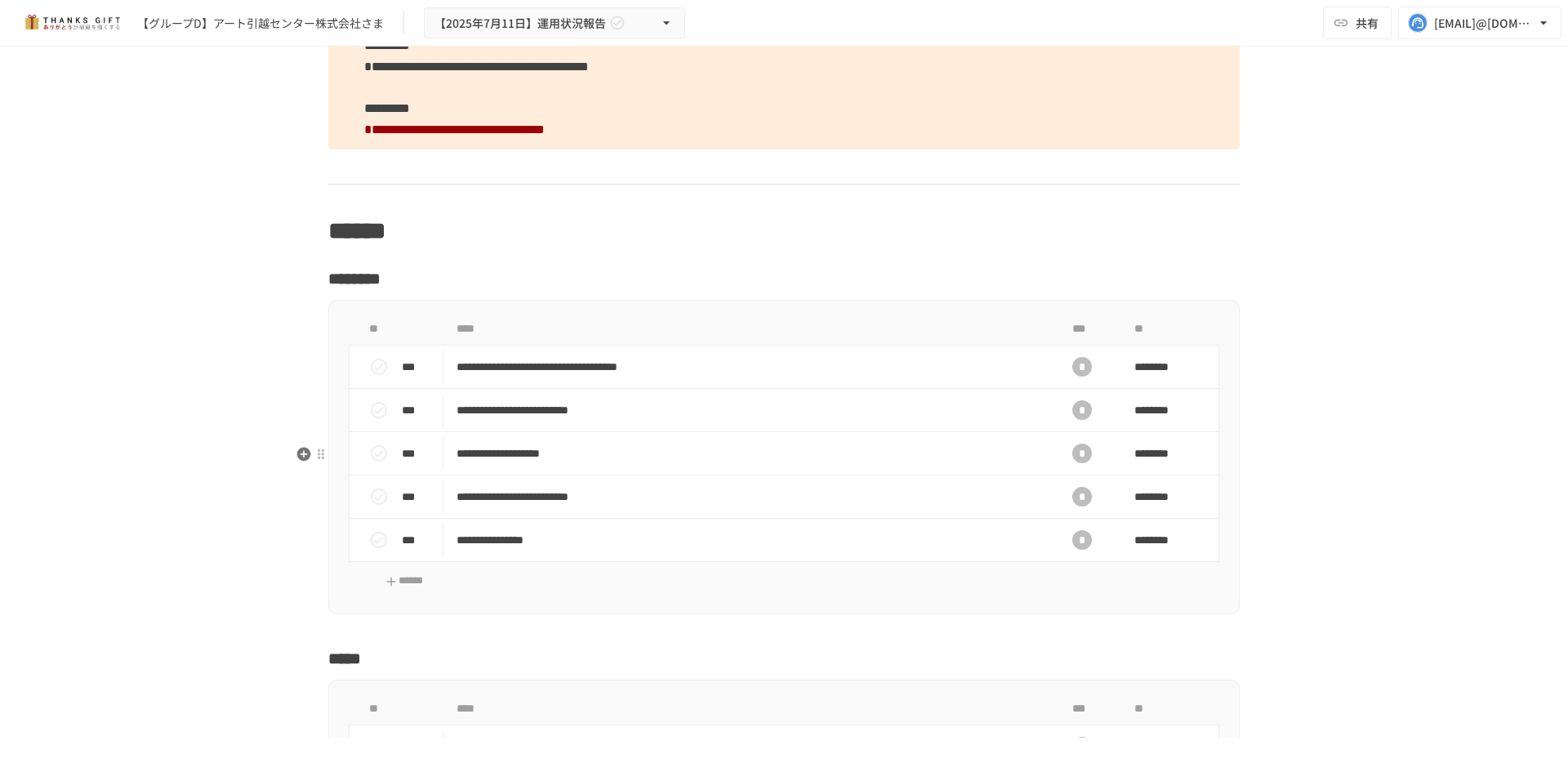 scroll, scrollTop: 16175, scrollLeft: 0, axis: vertical 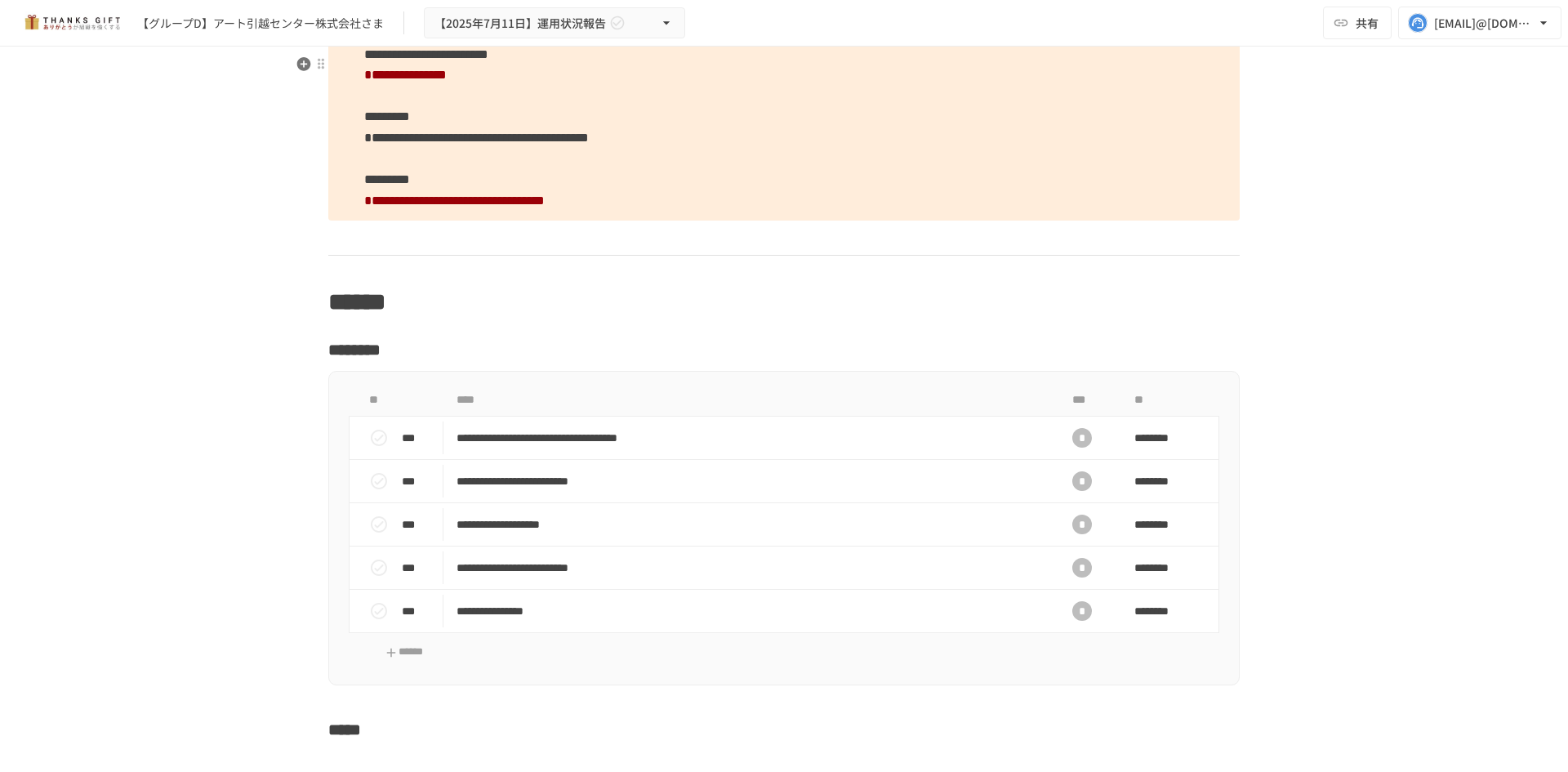 click on "**********" at bounding box center [784, 65] 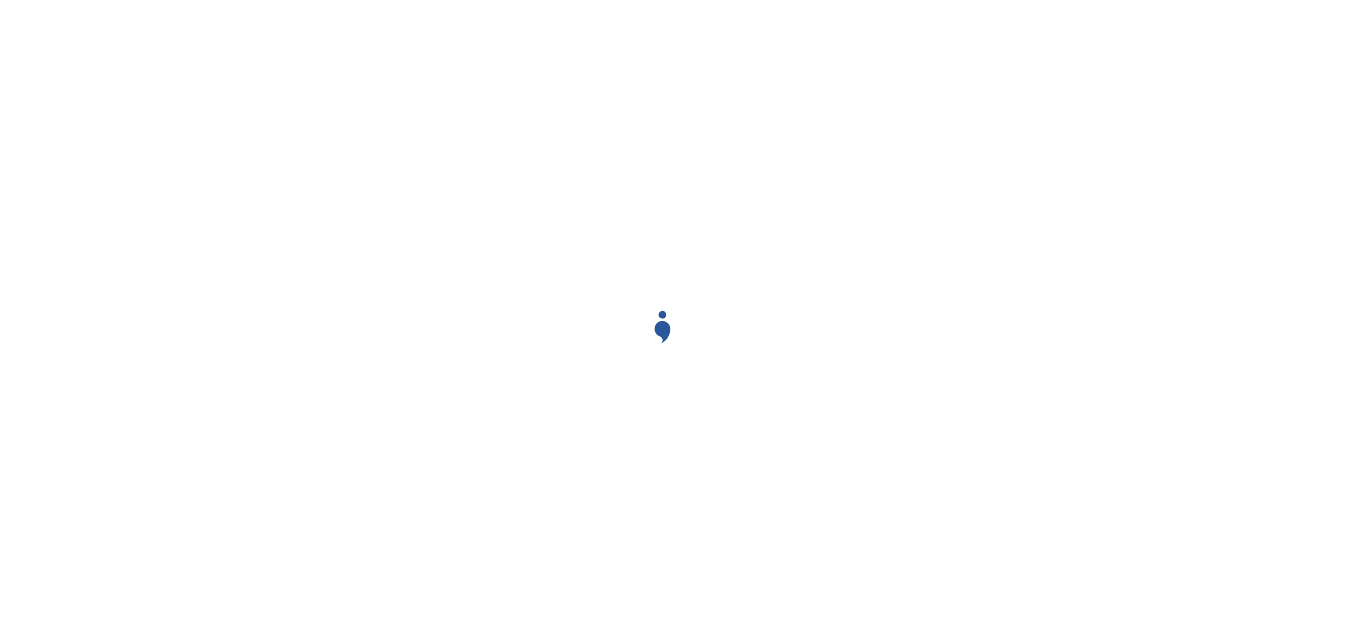 scroll, scrollTop: 0, scrollLeft: 0, axis: both 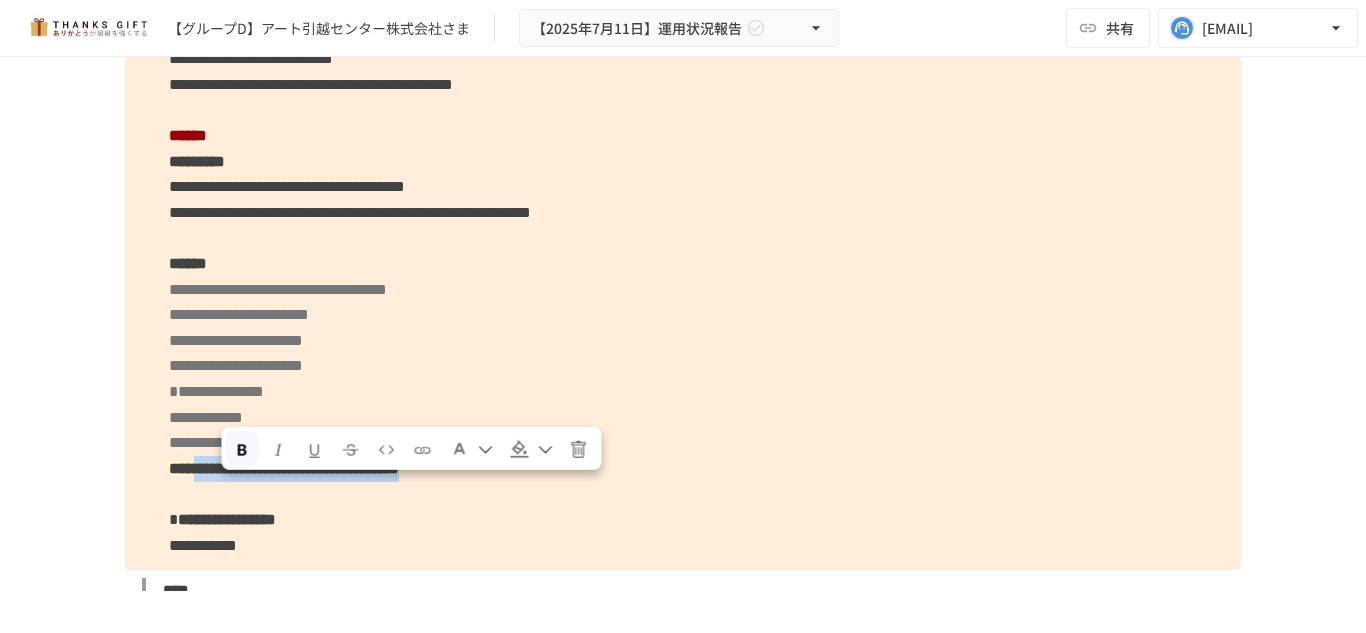 drag, startPoint x: 215, startPoint y: 501, endPoint x: 751, endPoint y: 500, distance: 536.0009 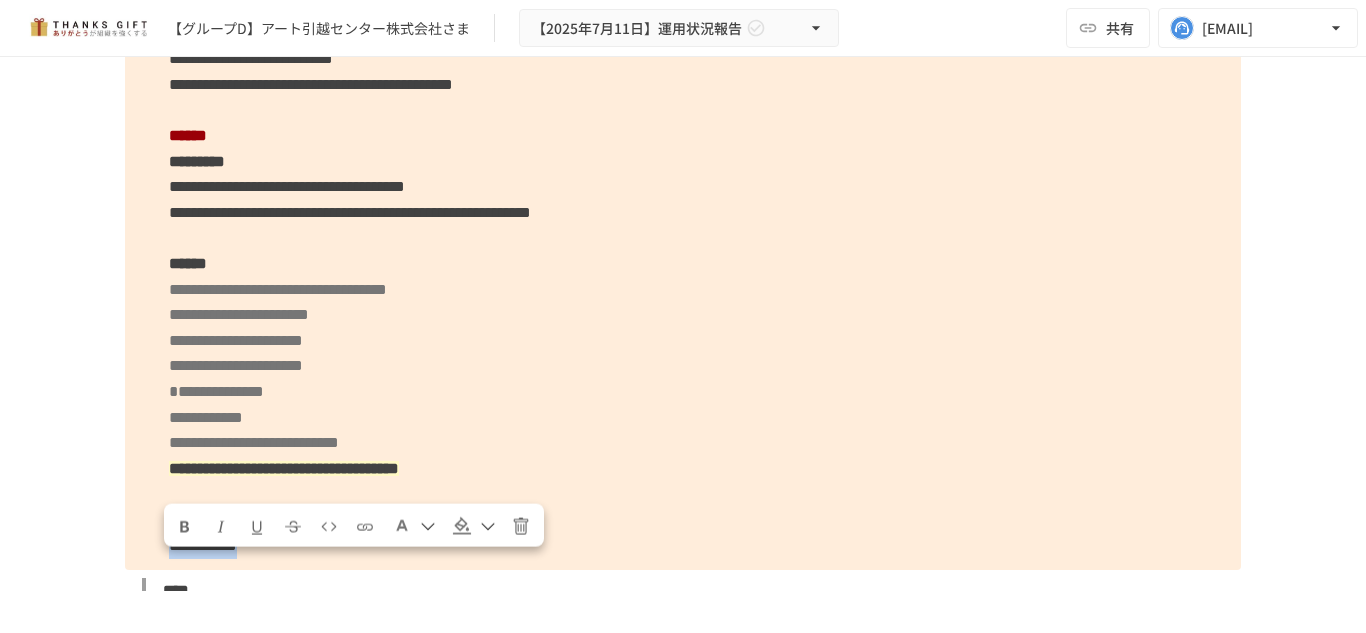 drag, startPoint x: 362, startPoint y: 563, endPoint x: 156, endPoint y: 570, distance: 206.1189 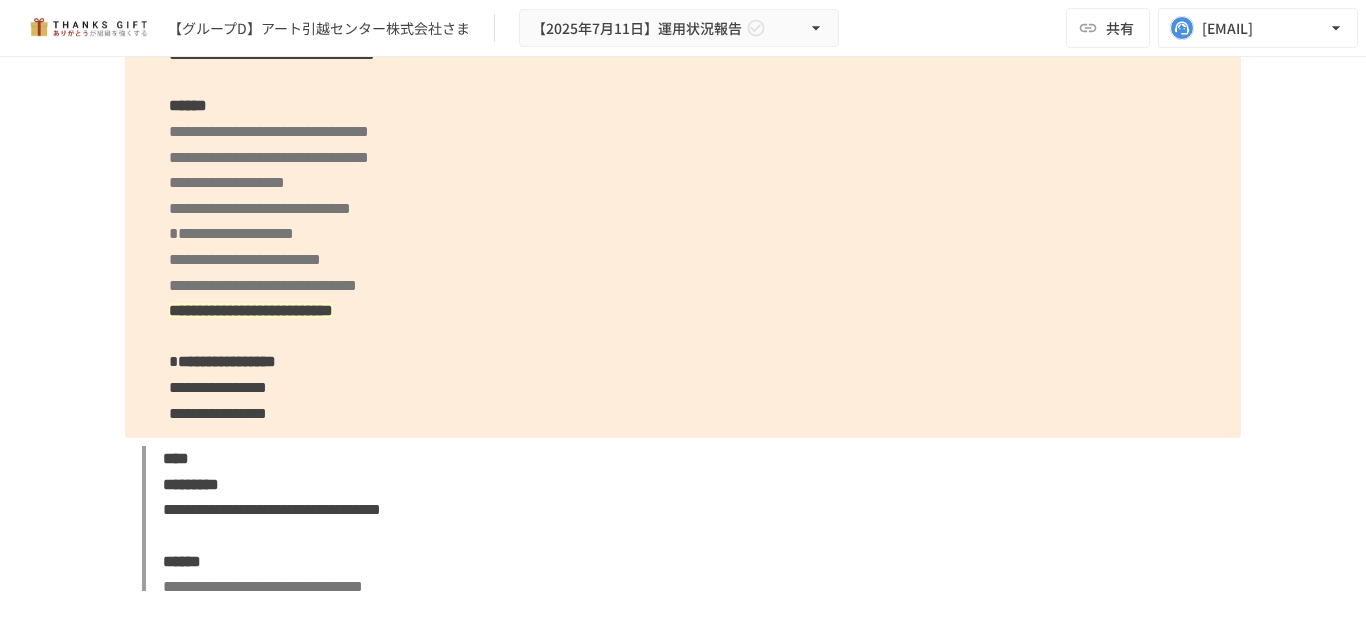 scroll, scrollTop: 10300, scrollLeft: 0, axis: vertical 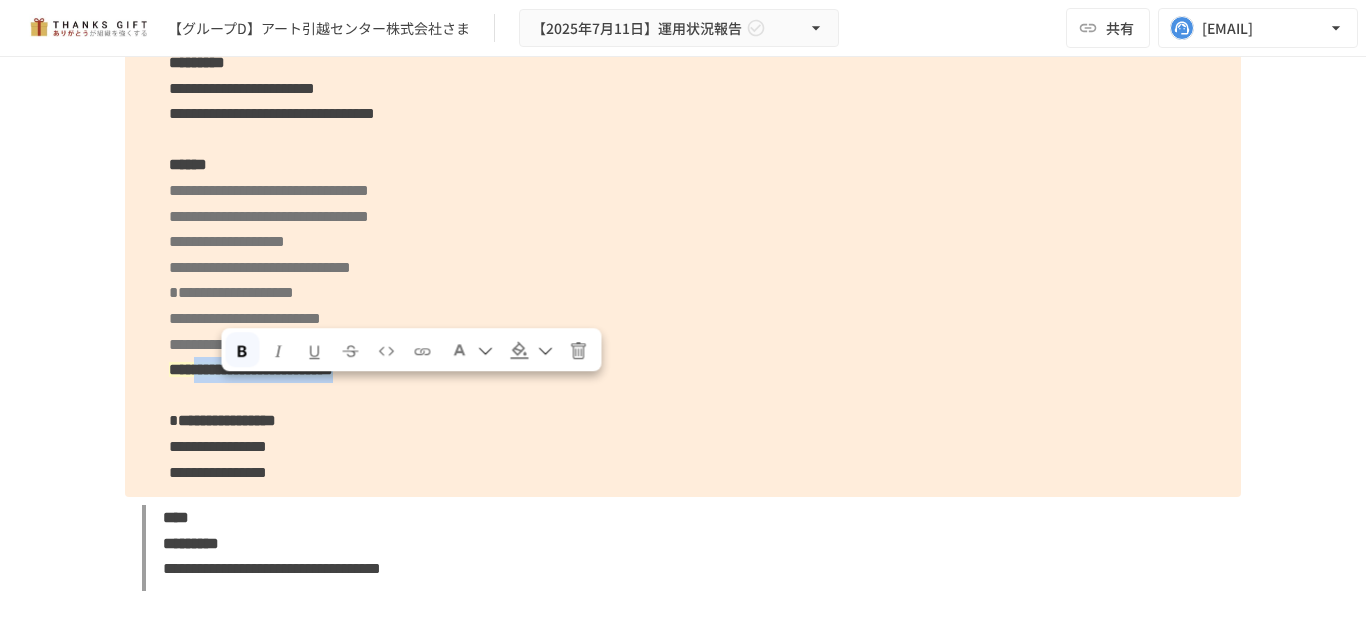 drag, startPoint x: 214, startPoint y: 401, endPoint x: 561, endPoint y: 404, distance: 347.01297 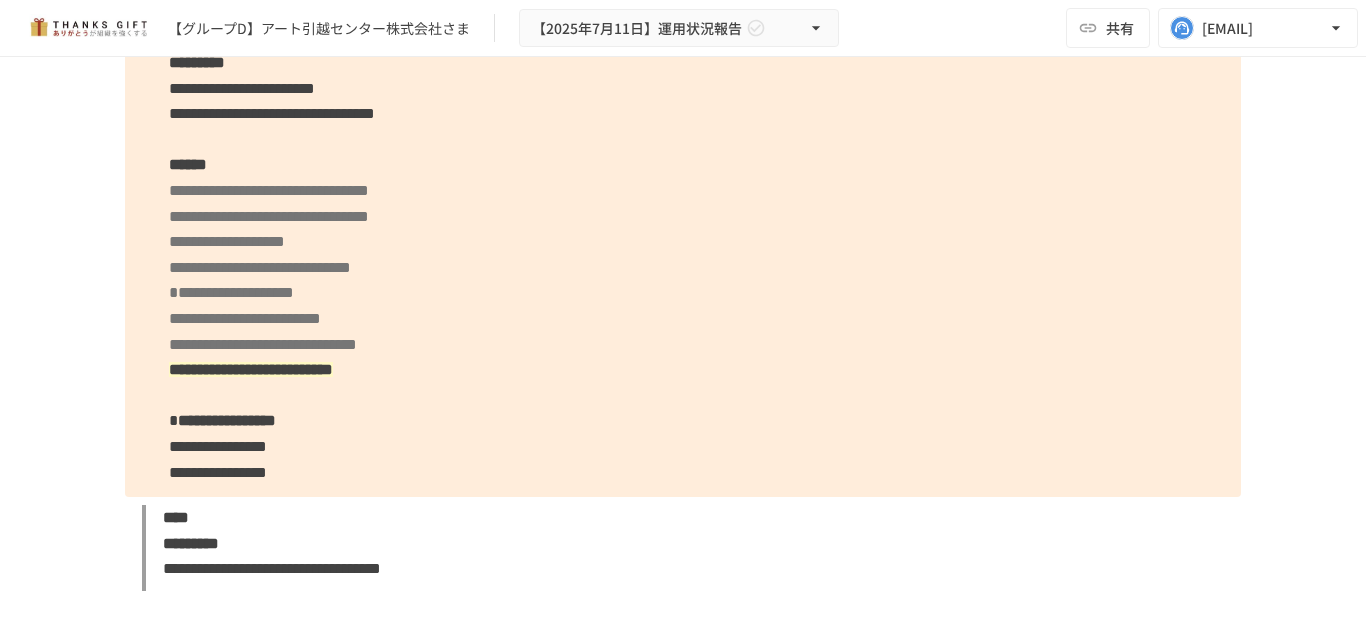 drag, startPoint x: 155, startPoint y: 529, endPoint x: 177, endPoint y: 537, distance: 23.409399 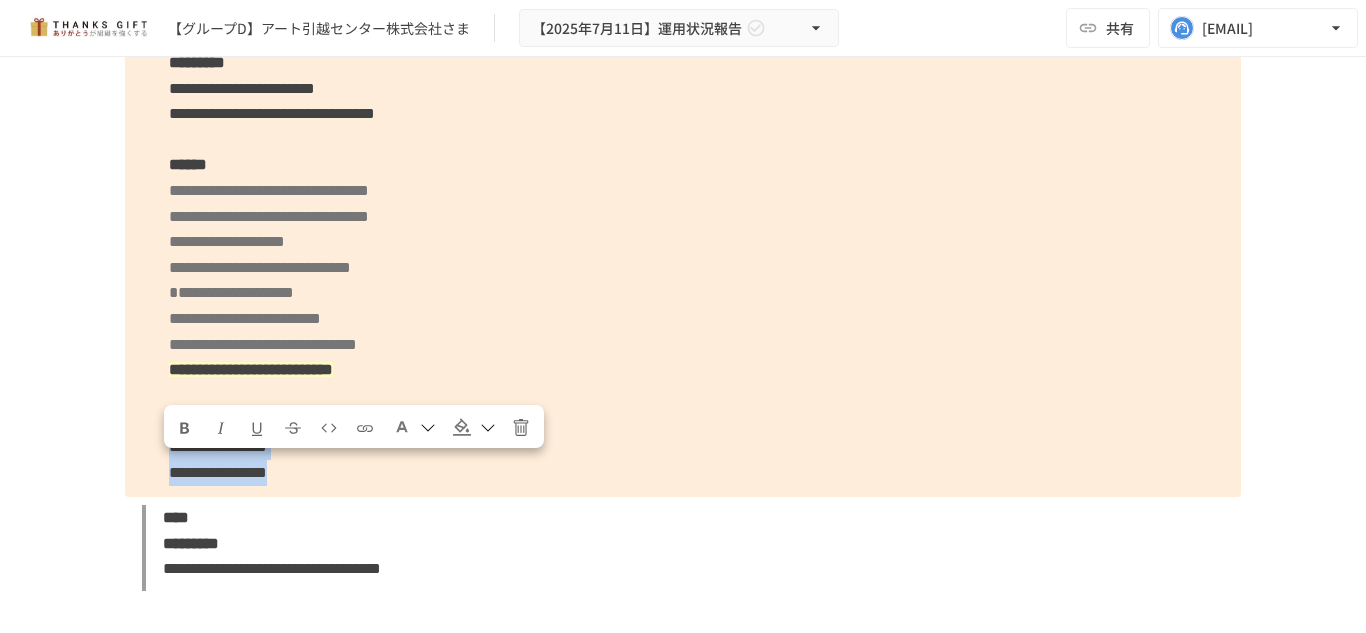 drag, startPoint x: 167, startPoint y: 467, endPoint x: 438, endPoint y: 485, distance: 271.59714 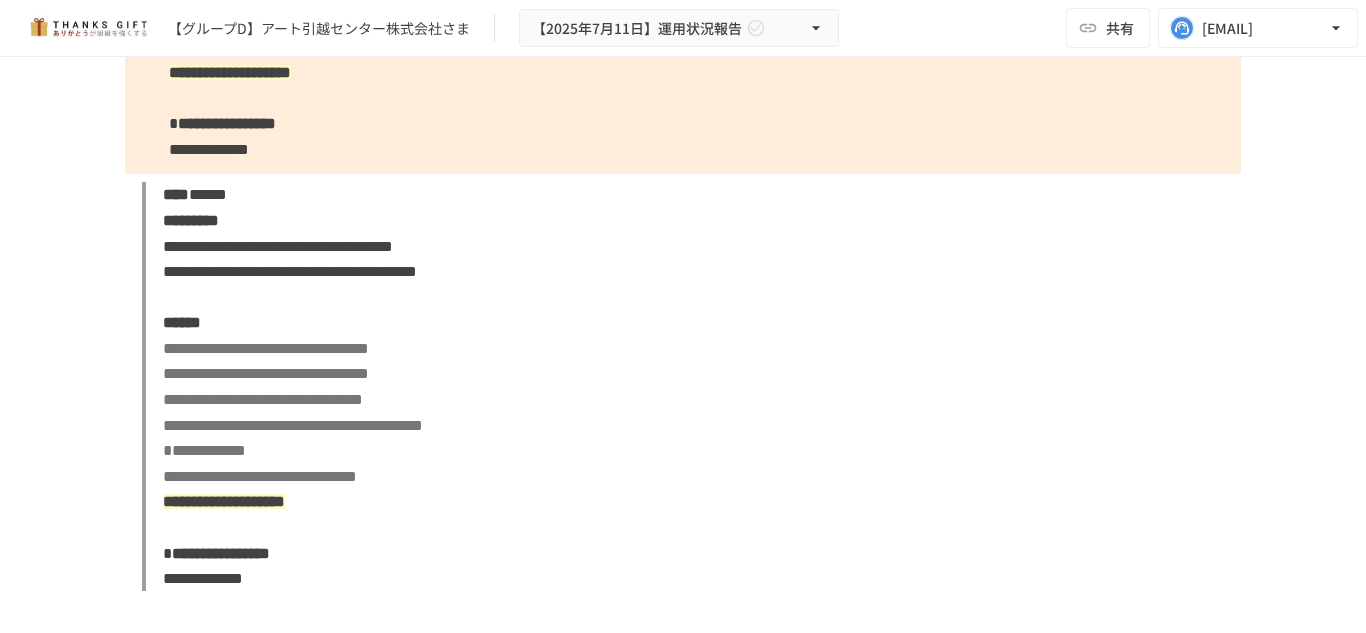 scroll, scrollTop: 13000, scrollLeft: 0, axis: vertical 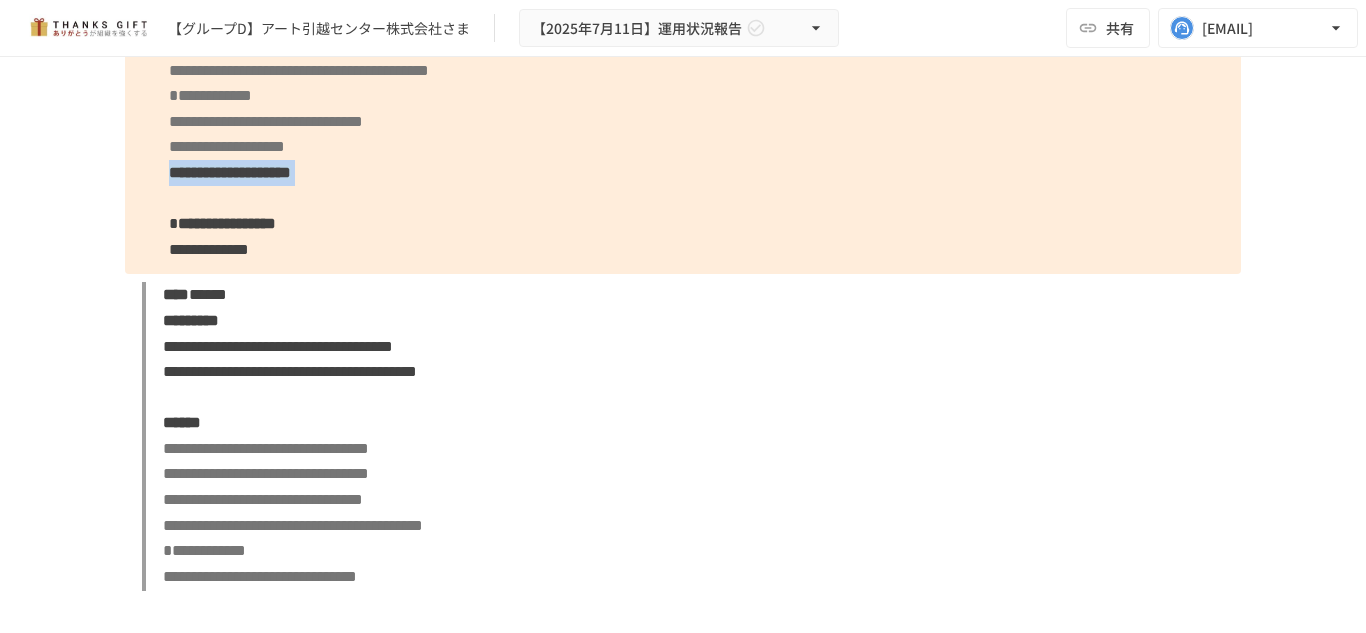 drag, startPoint x: 217, startPoint y: 237, endPoint x: 469, endPoint y: 220, distance: 252.57277 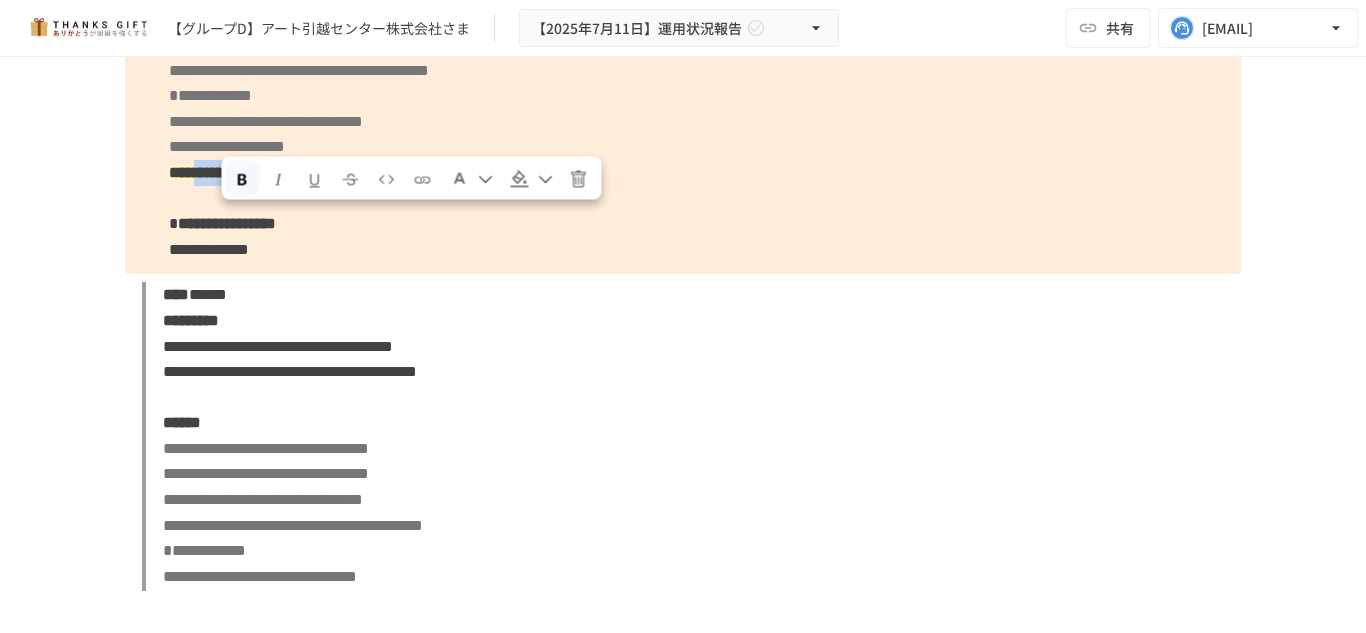 drag, startPoint x: 219, startPoint y: 223, endPoint x: 465, endPoint y: 231, distance: 246.13005 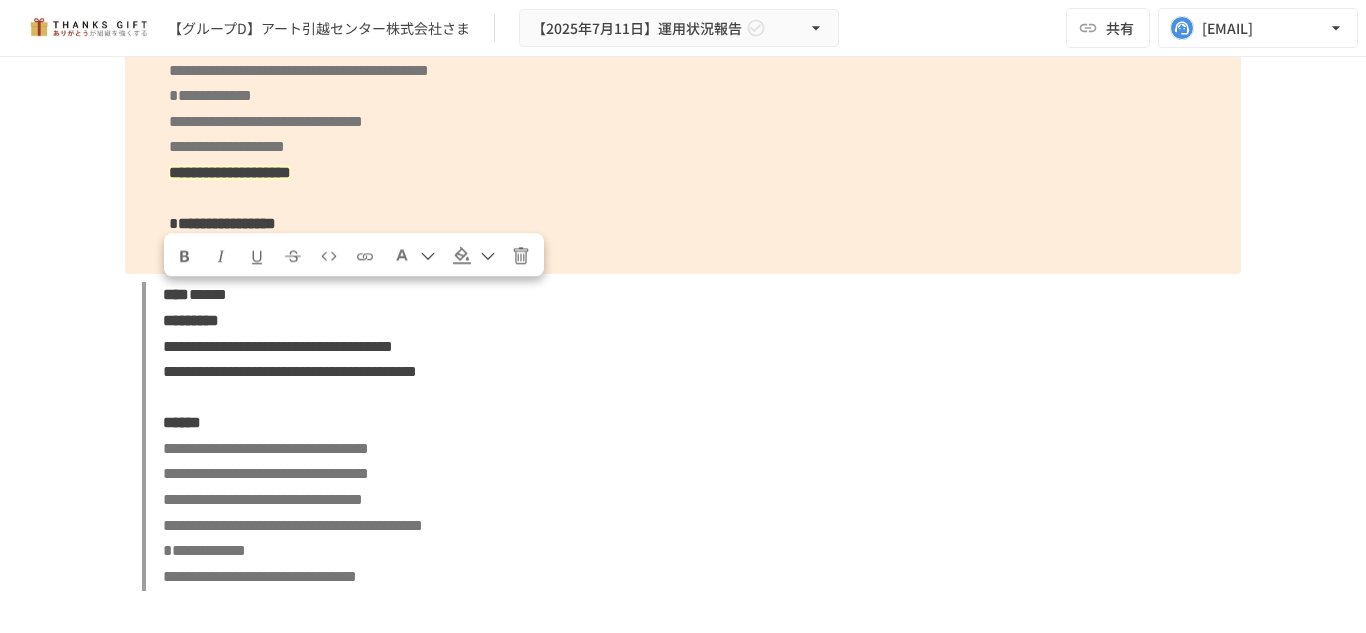 drag, startPoint x: 164, startPoint y: 300, endPoint x: 372, endPoint y: 310, distance: 208.24025 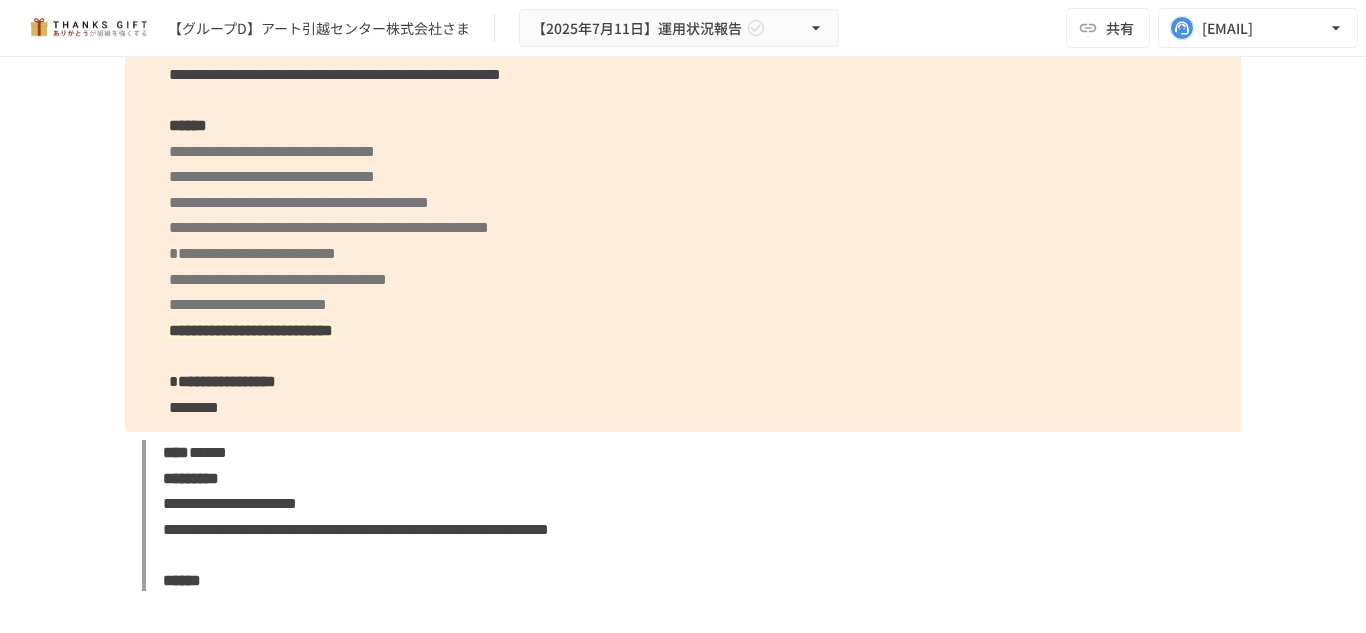 scroll, scrollTop: 15200, scrollLeft: 0, axis: vertical 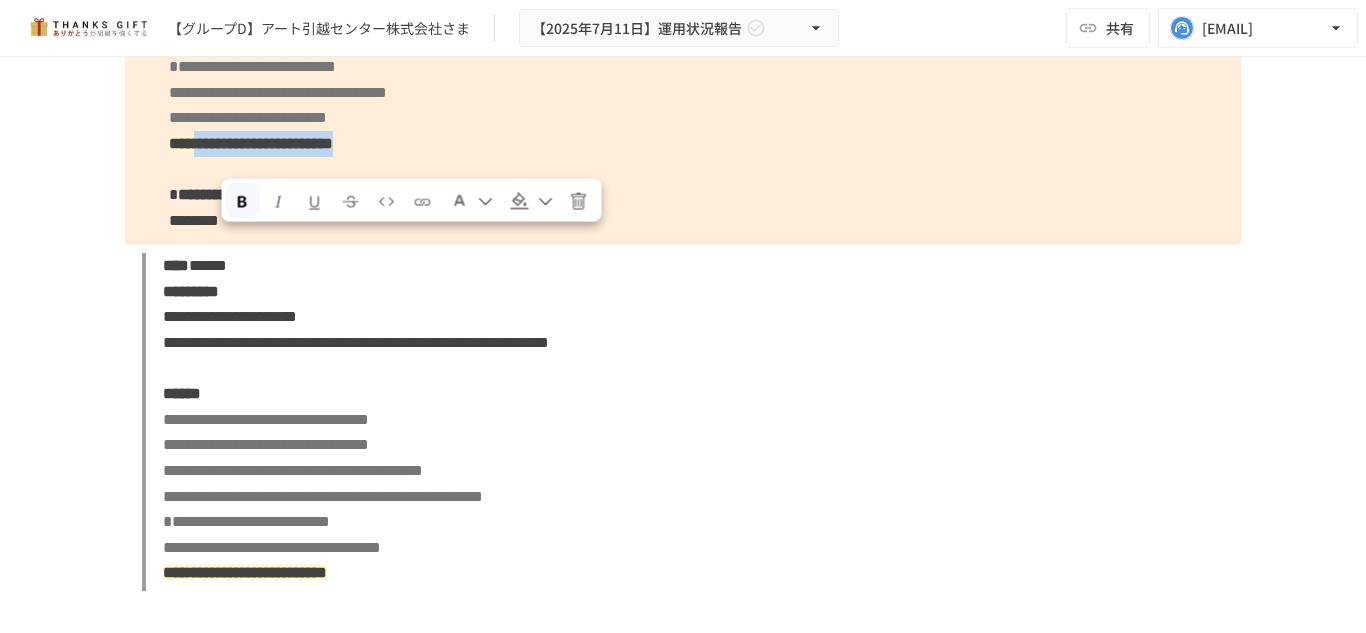 drag, startPoint x: 225, startPoint y: 243, endPoint x: 560, endPoint y: 237, distance: 335.05374 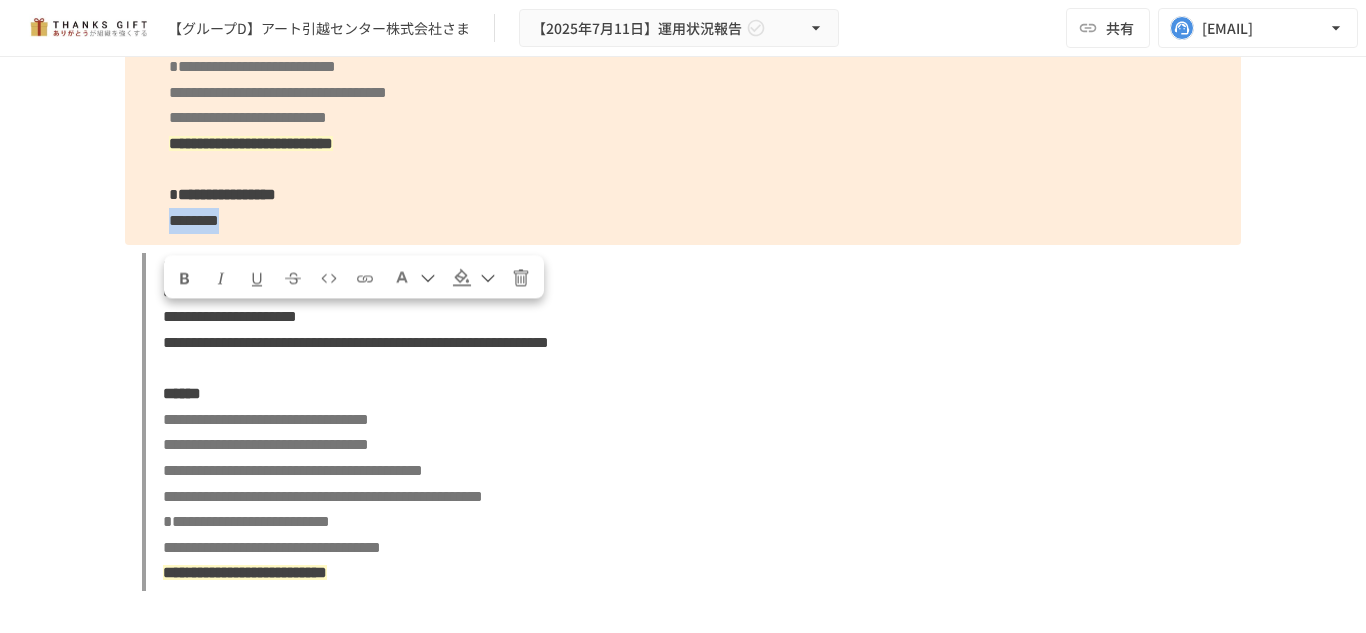 drag, startPoint x: 147, startPoint y: 318, endPoint x: 304, endPoint y: 323, distance: 157.0796 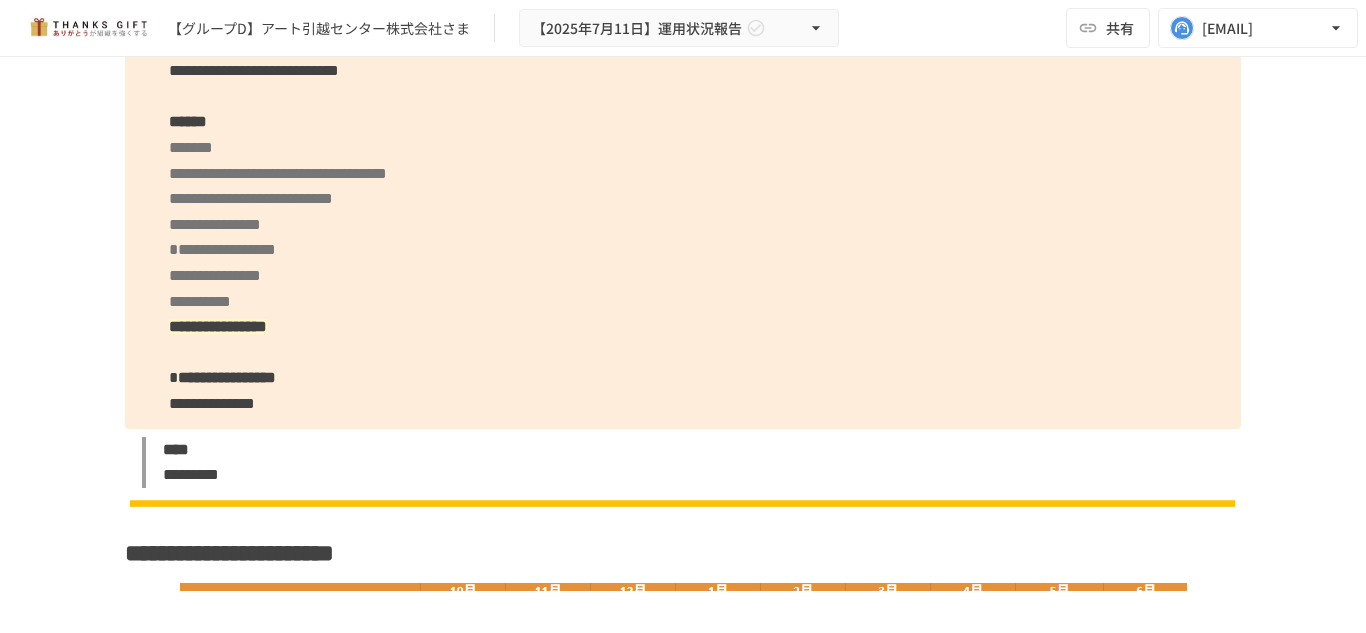 scroll, scrollTop: 17500, scrollLeft: 0, axis: vertical 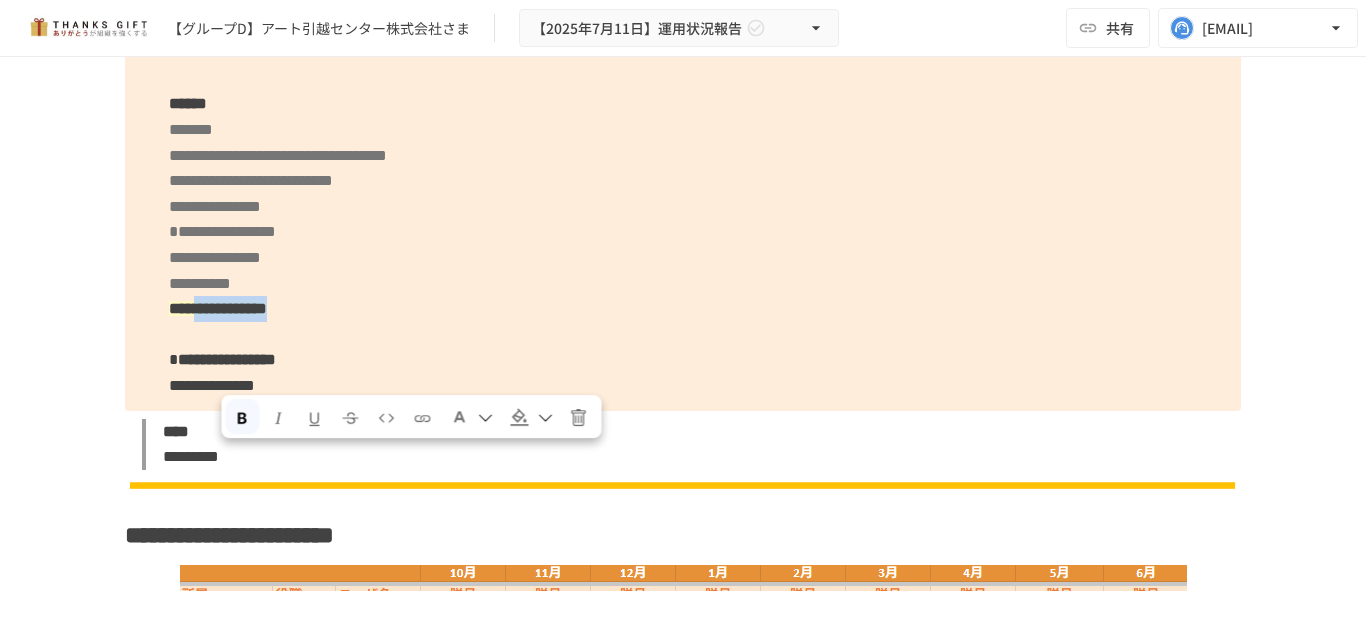 drag, startPoint x: 221, startPoint y: 466, endPoint x: 403, endPoint y: 449, distance: 182.79224 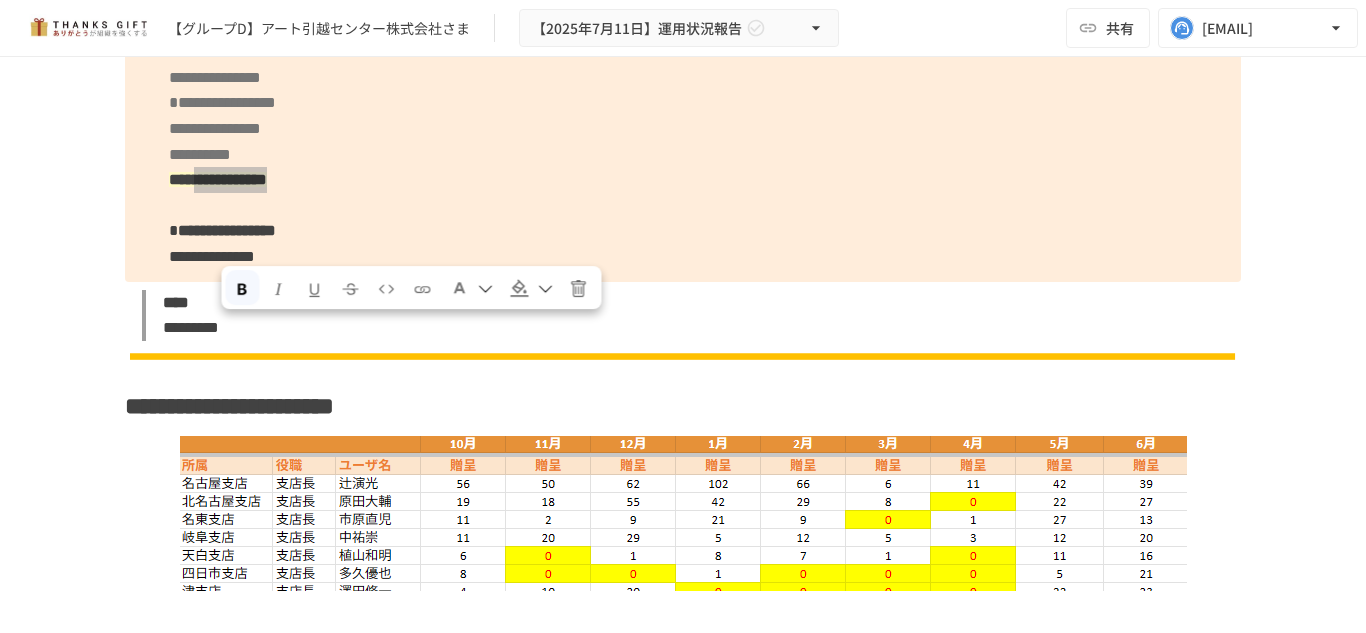 scroll, scrollTop: 17700, scrollLeft: 0, axis: vertical 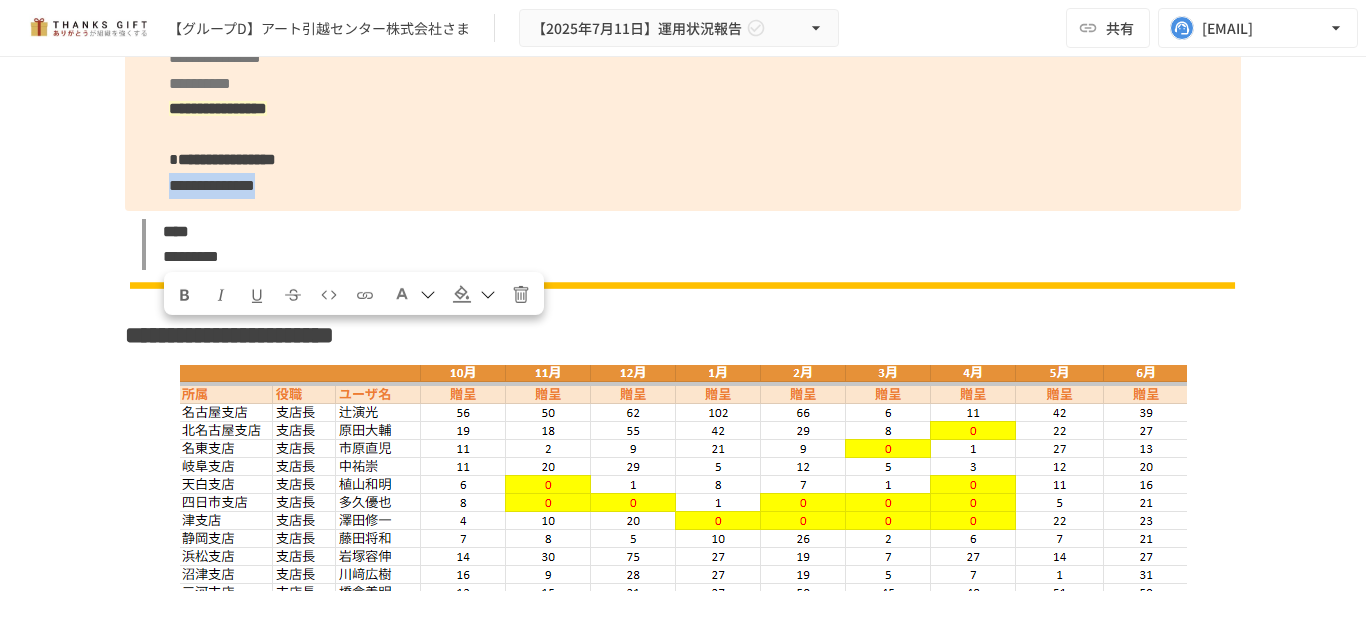 drag, startPoint x: 155, startPoint y: 341, endPoint x: 432, endPoint y: 341, distance: 277 